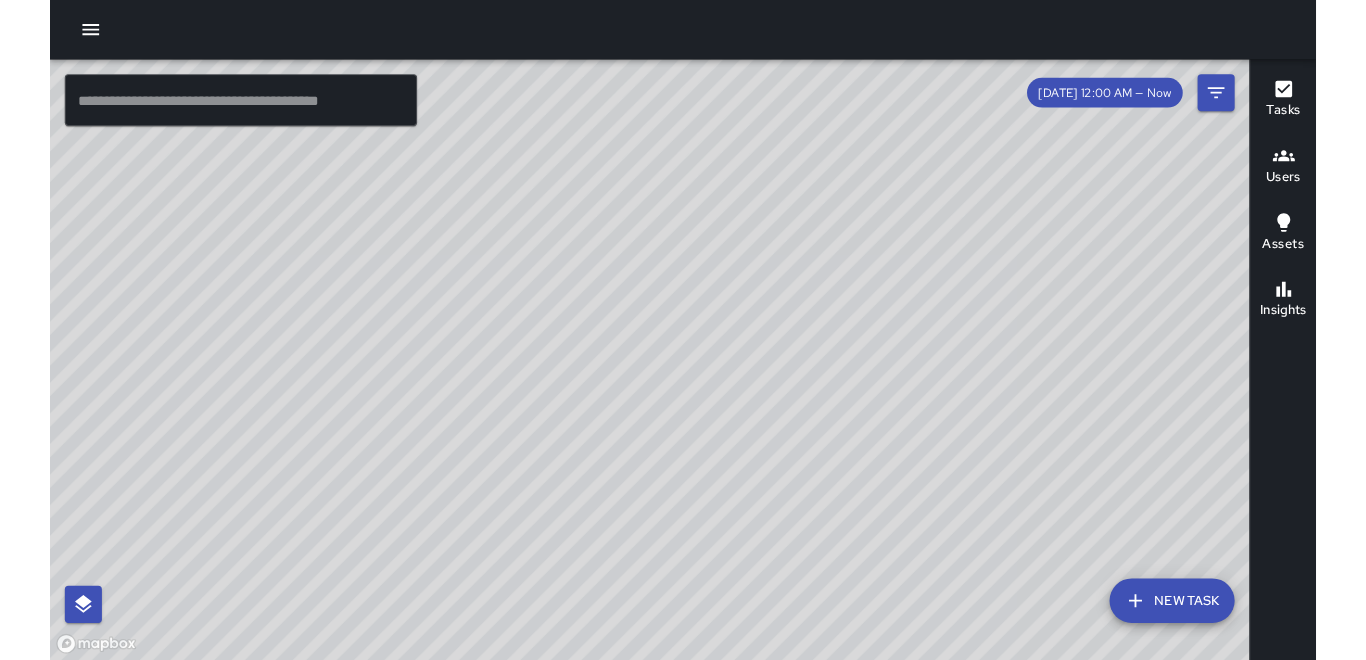 scroll, scrollTop: 0, scrollLeft: 0, axis: both 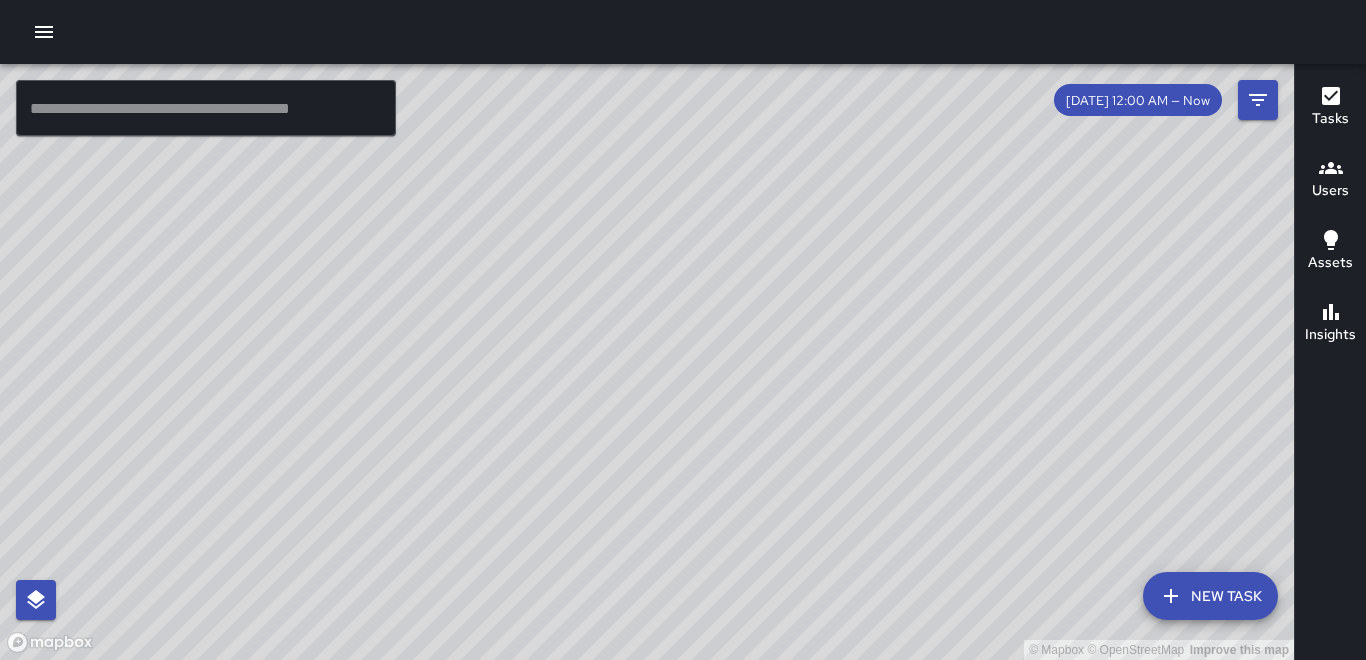 click on "© Mapbox   © OpenStreetMap   Improve this map" at bounding box center (647, 362) 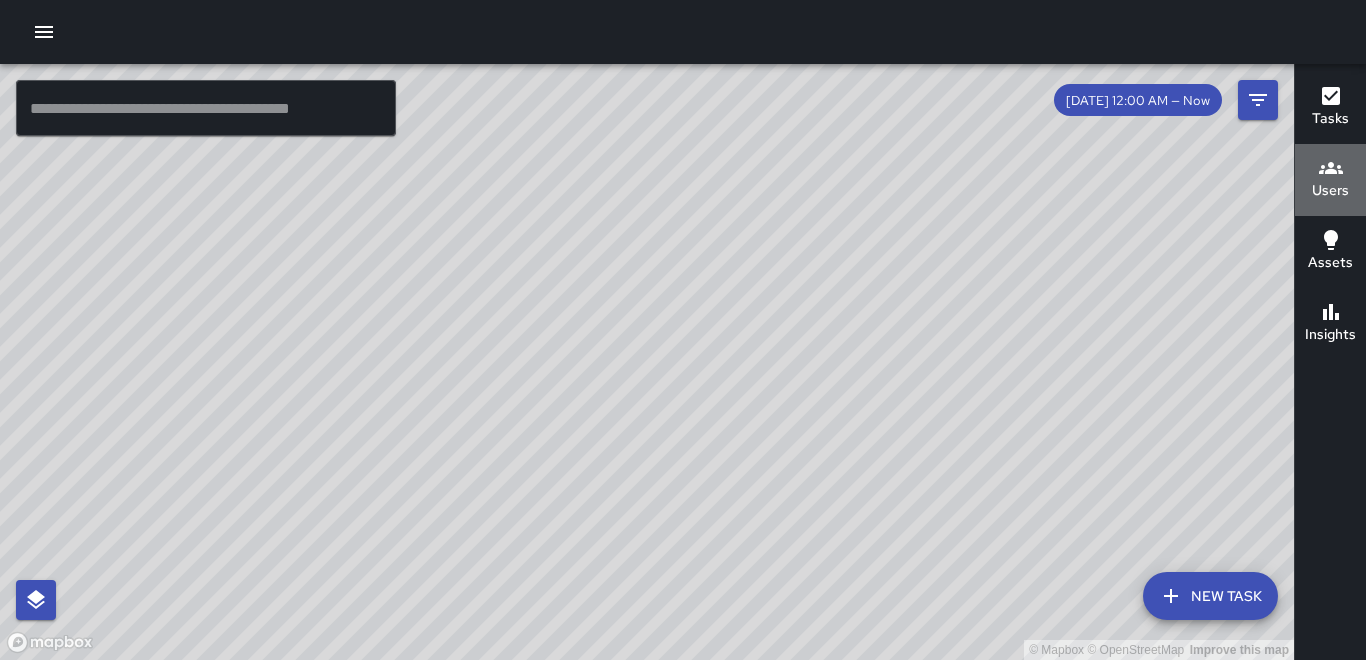 click on "Users" at bounding box center [1330, 179] 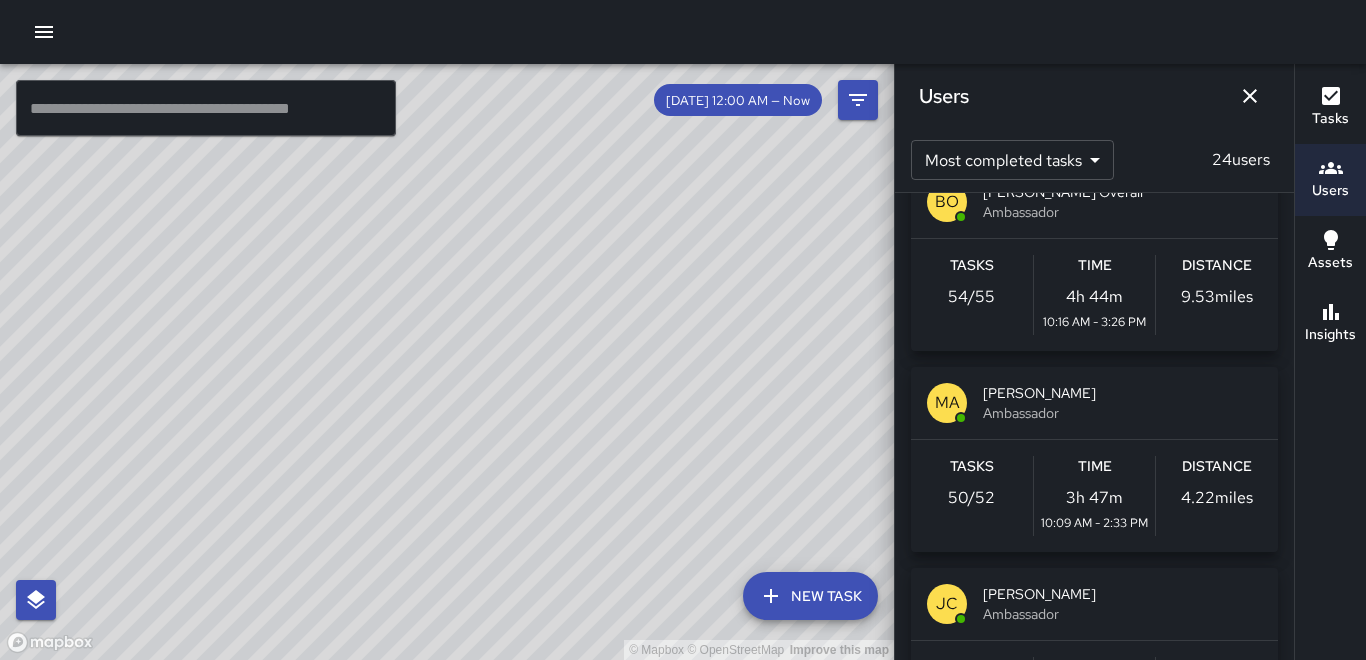 scroll, scrollTop: 900, scrollLeft: 0, axis: vertical 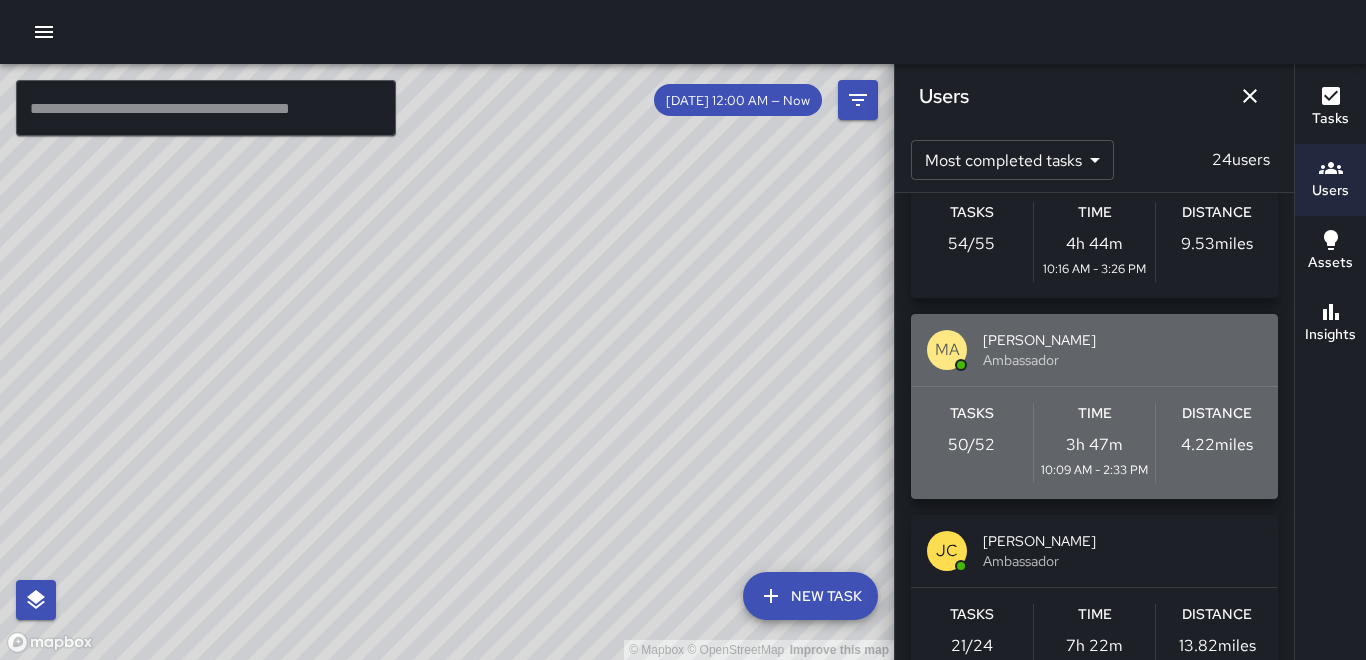 click on "4.22  miles" at bounding box center [1217, 445] 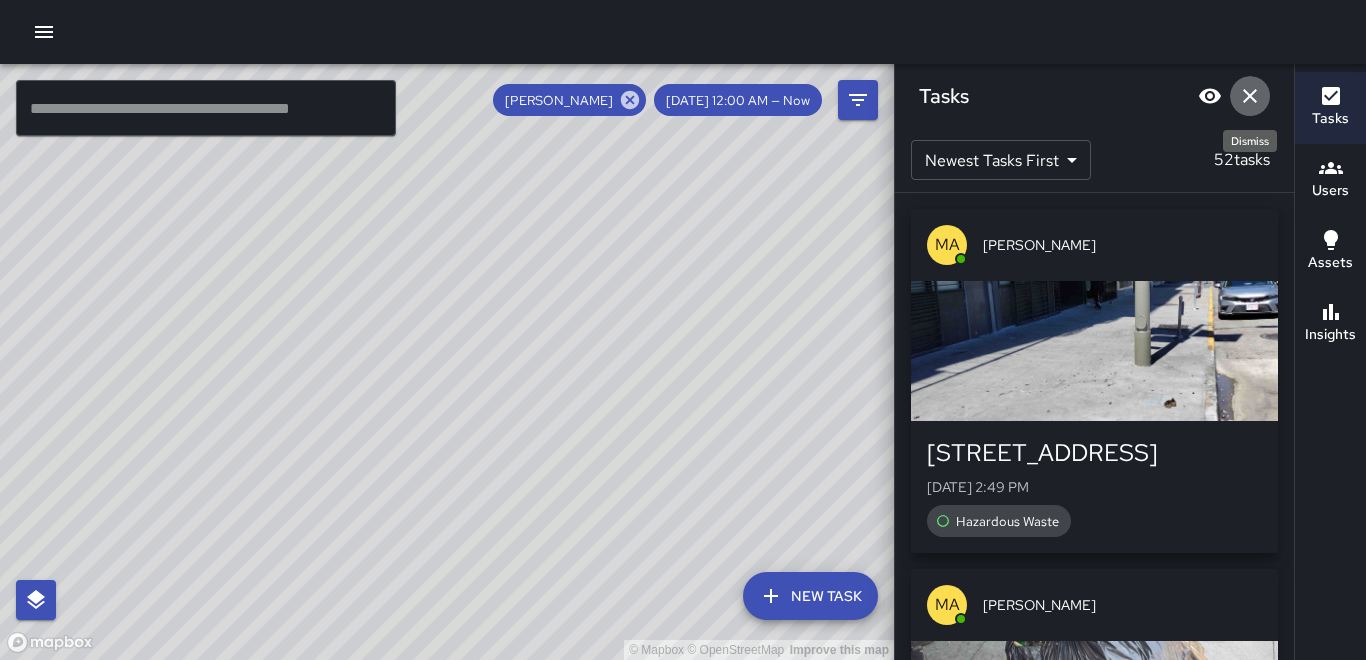 click 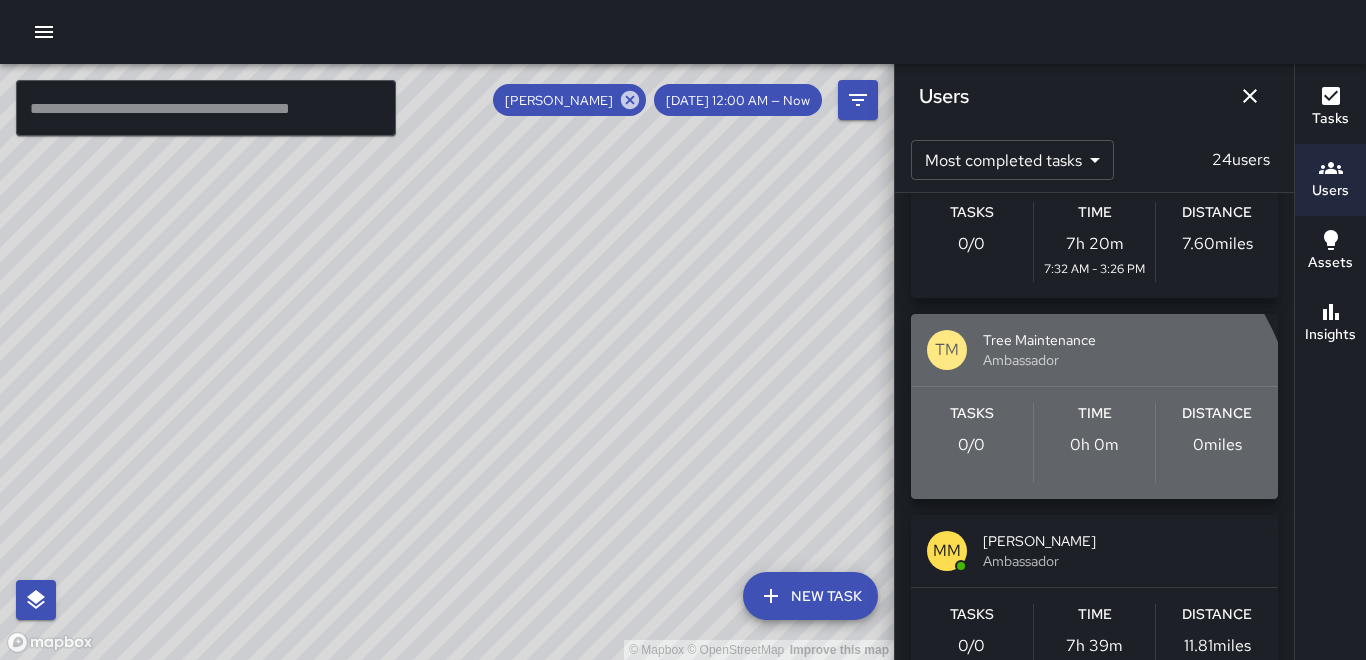 click on "© Mapbox   © OpenStreetMap   Improve this map ​ New Task [PERSON_NAME] [DATE] 12:00 AM — Now Map Layers Tasks Users Assets Location History Tasks Newest Tasks First * ​ 52  tasks MA [PERSON_NAME] [STREET_ADDRESS][GEOGRAPHIC_DATA][DATE] 2:49 PM Hazardous Waste MA [PERSON_NAME] [STREET_ADDRESS][GEOGRAPHIC_DATA][DATE] 1:29 PM Trash Bag Filled MA [PERSON_NAME] [STREET_ADDRESS] [DATE] 1:28 PM Hazardous Waste MA [PERSON_NAME] [STREET_ADDRESS][GEOGRAPHIC_DATA][DATE] 1:22 PM Hazardous Waste MA [PERSON_NAME] [STREET_ADDRESS][GEOGRAPHIC_DATA][DATE] 1:17 PM Hazardous Waste Filters Date Range Now [DATE] [DATE] 3:27 pm Status To Do Skipped Completed Source Jia 311 Workflows Divisions Old Clean & Safe Pressure Washing Clean Team Outreach & Hospitality Categories ​ Users [PERSON_NAME] ​ Assets ​ Reset Apply Users Most completed tasks * ​ 24  users MA [PERSON_NAME] Ambassador Tasks 50  /  52 Time 3h 47m 10:09 AM - 2:33 PM Distance 4.22  miles IP [PERSON_NAME] Ambassador Tasks 0  /  0 Time 7h 3m 8:21 AM - 3:25 PM Distance 8.18  miles [PERSON_NAME] Weekly 0 0" at bounding box center [683, 362] 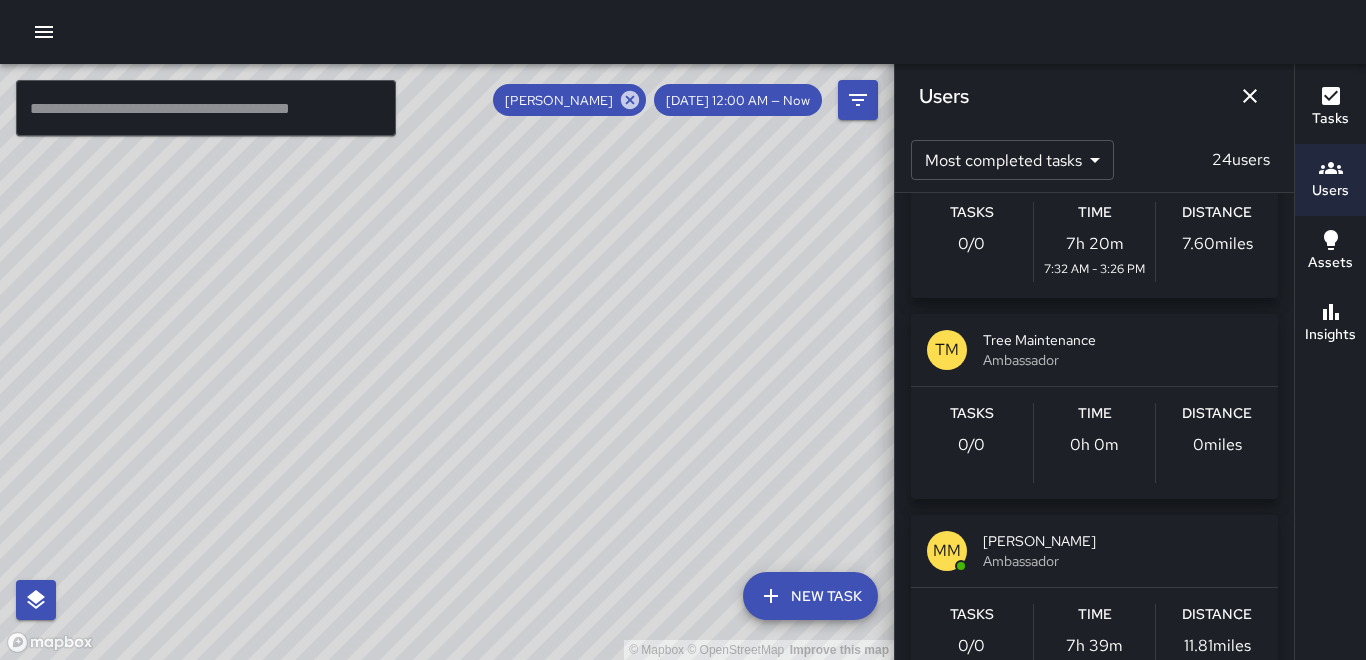 click on "Tasks Users Assets Insights" at bounding box center [1330, 362] 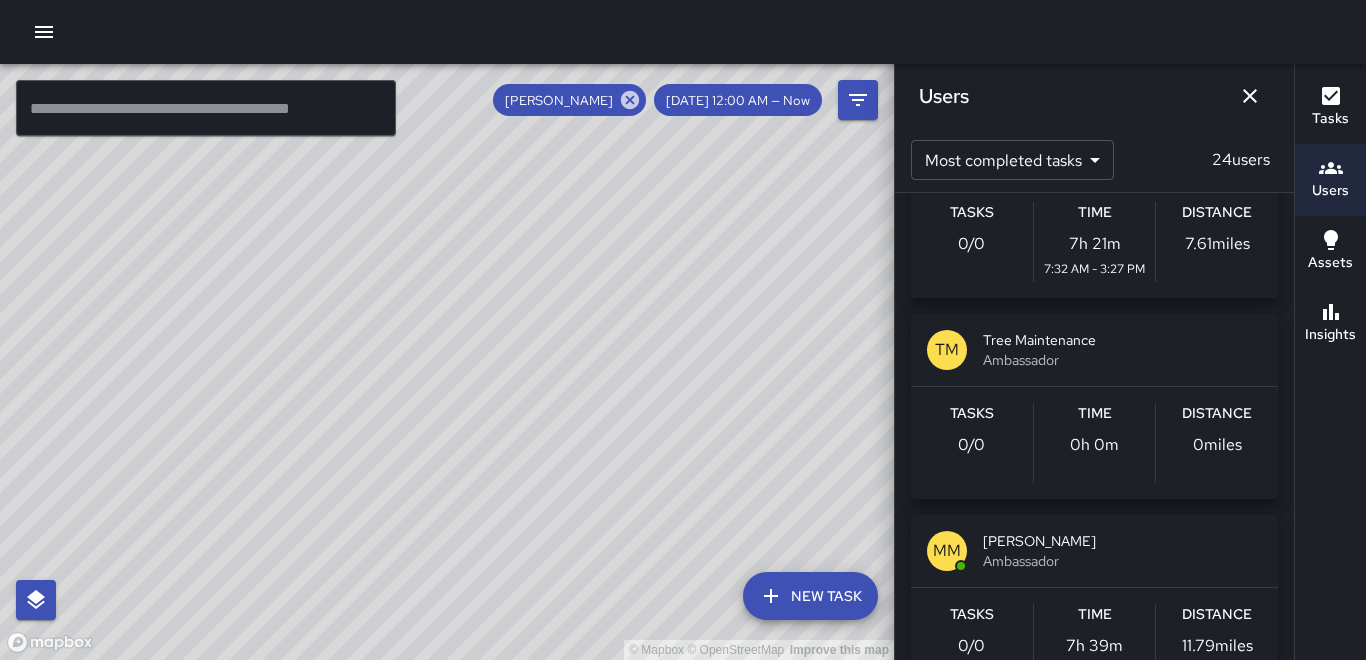click on "Users" at bounding box center (944, 96) 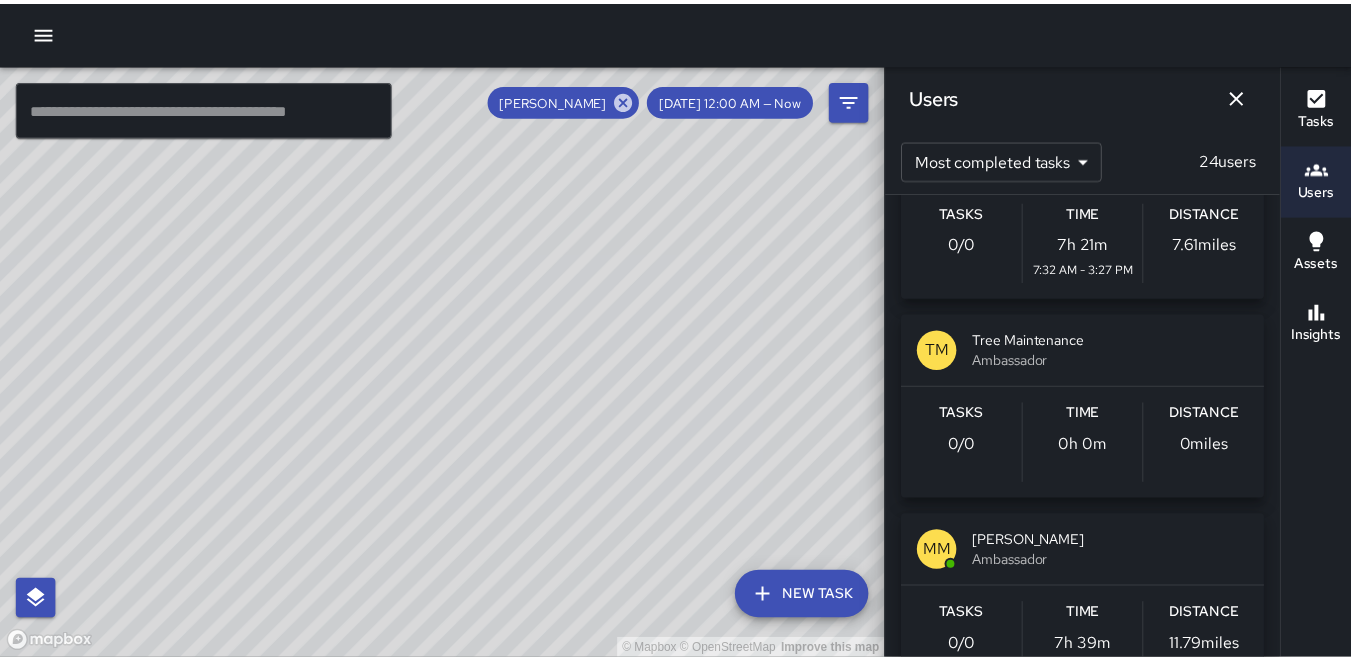 scroll, scrollTop: 1100, scrollLeft: 0, axis: vertical 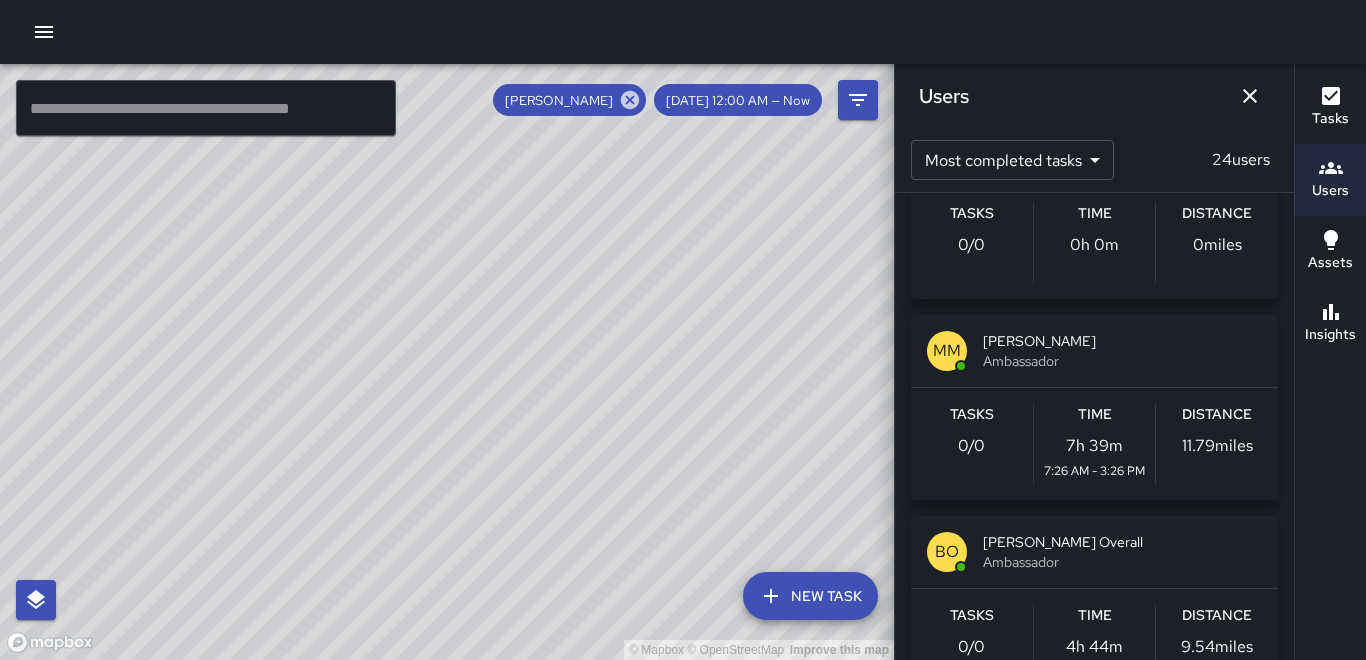 click on "Tasks Users Assets Insights" at bounding box center [1330, 362] 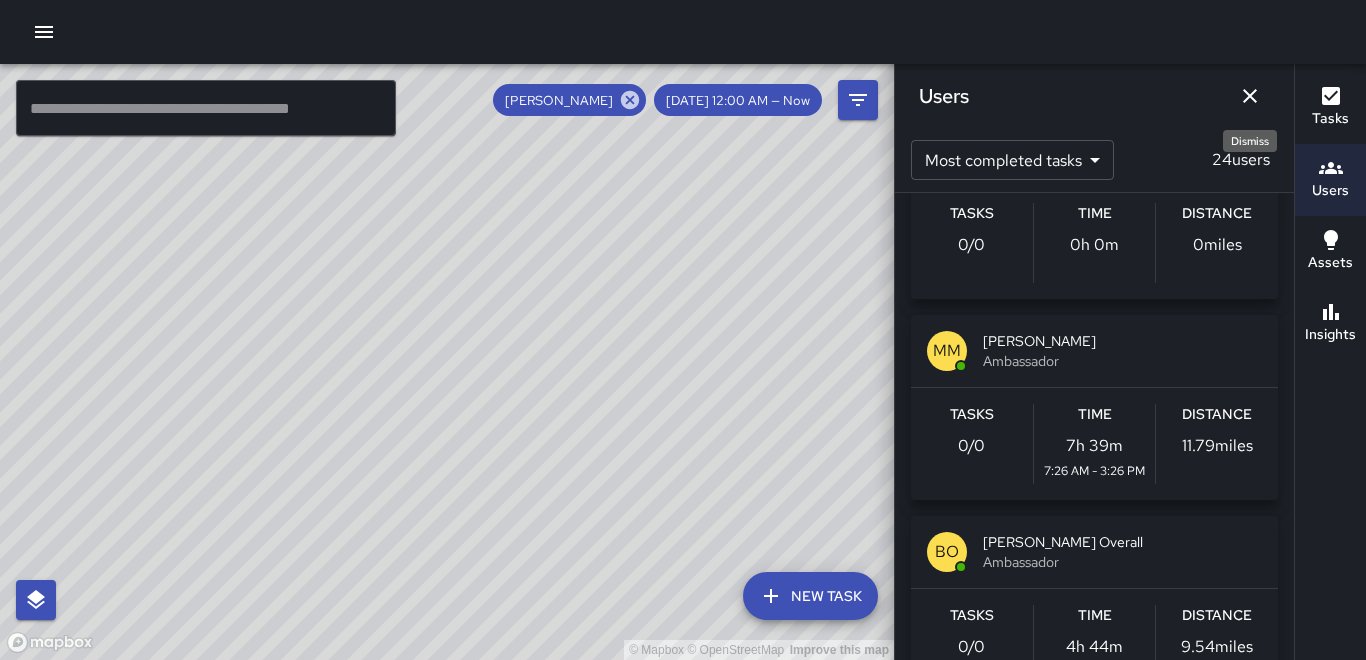 click 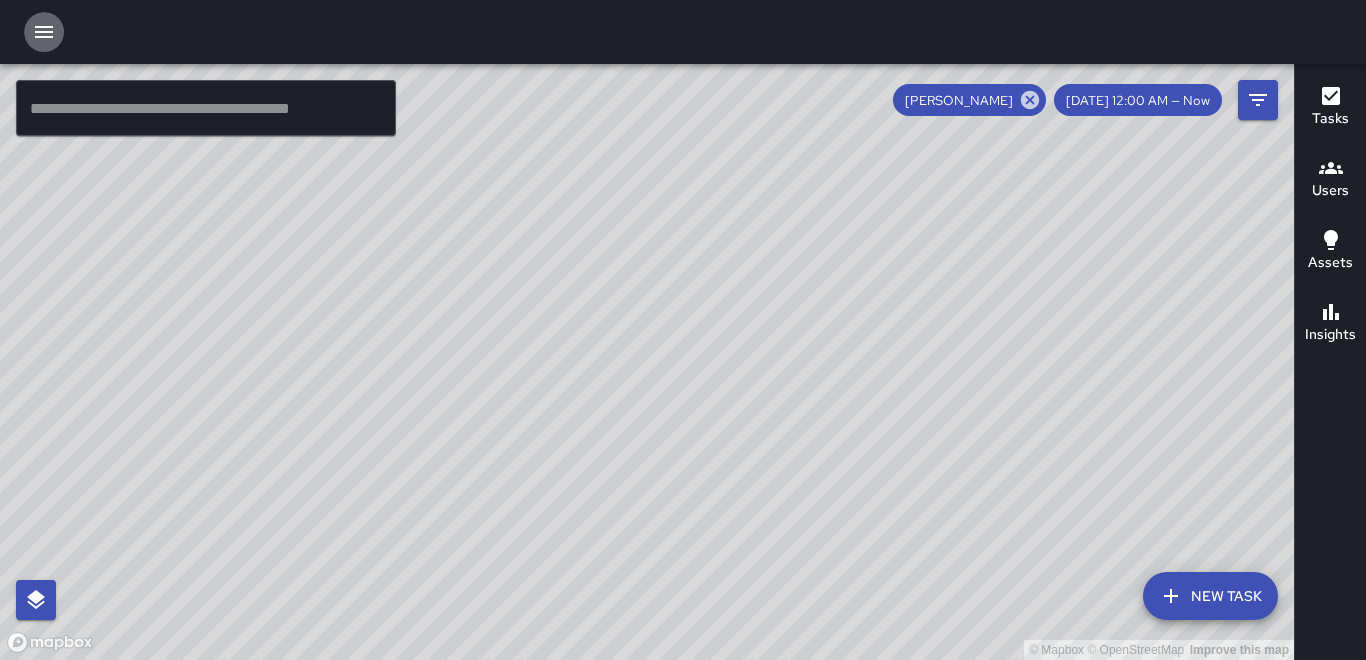 click 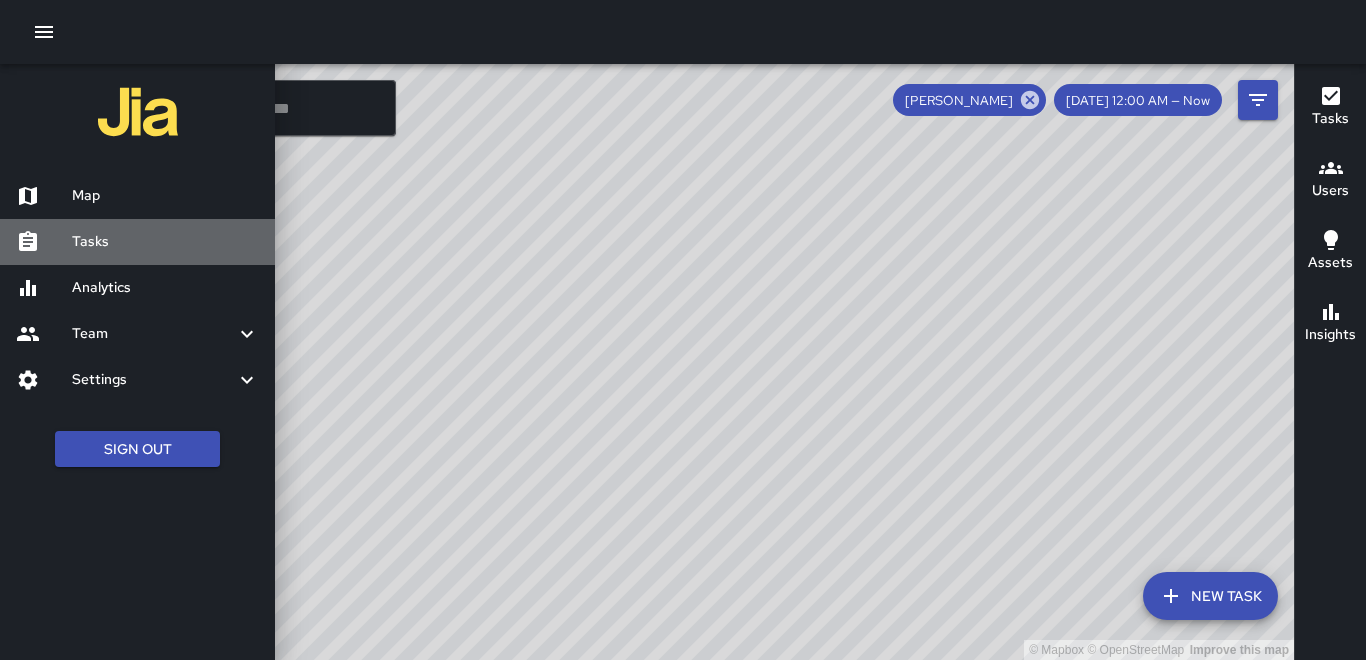 click on "Tasks" at bounding box center (165, 242) 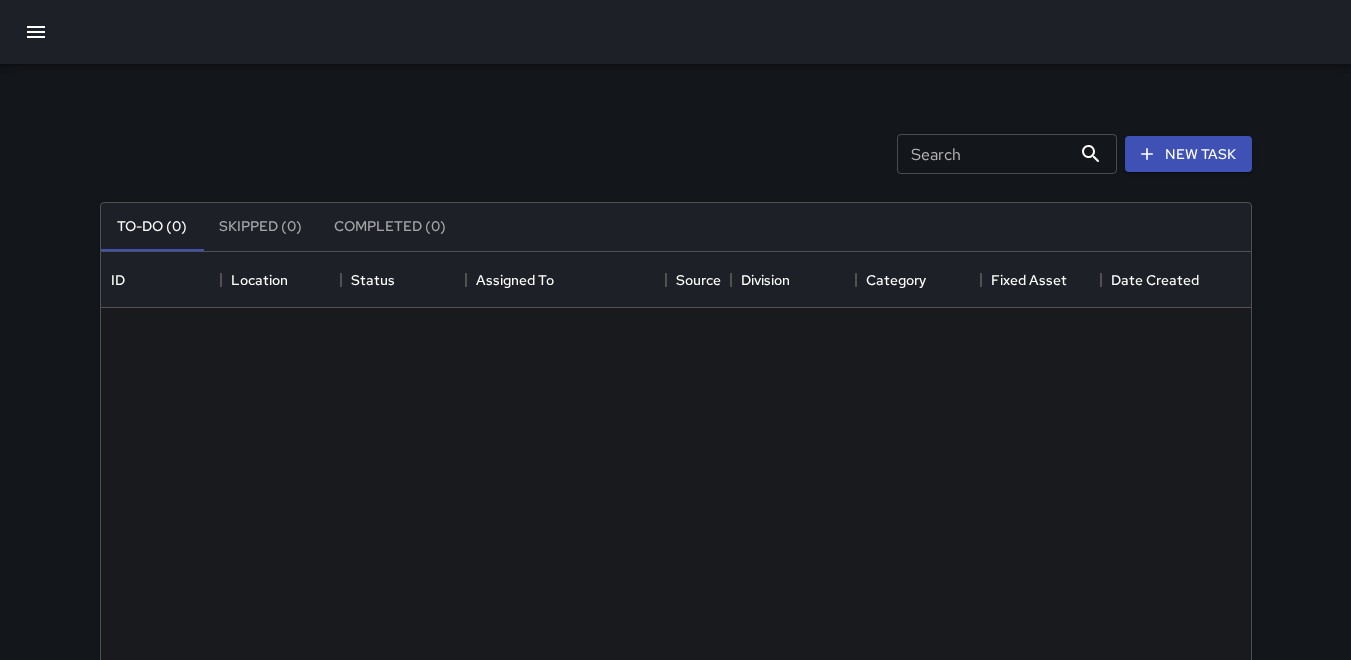 scroll, scrollTop: 16, scrollLeft: 16, axis: both 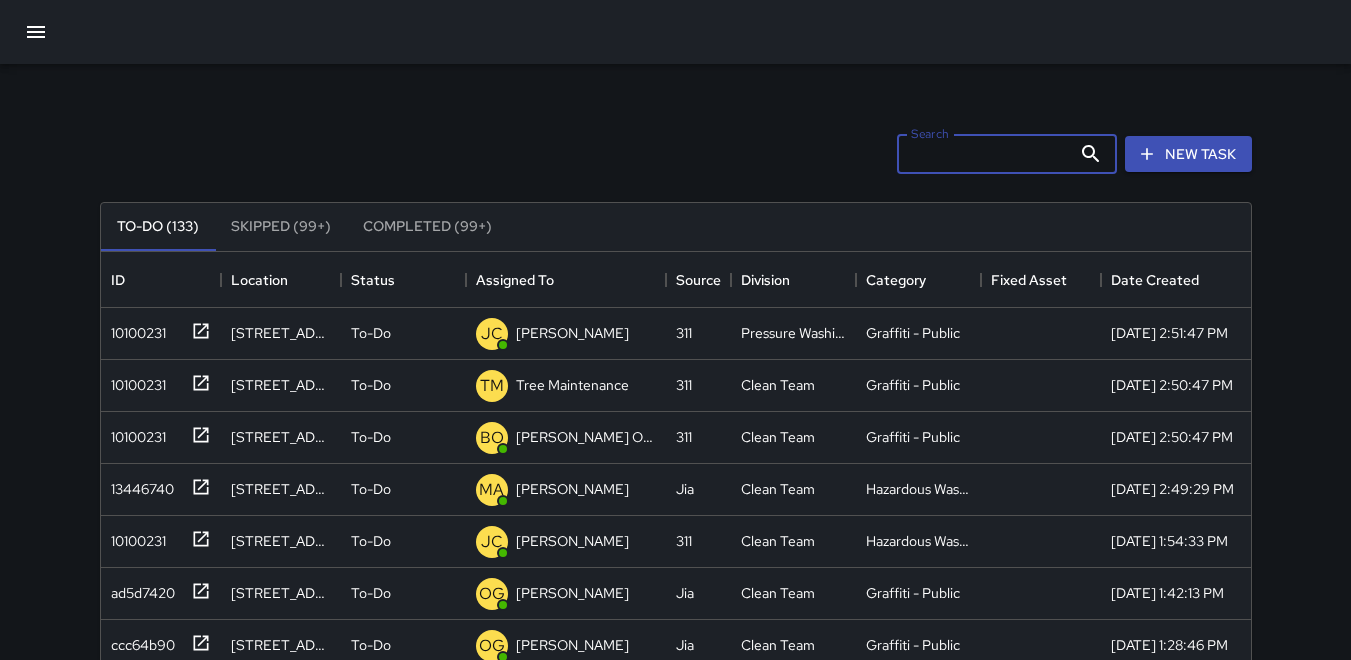click on "Search" at bounding box center (984, 154) 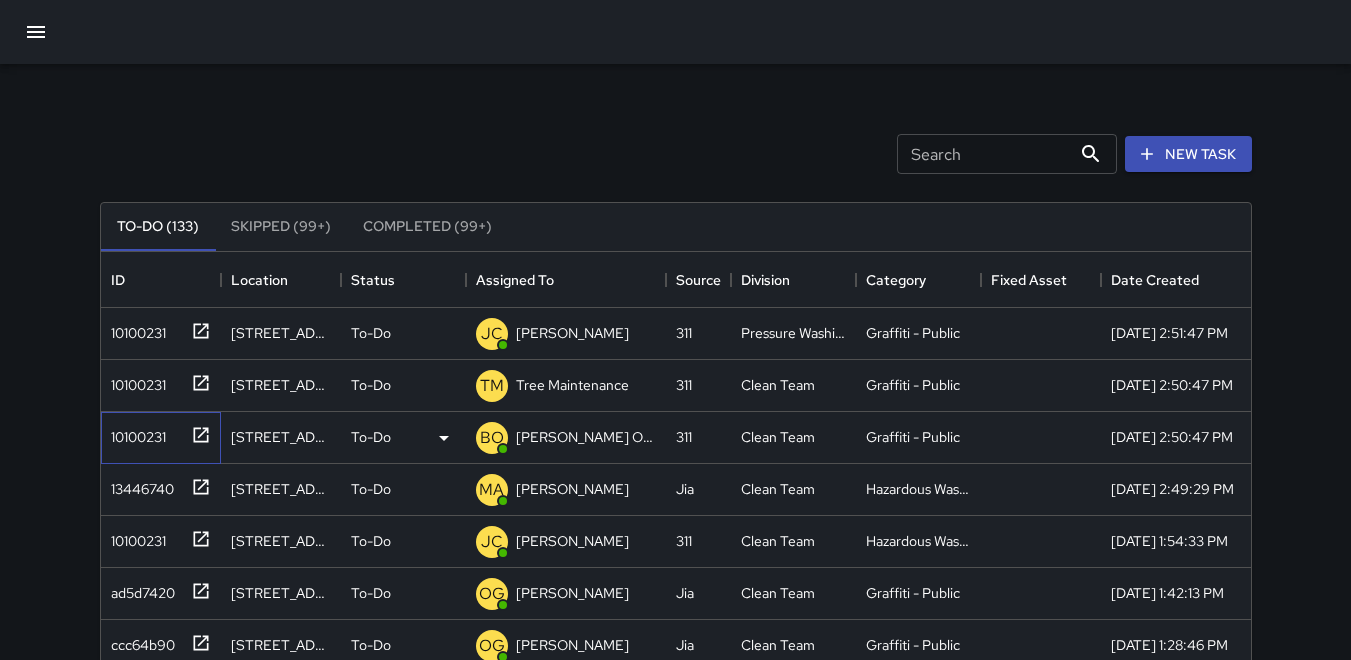 click on "10100231" at bounding box center [134, 433] 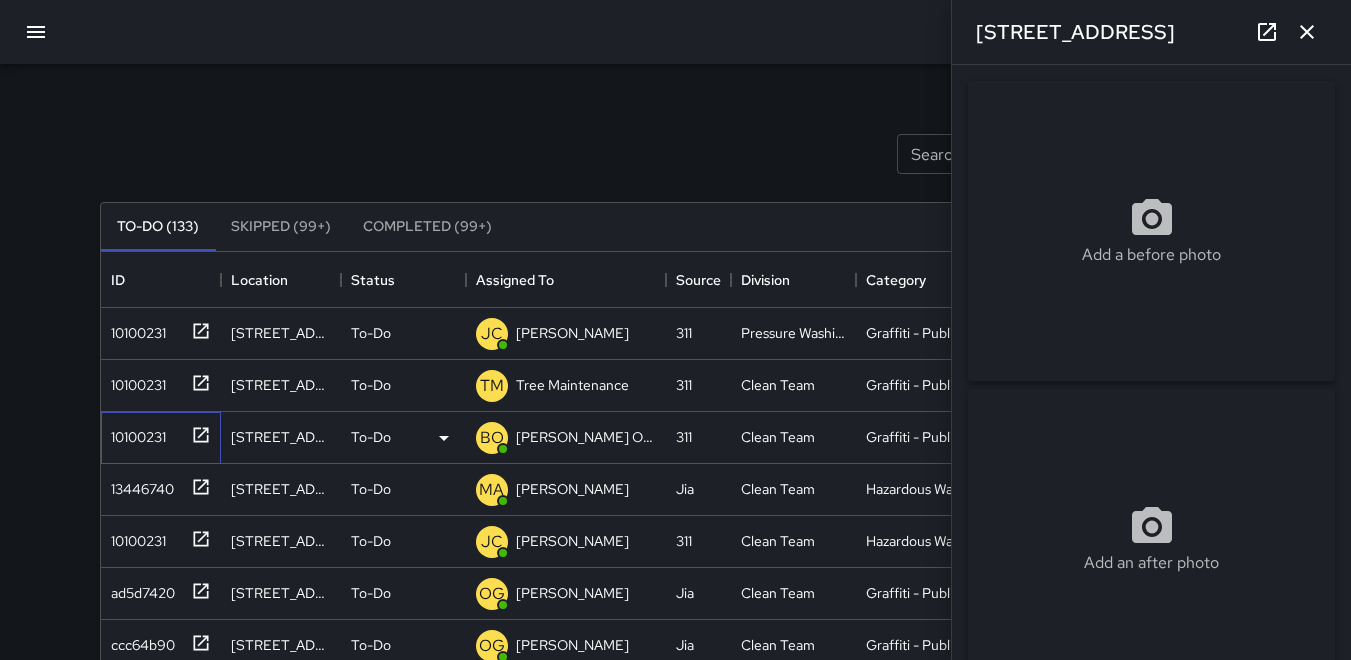 type on "**********" 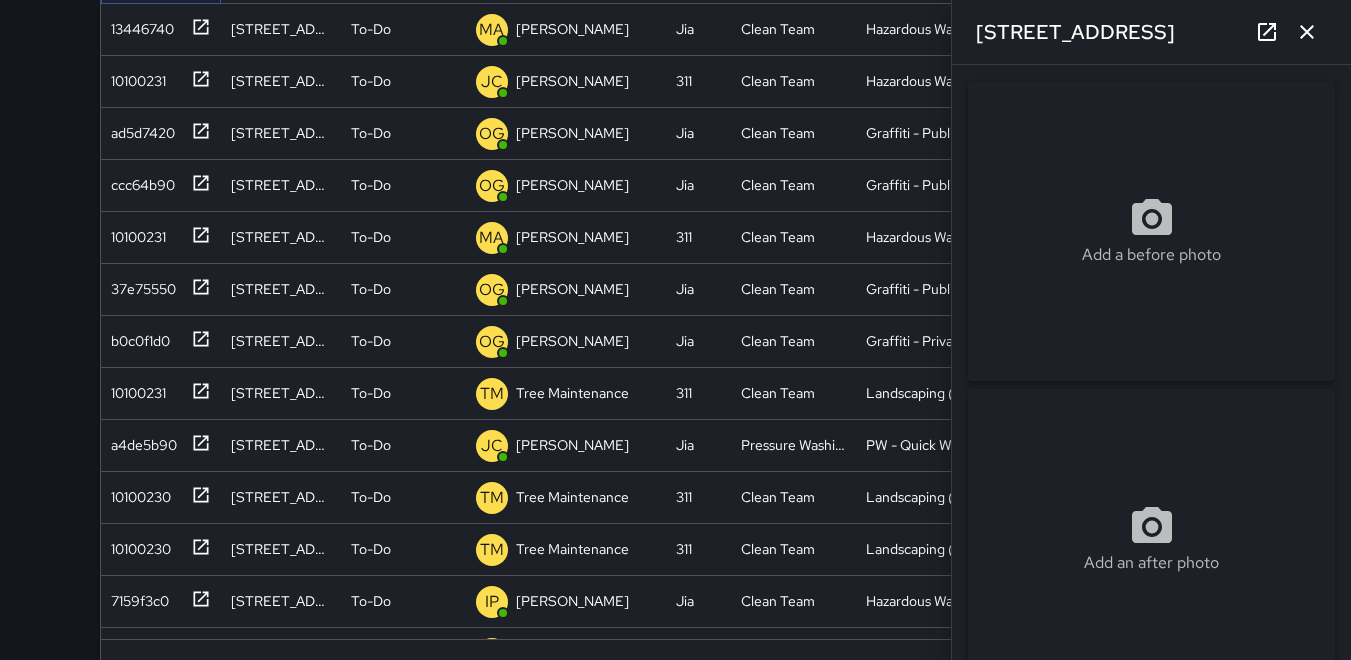 scroll, scrollTop: 521, scrollLeft: 0, axis: vertical 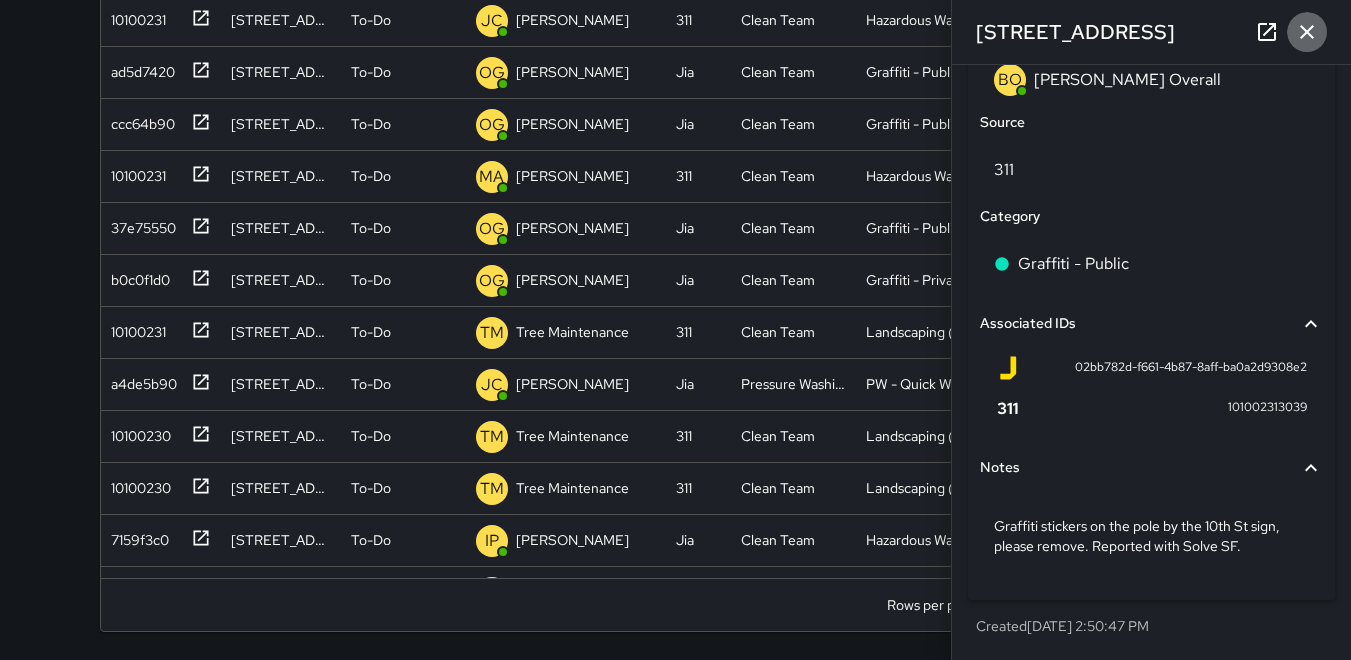 click 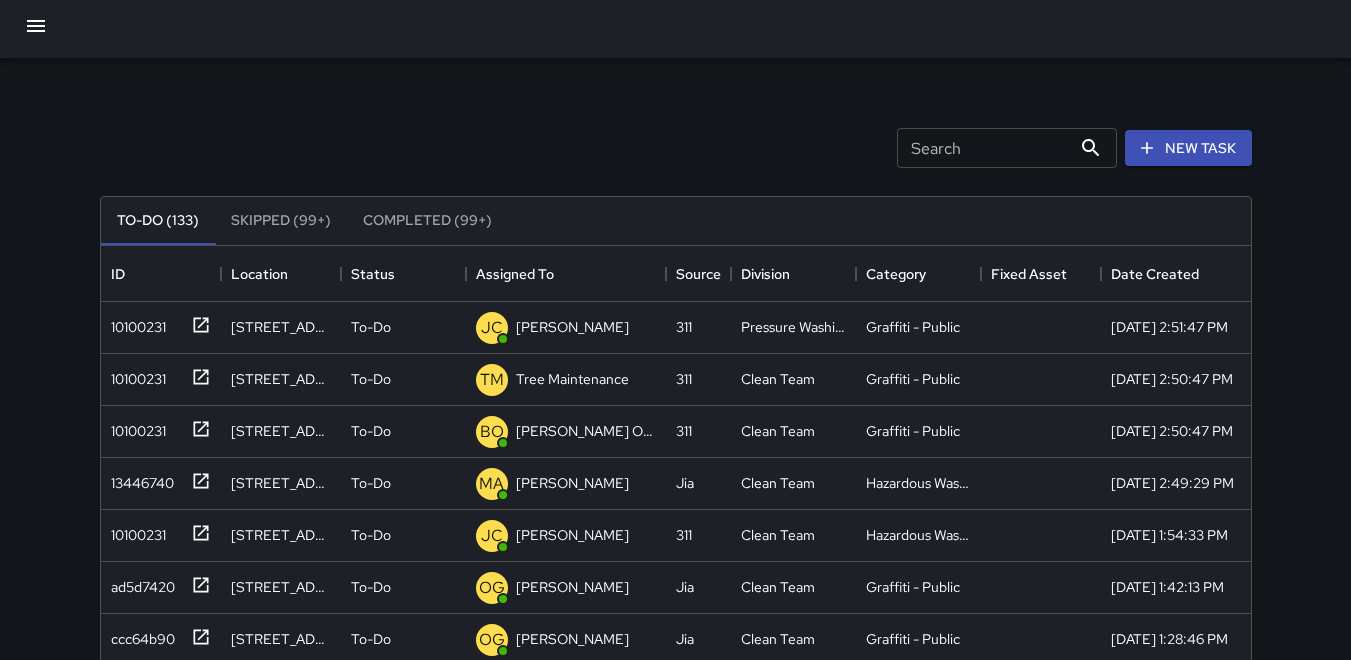scroll, scrollTop: 0, scrollLeft: 0, axis: both 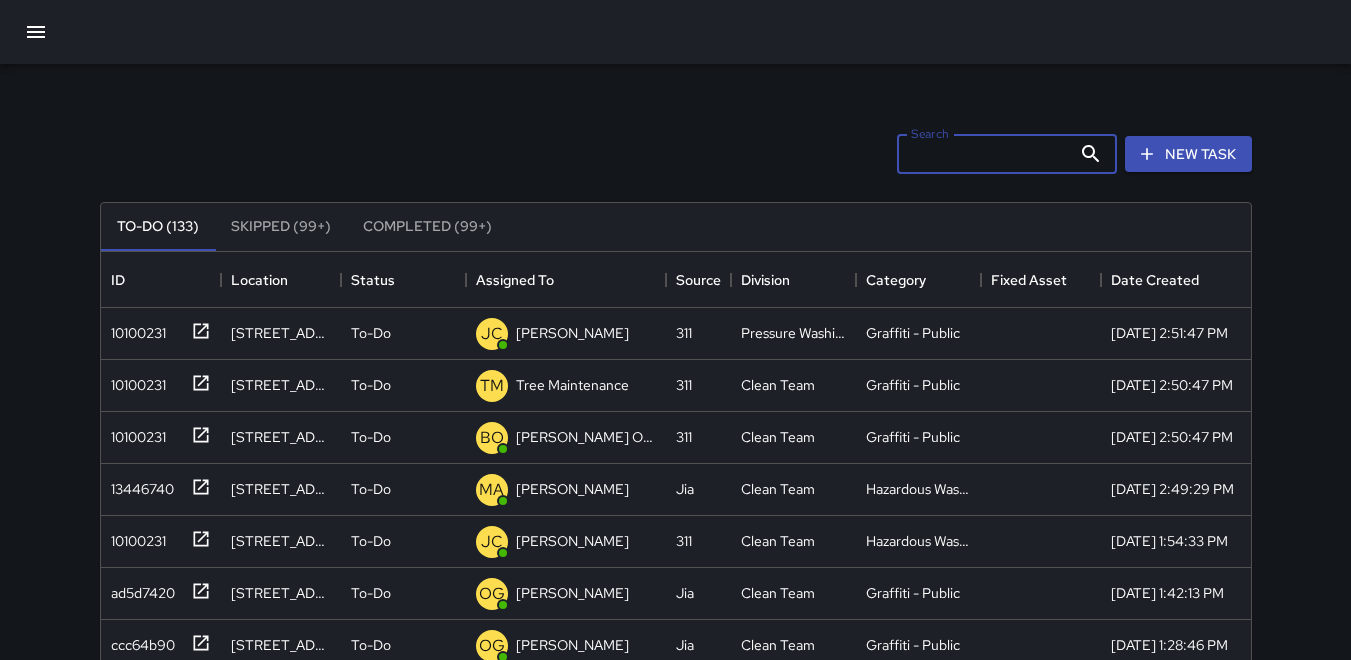 click on "Search" at bounding box center (984, 154) 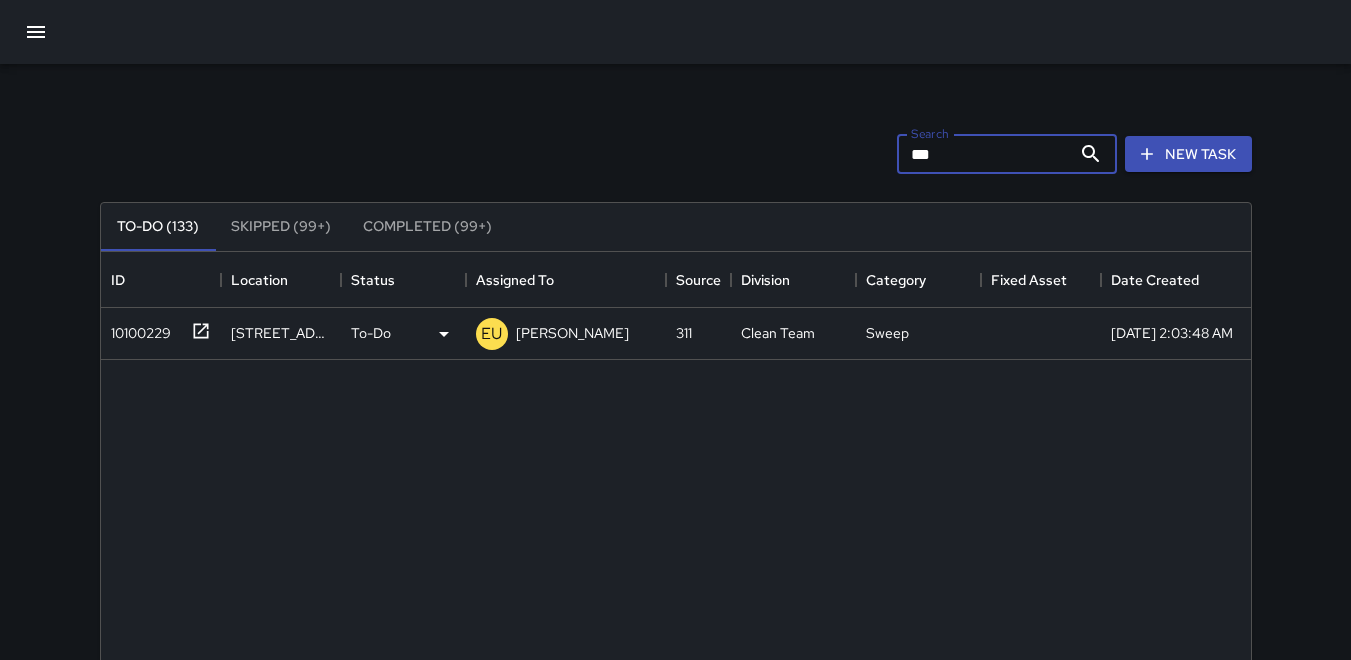 type on "***" 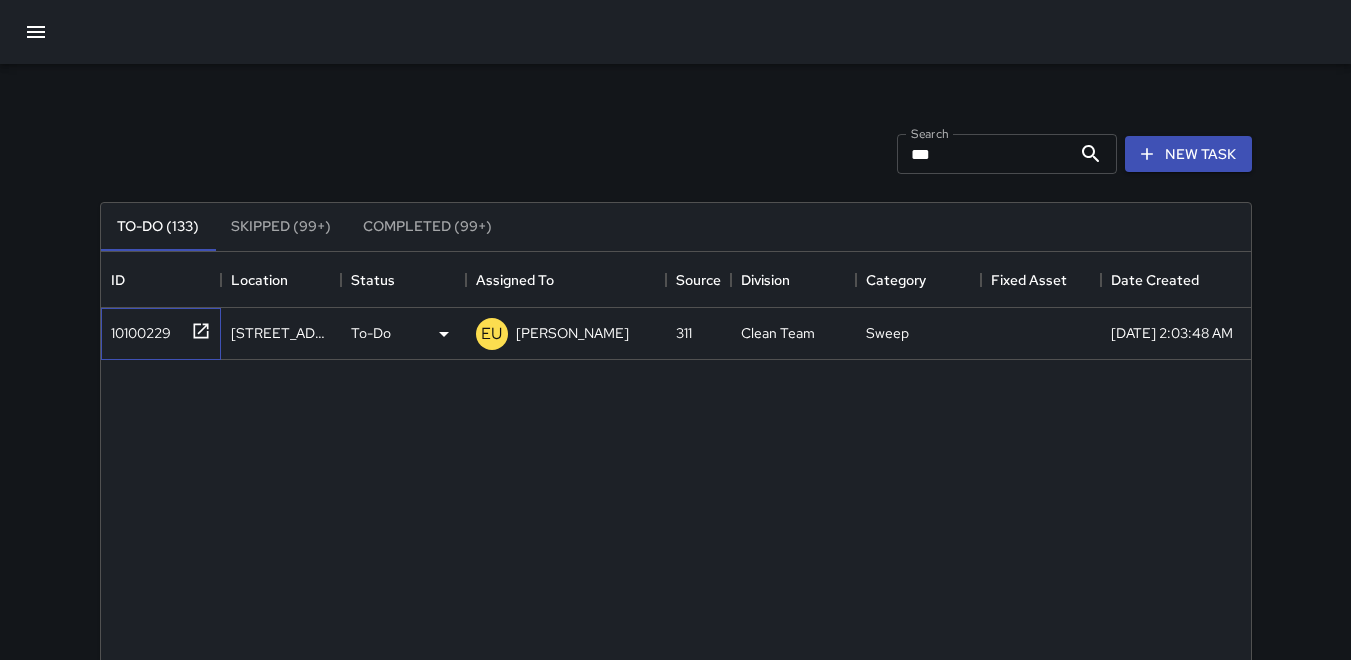 click on "10100229" at bounding box center (137, 329) 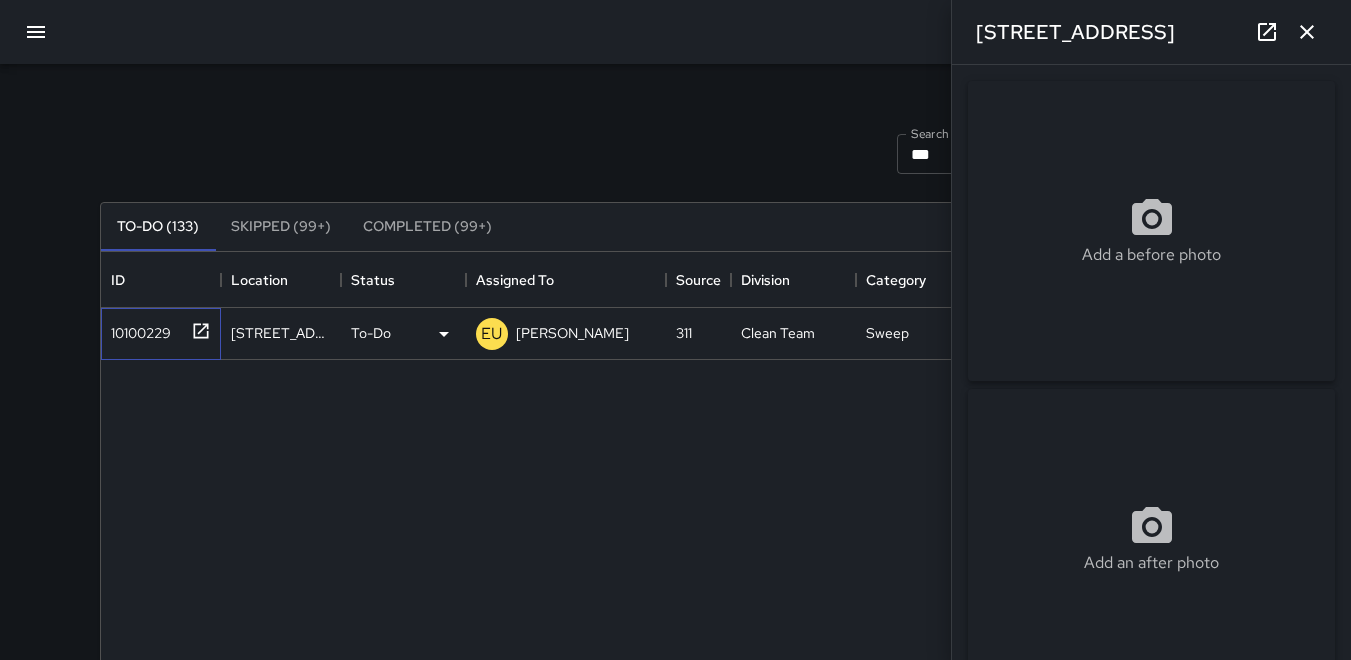type on "**********" 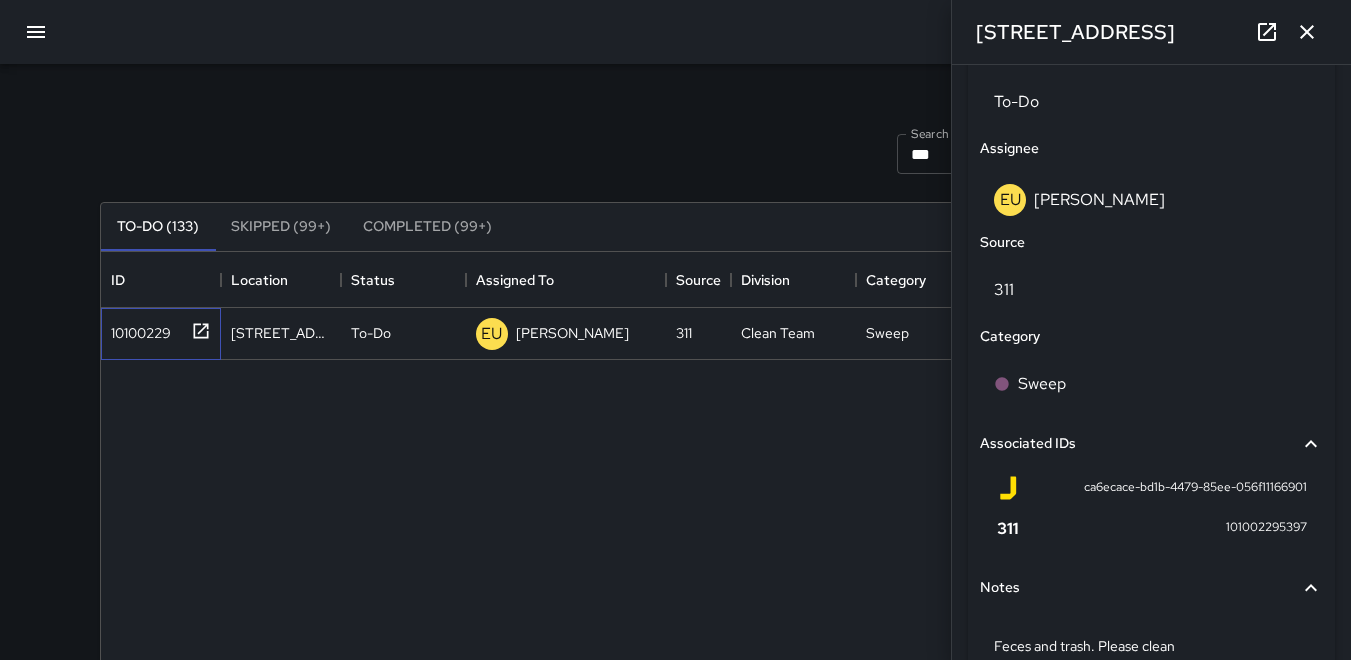 scroll, scrollTop: 1078, scrollLeft: 0, axis: vertical 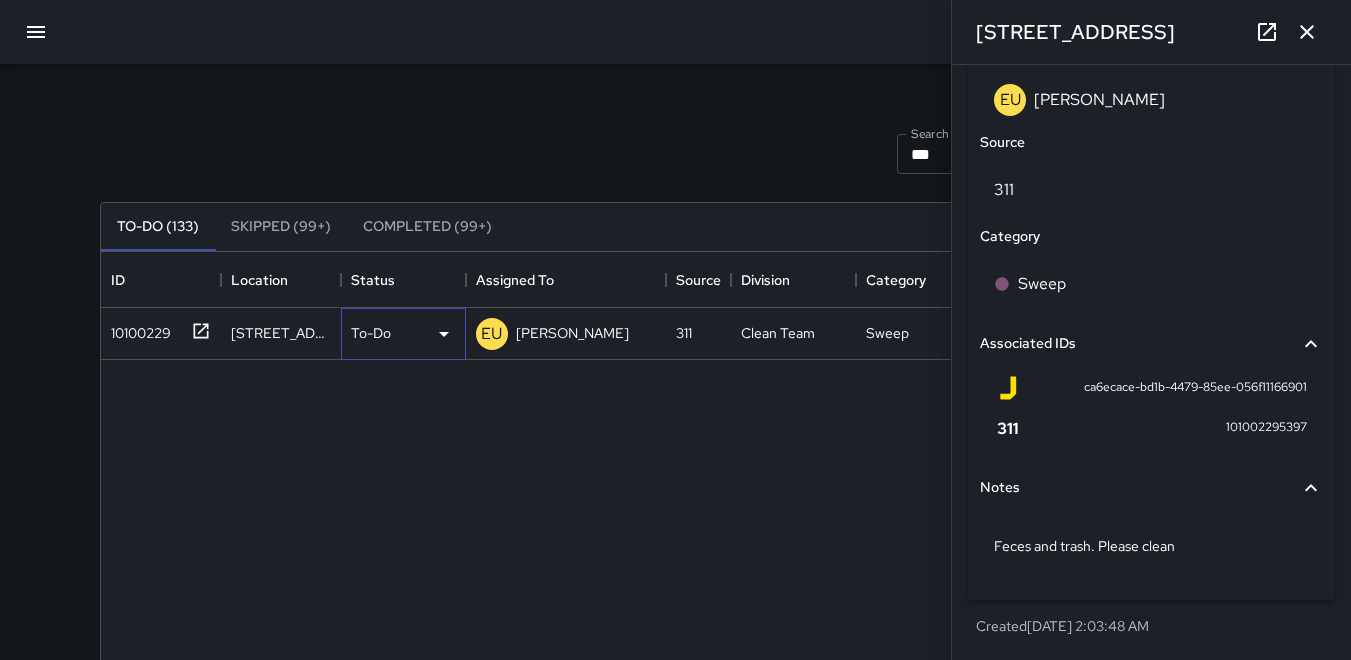 click 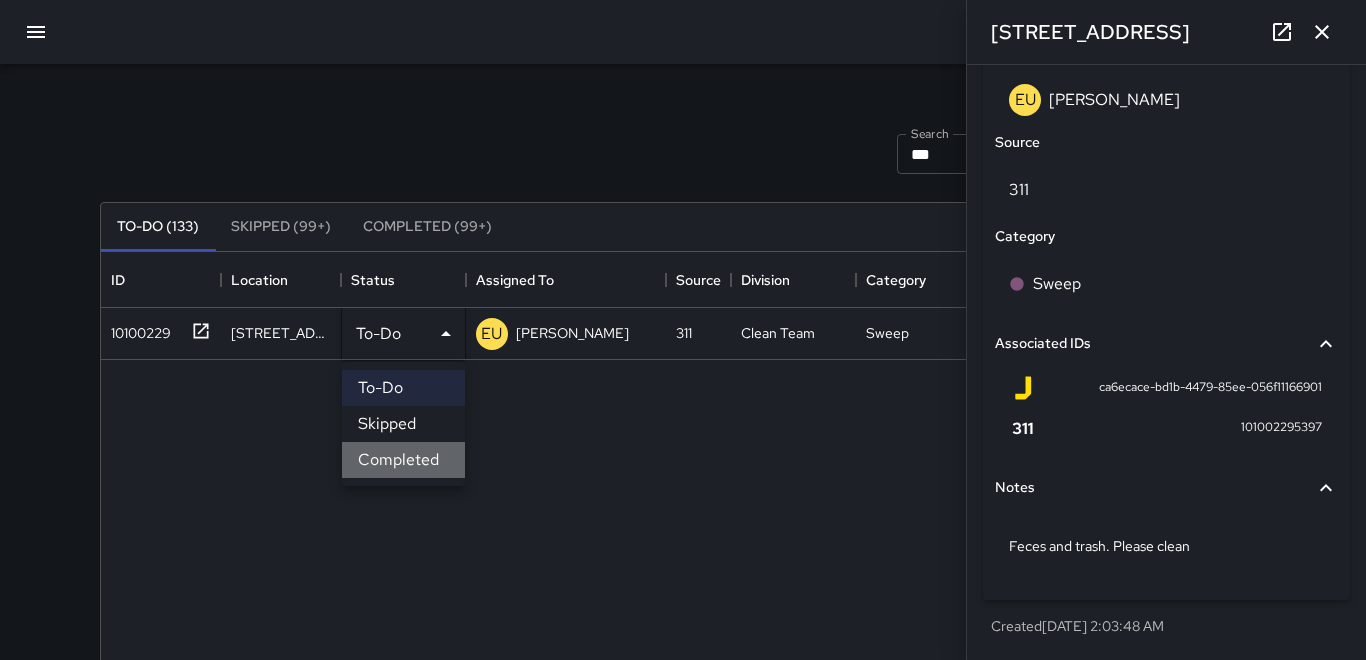 click on "Completed" at bounding box center [403, 460] 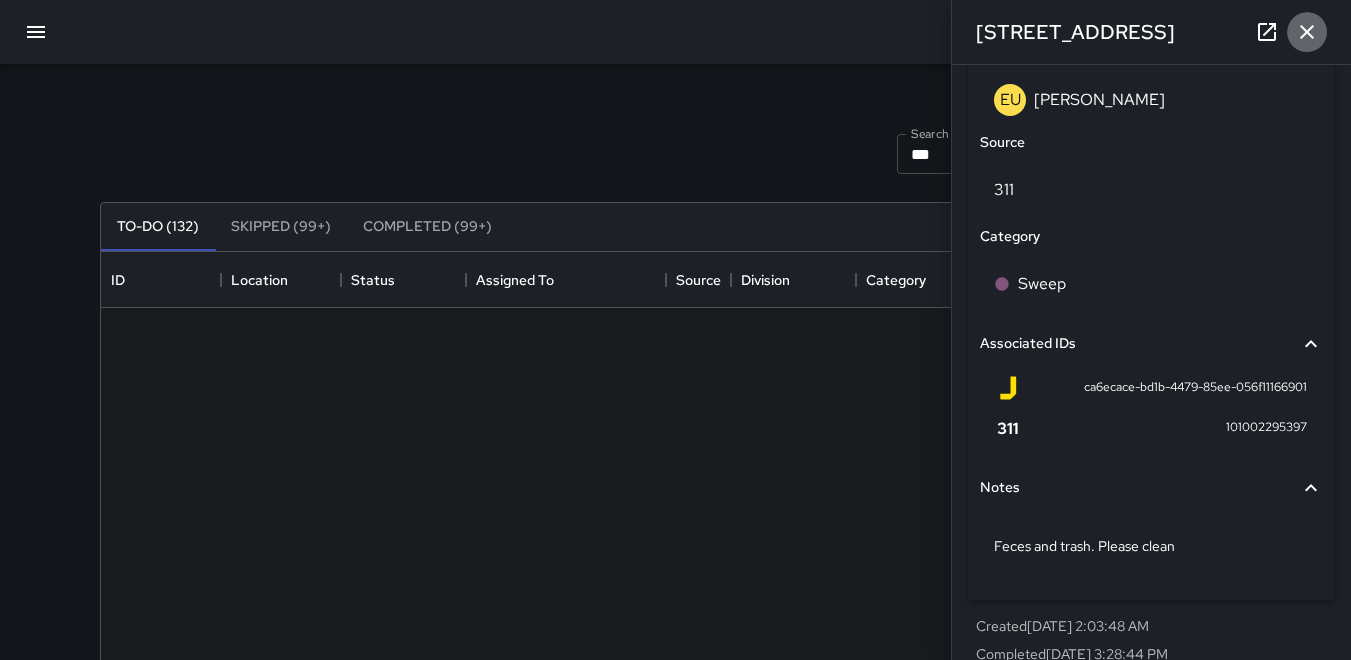 click 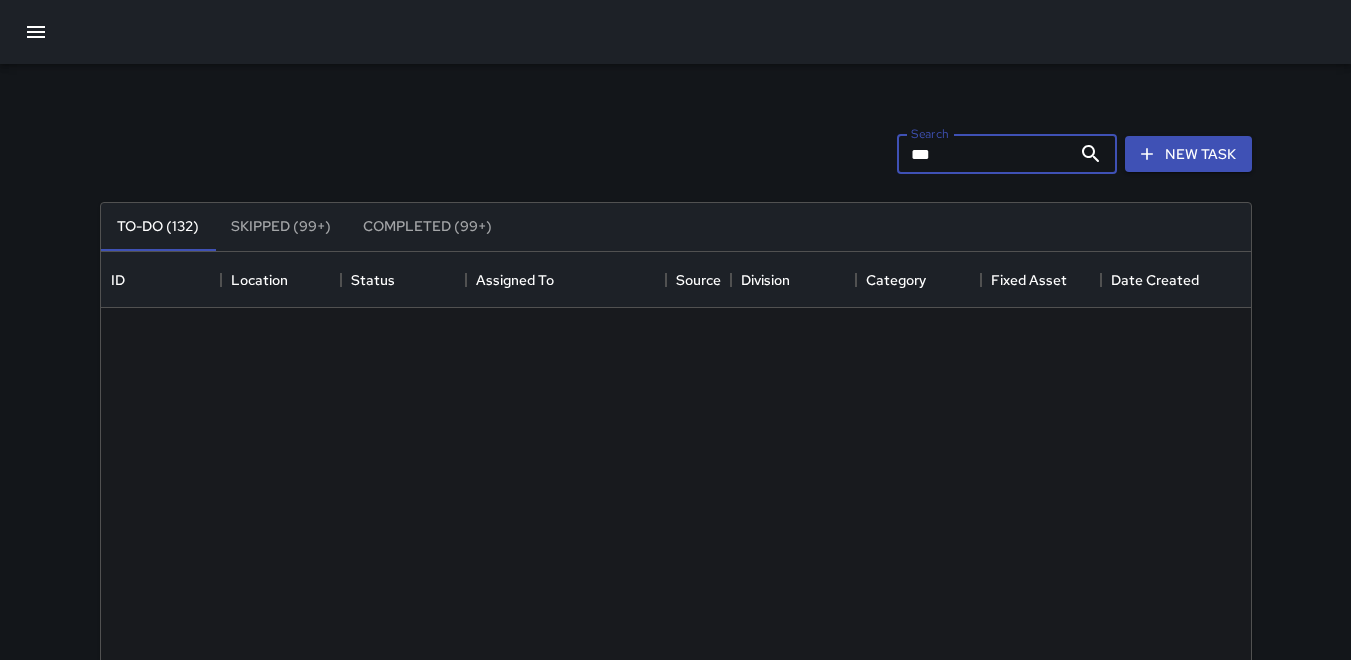 click on "***" at bounding box center [984, 154] 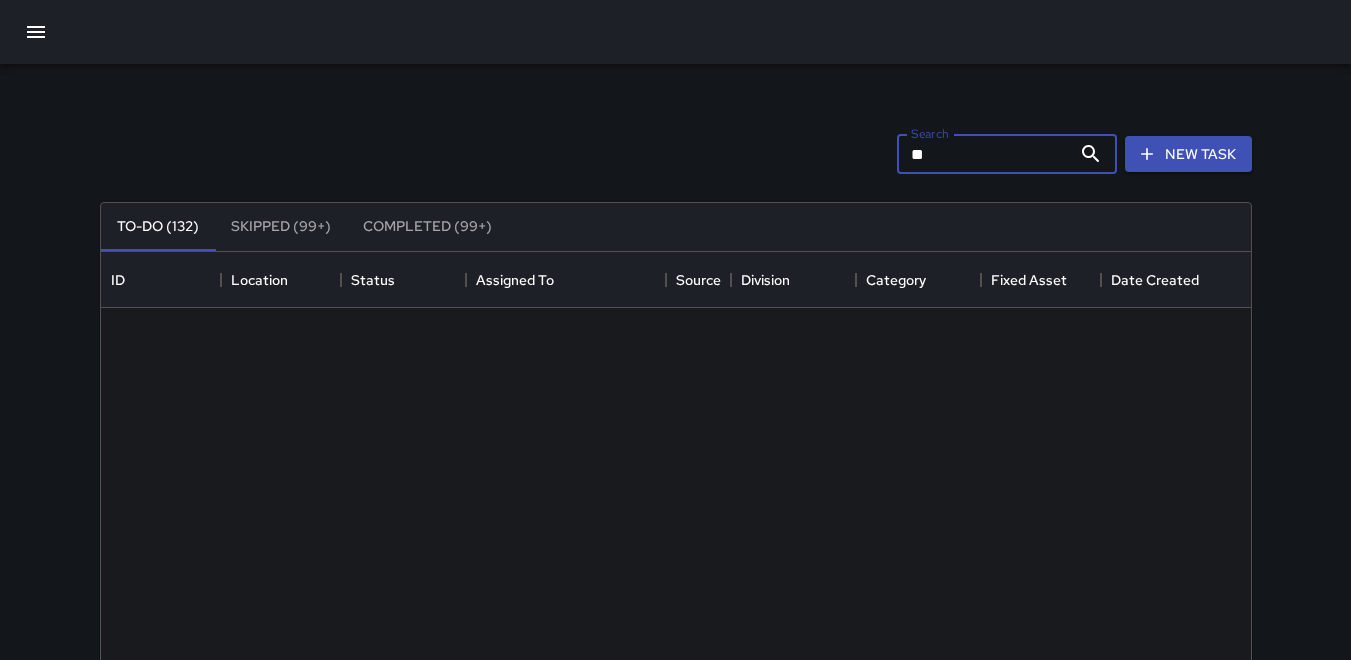 type on "*" 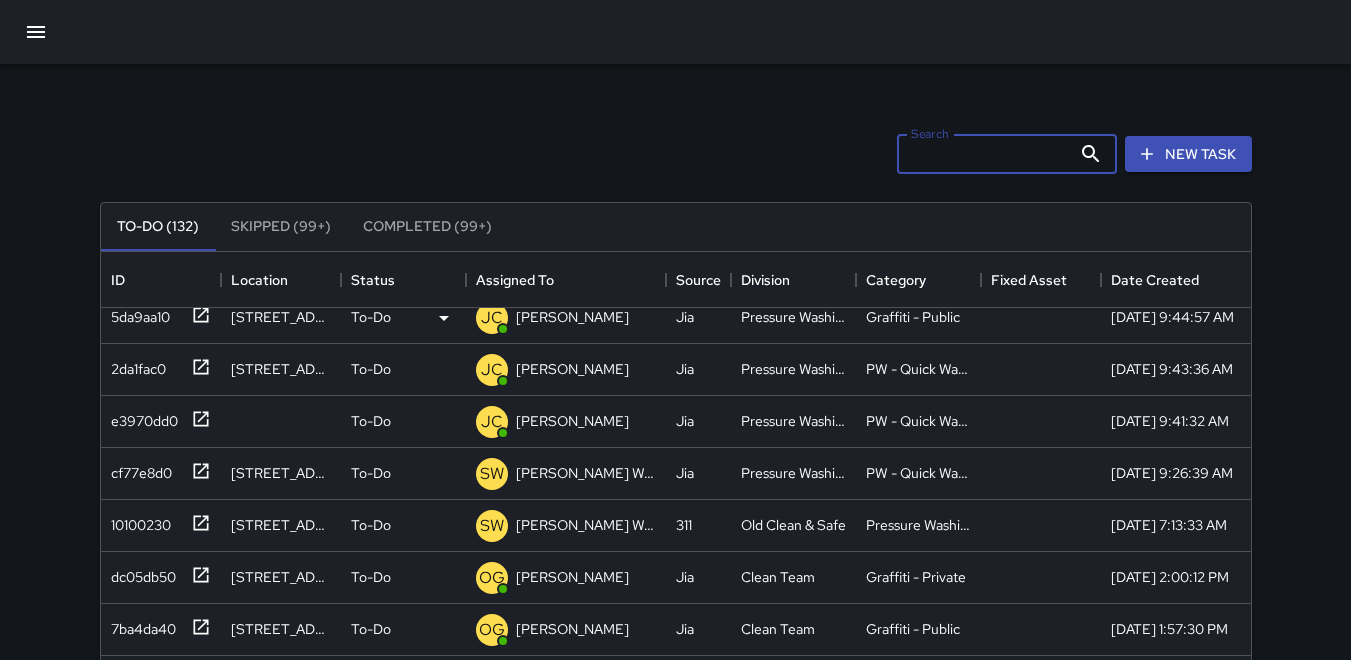 scroll, scrollTop: 1000, scrollLeft: 0, axis: vertical 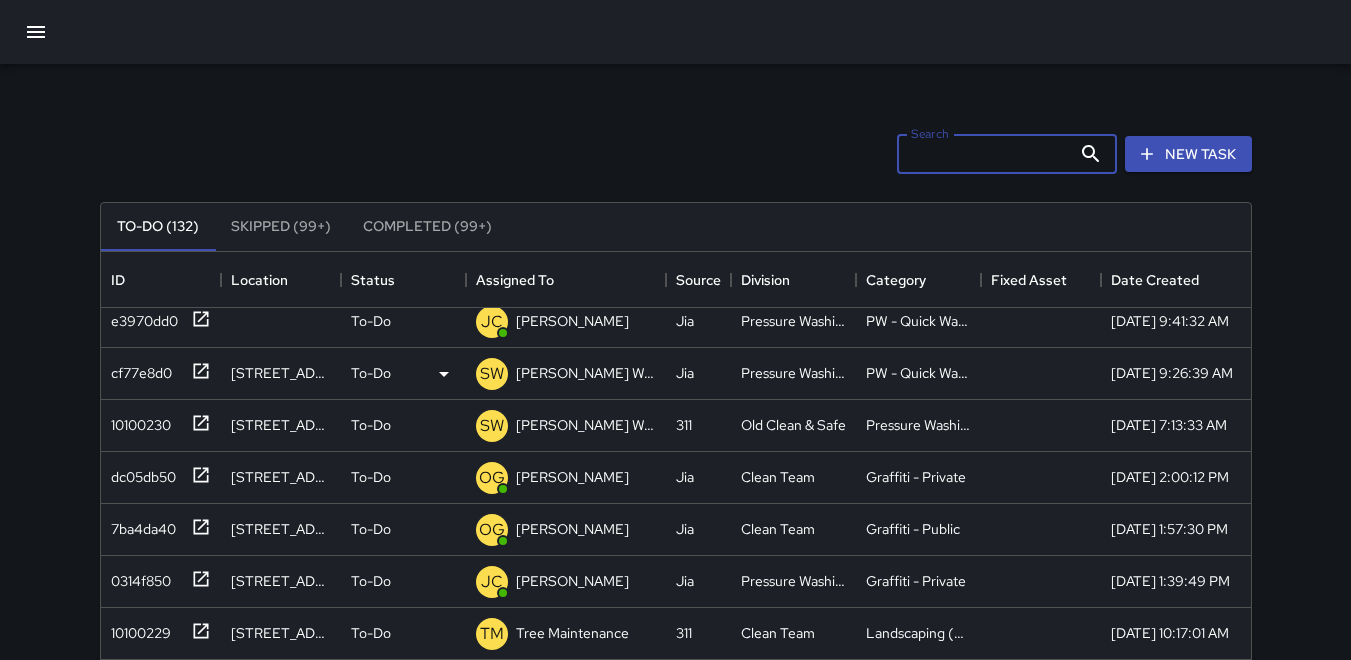 type 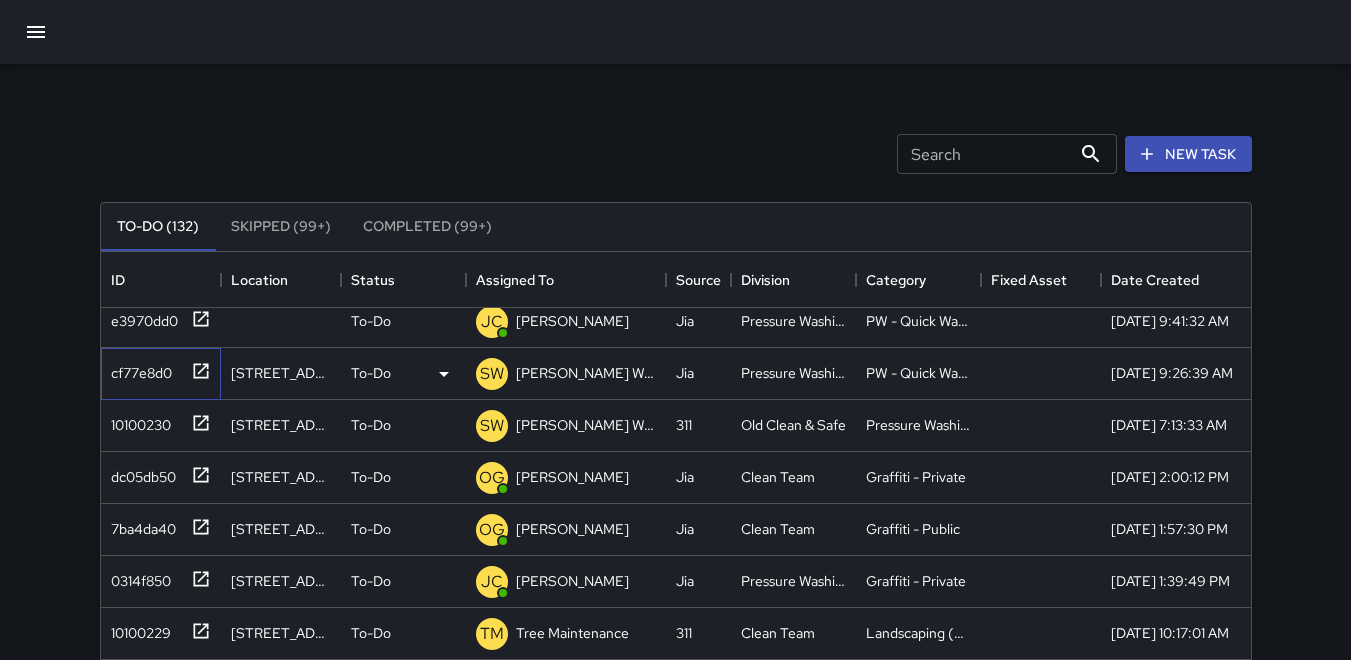click on "cf77e8d0" at bounding box center [137, 369] 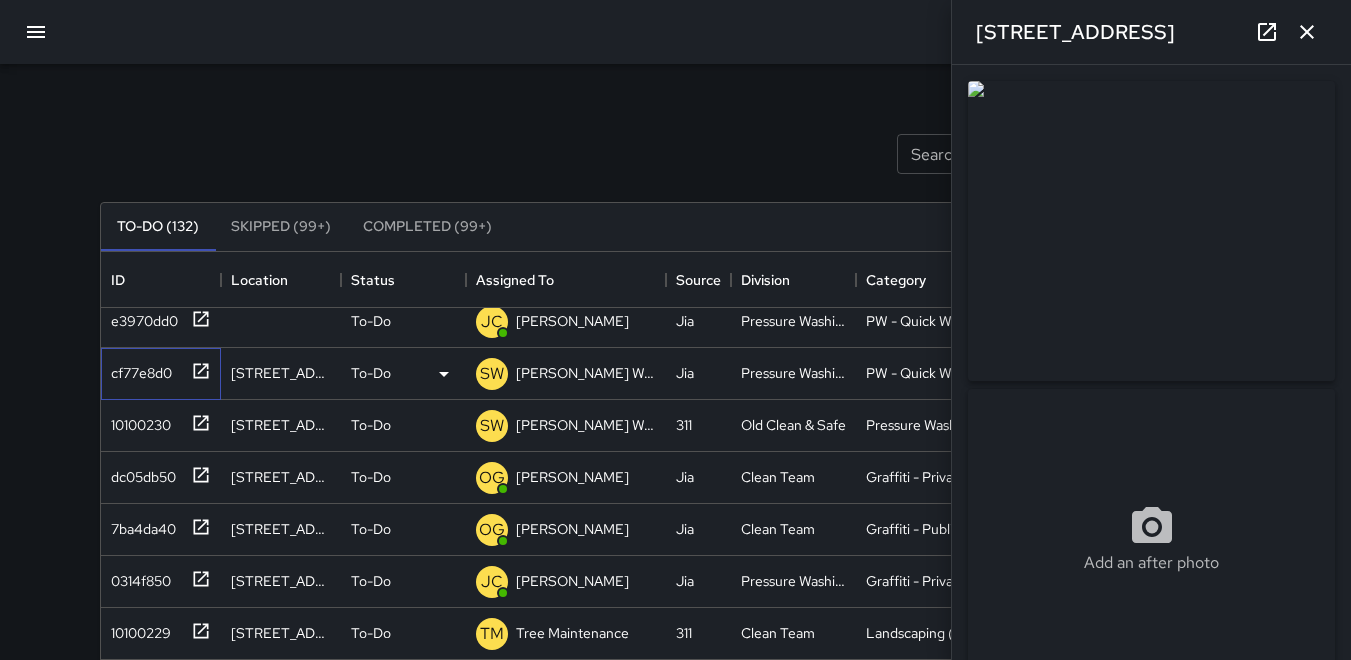 type on "**********" 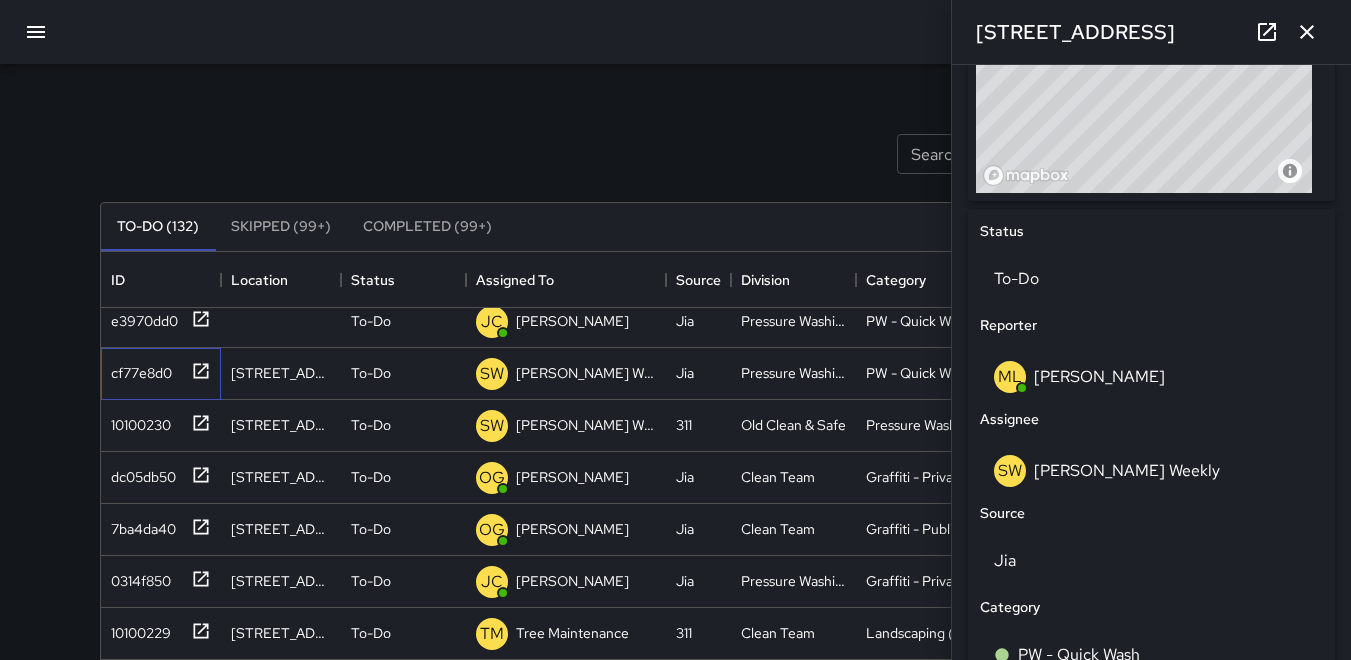 scroll, scrollTop: 900, scrollLeft: 0, axis: vertical 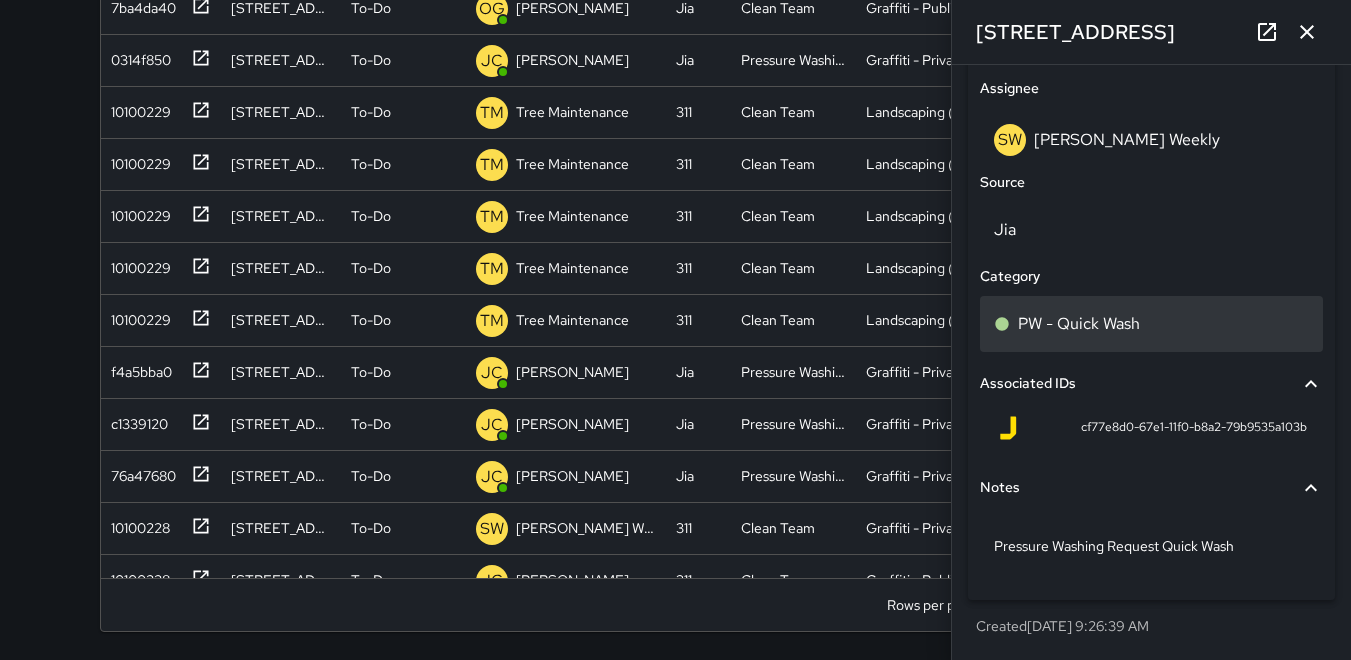 click on "PW - Quick Wash" at bounding box center (1079, 324) 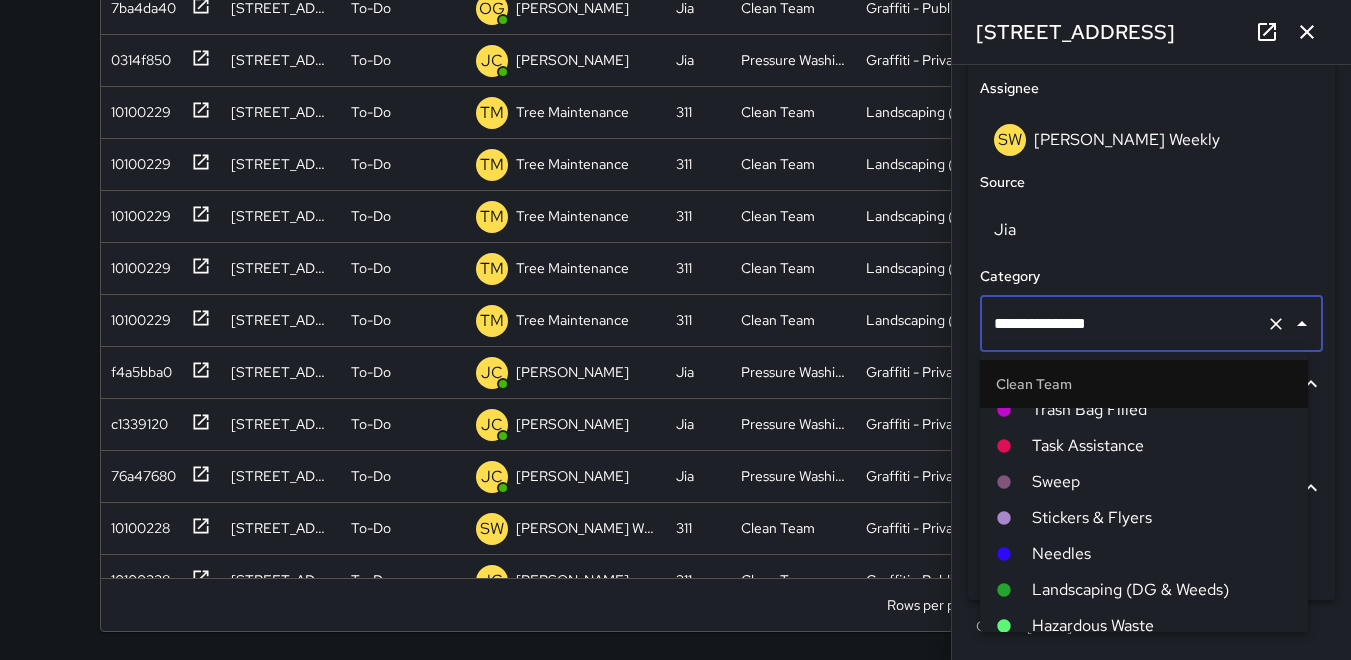 scroll, scrollTop: 0, scrollLeft: 0, axis: both 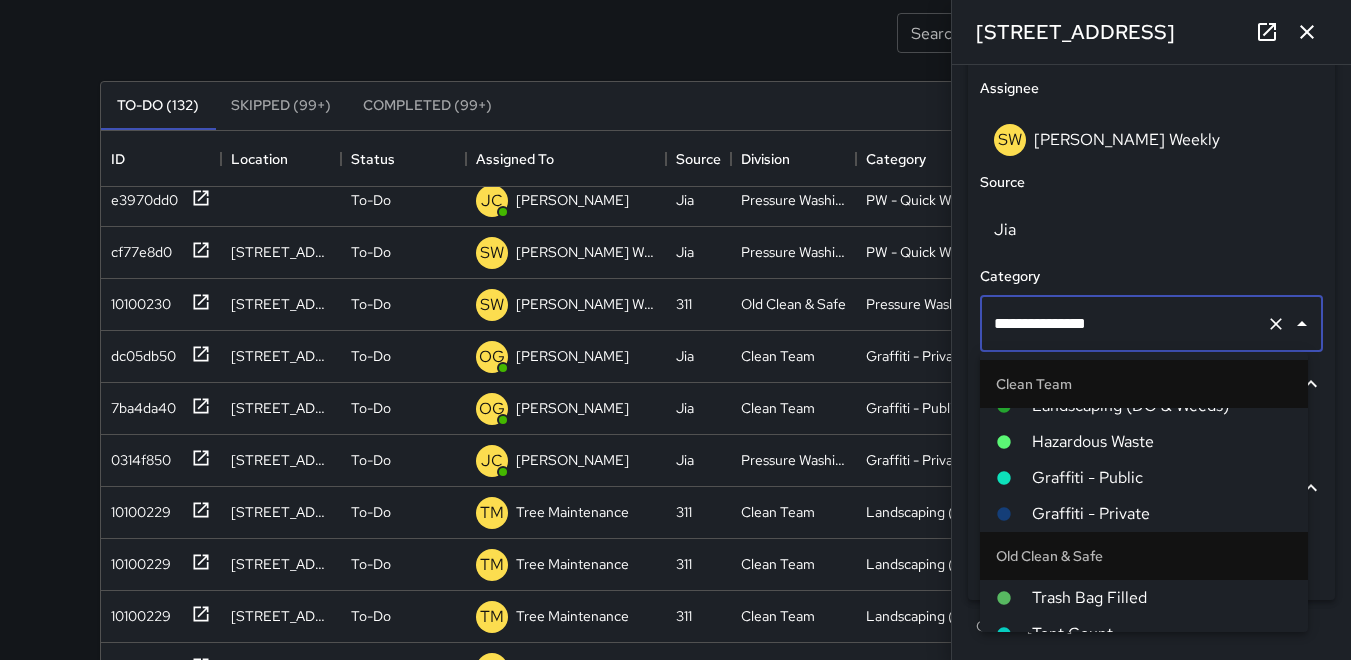 click on "Graffiti - Private" at bounding box center [1162, 514] 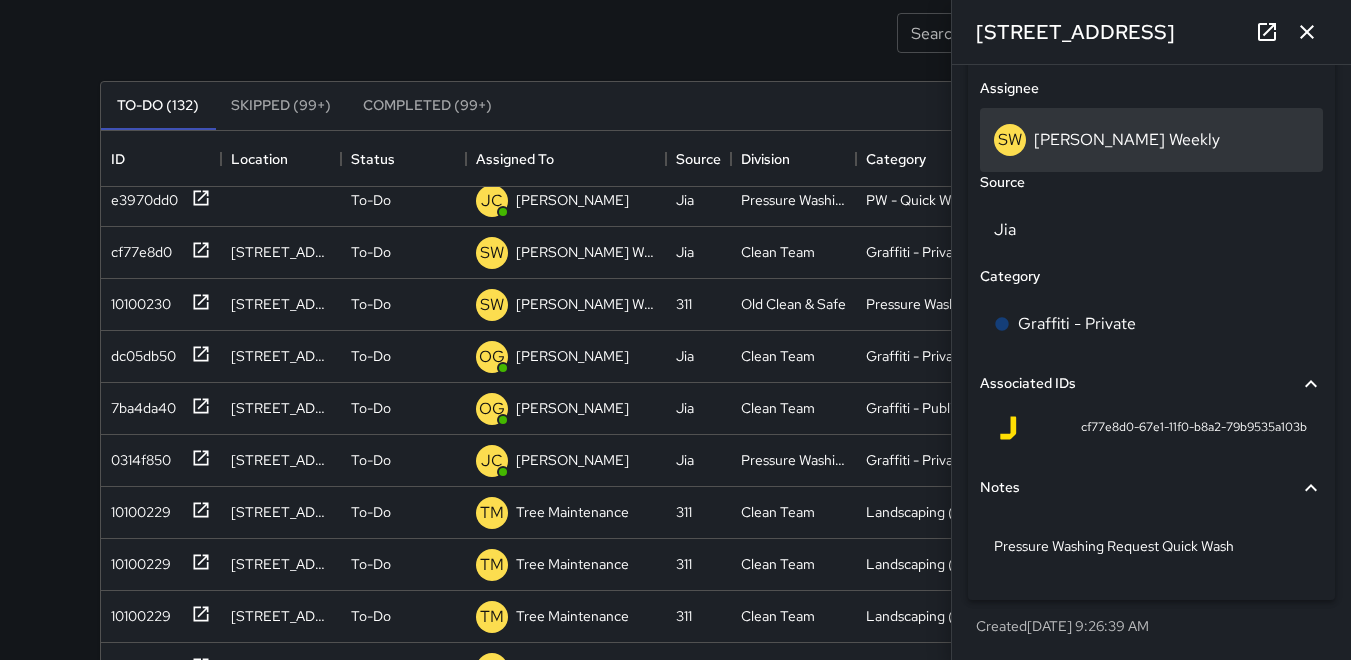 click on "SW" at bounding box center [1010, 140] 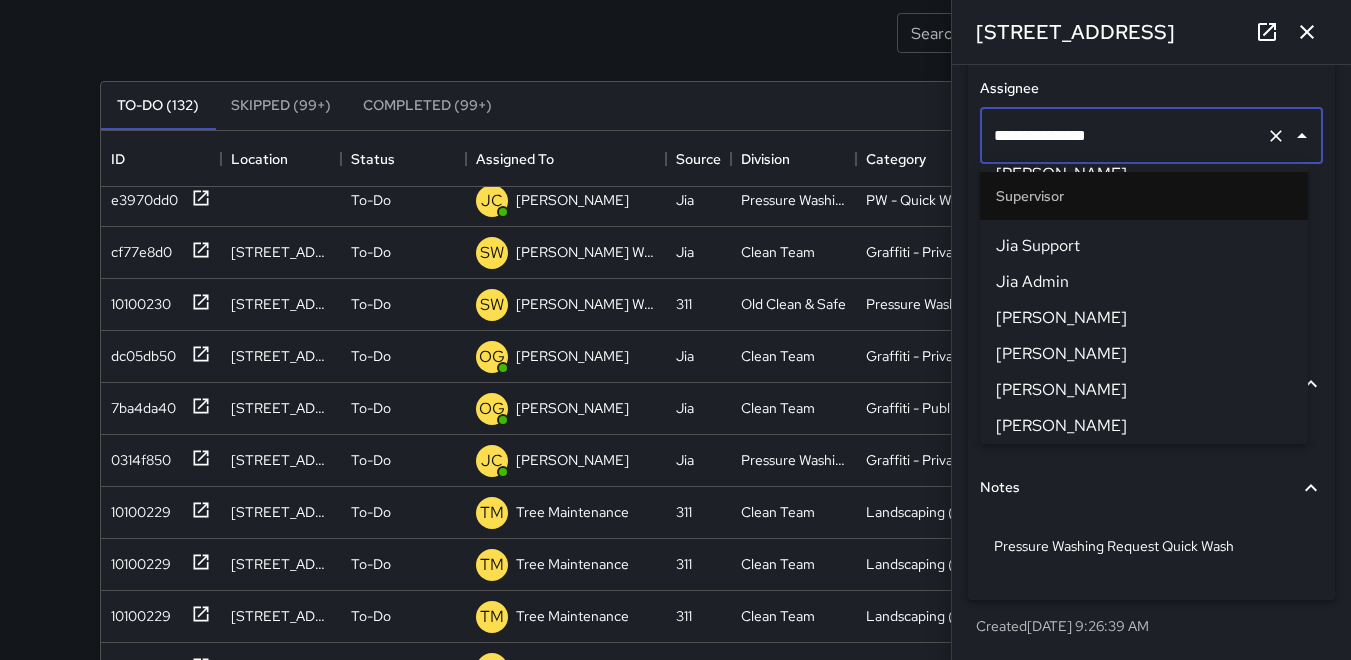 scroll, scrollTop: 696, scrollLeft: 0, axis: vertical 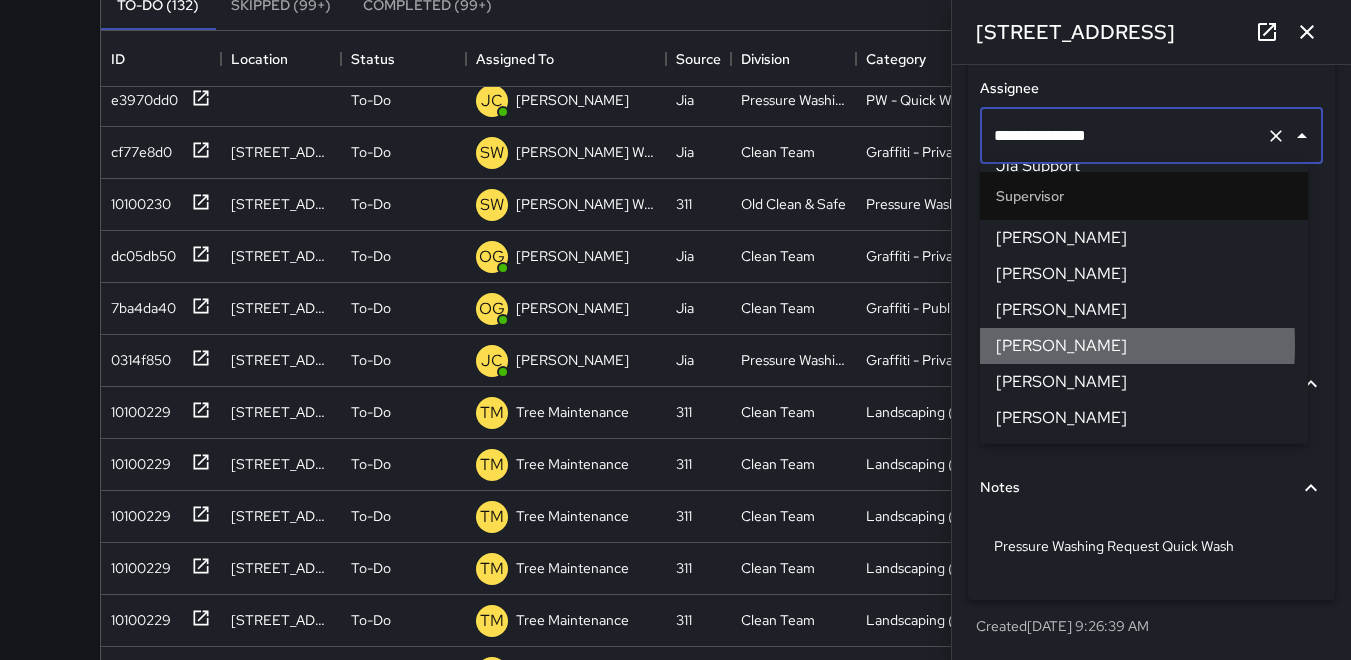 click on "[PERSON_NAME]" at bounding box center (1144, 346) 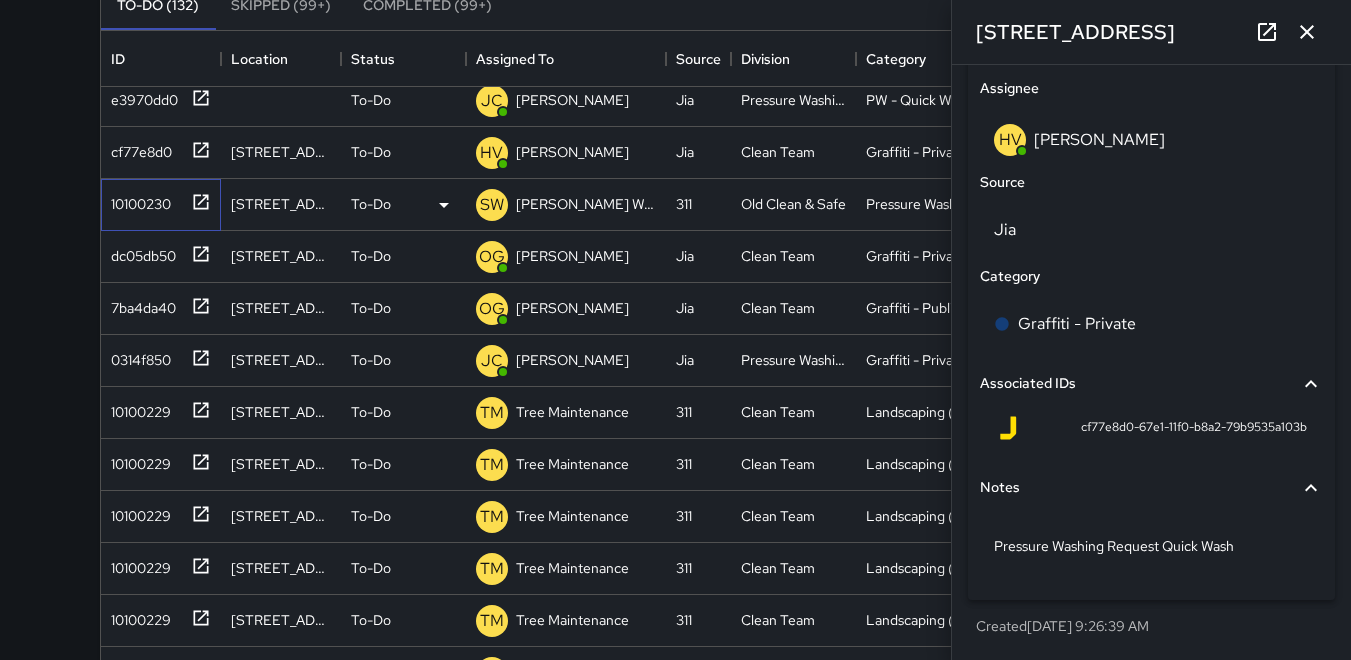 click on "10100230" at bounding box center (137, 200) 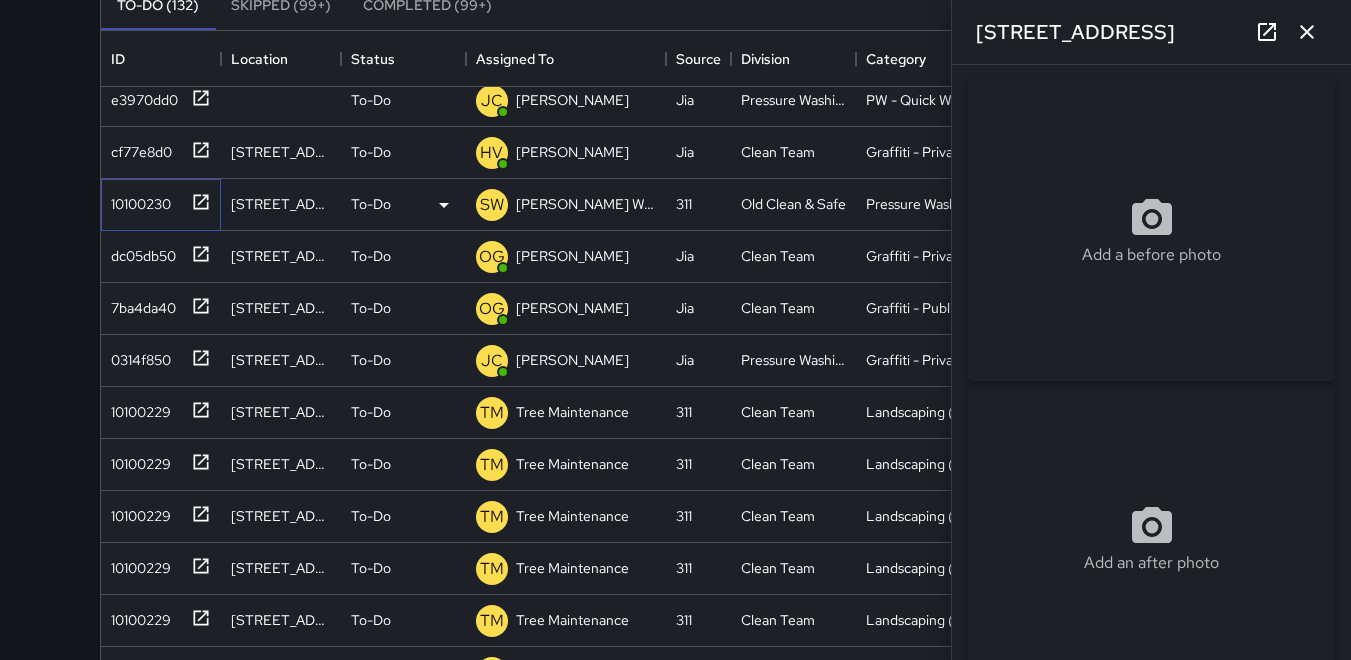 type on "**********" 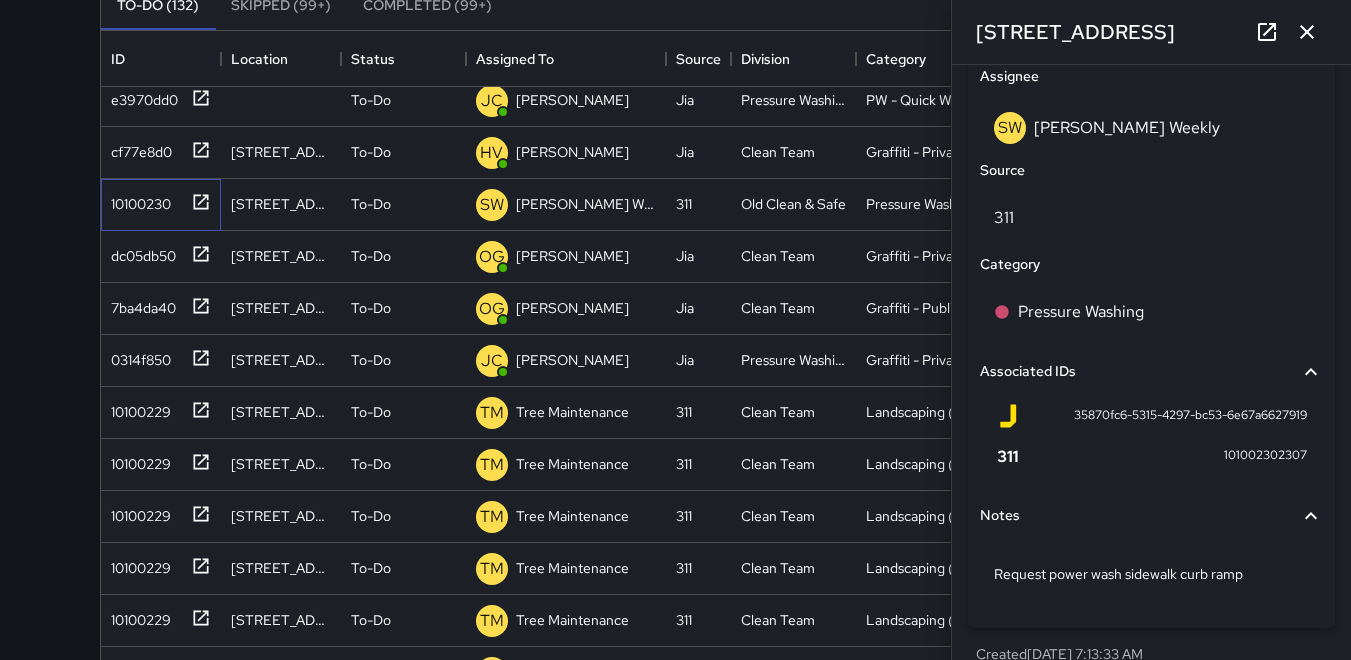 scroll, scrollTop: 1078, scrollLeft: 0, axis: vertical 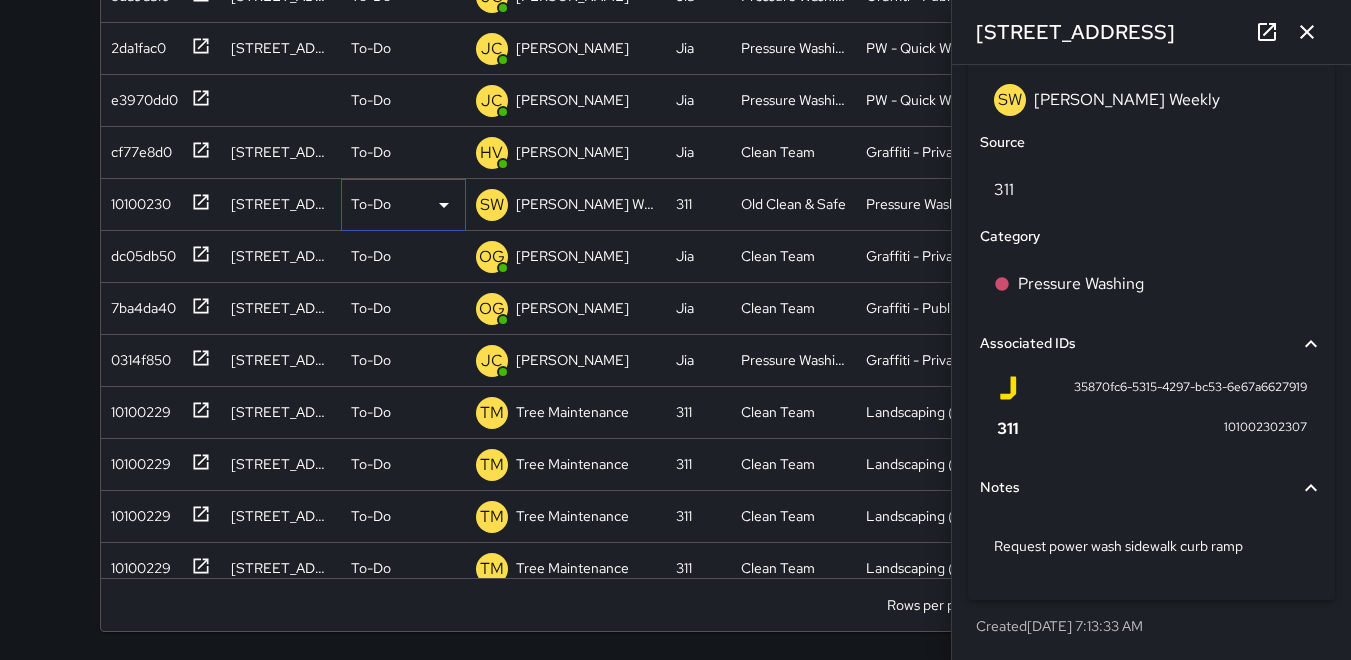 click 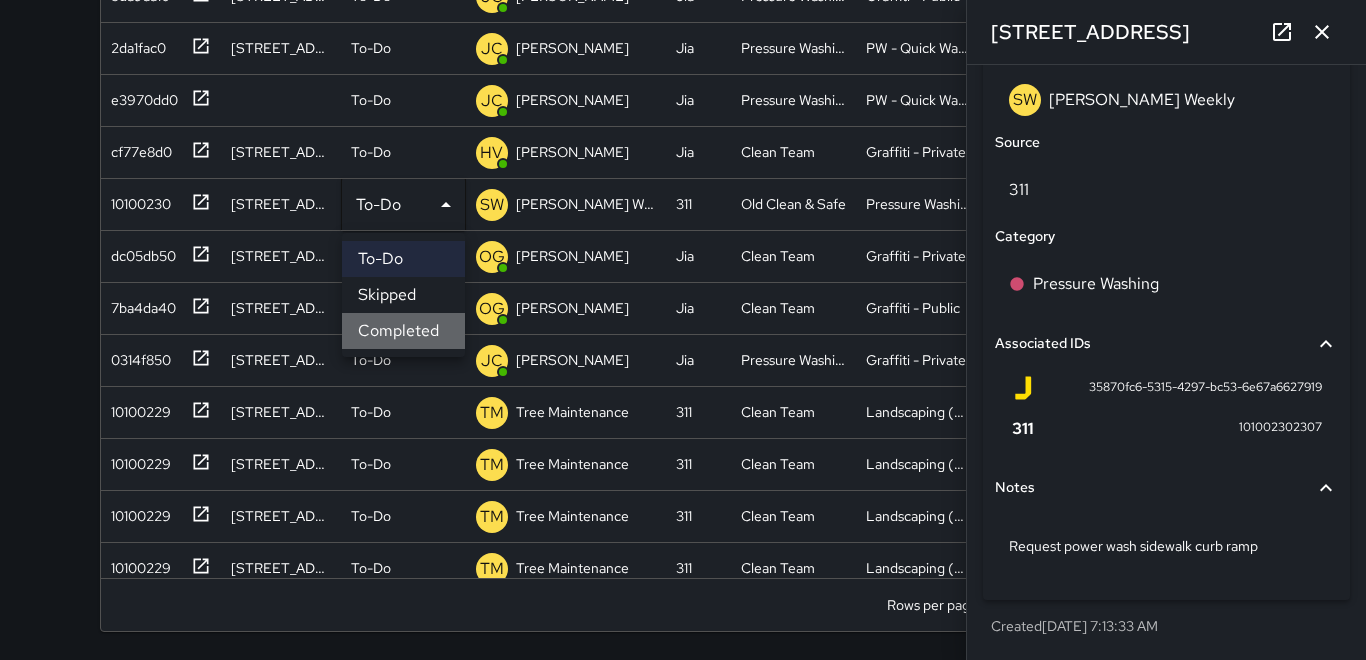 click on "Completed" at bounding box center (403, 331) 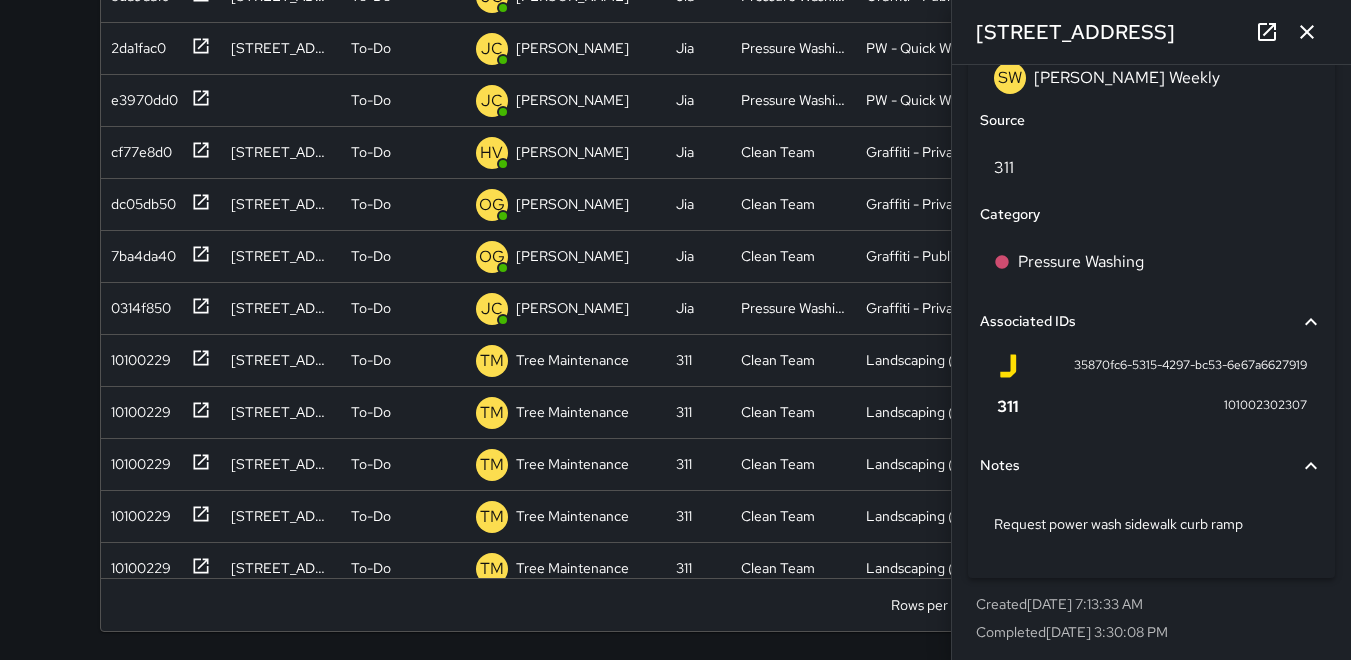 scroll, scrollTop: 1106, scrollLeft: 0, axis: vertical 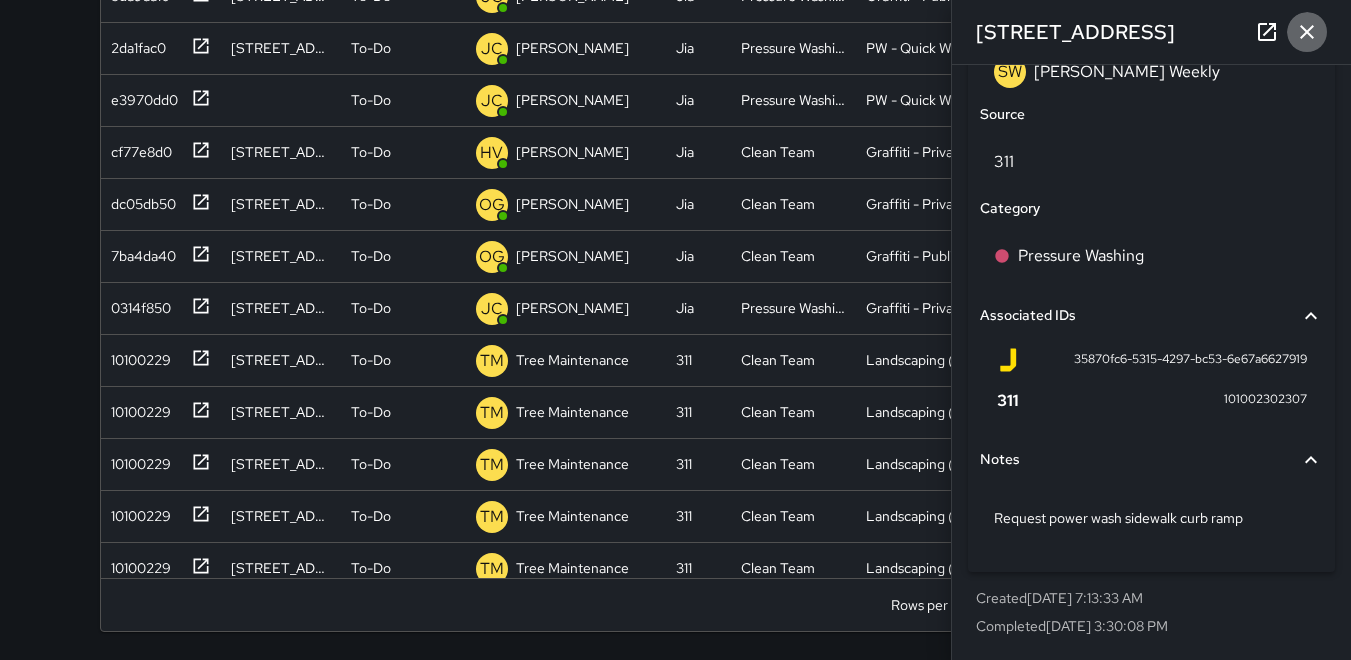 click 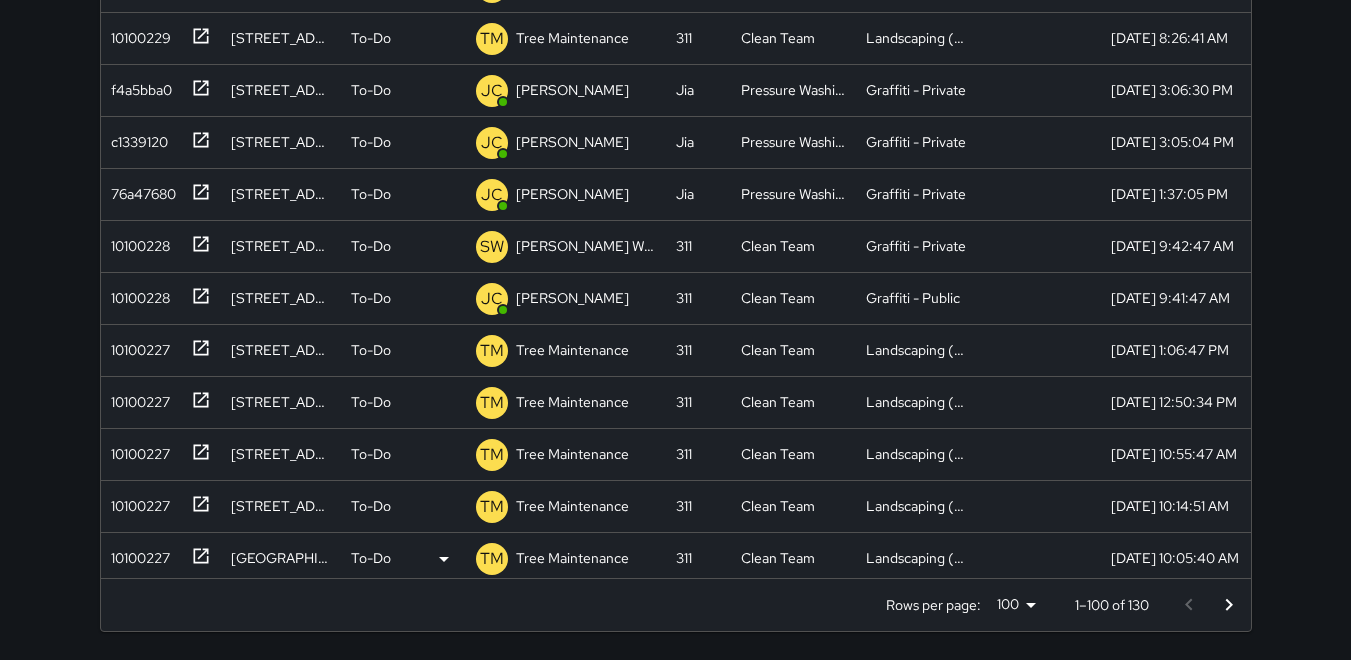 scroll, scrollTop: 1148, scrollLeft: 0, axis: vertical 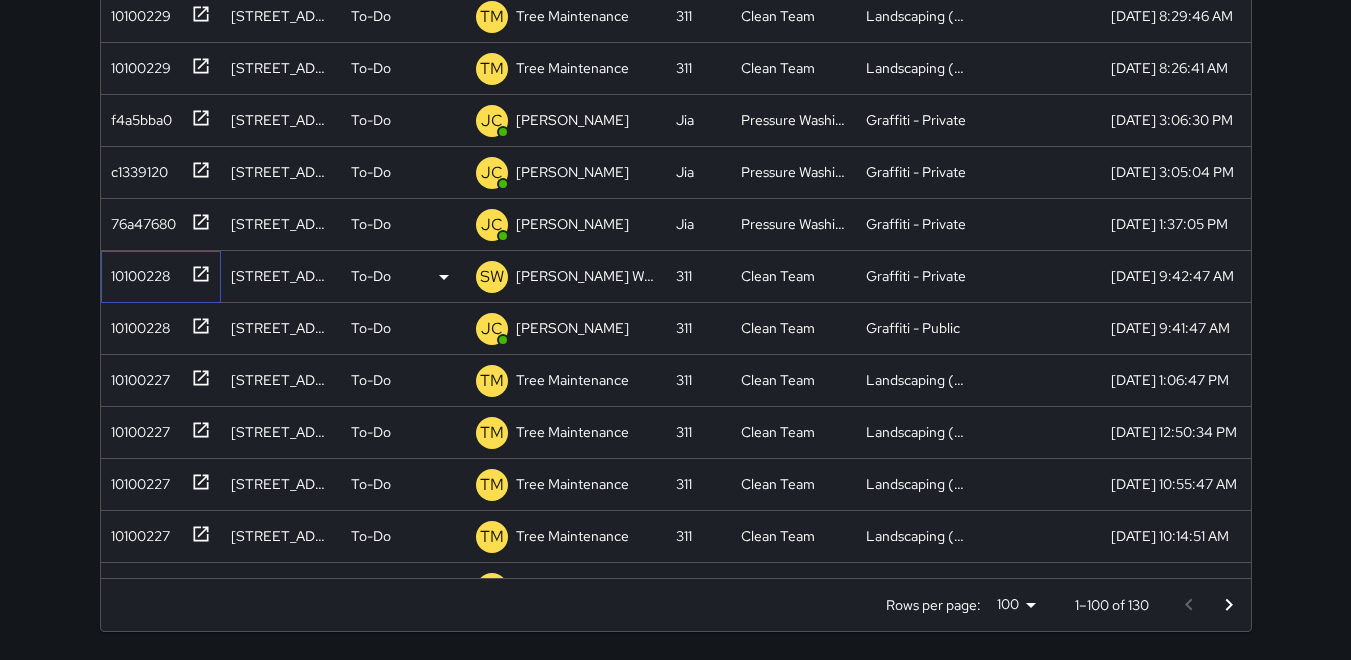 click on "10100228" at bounding box center (136, 272) 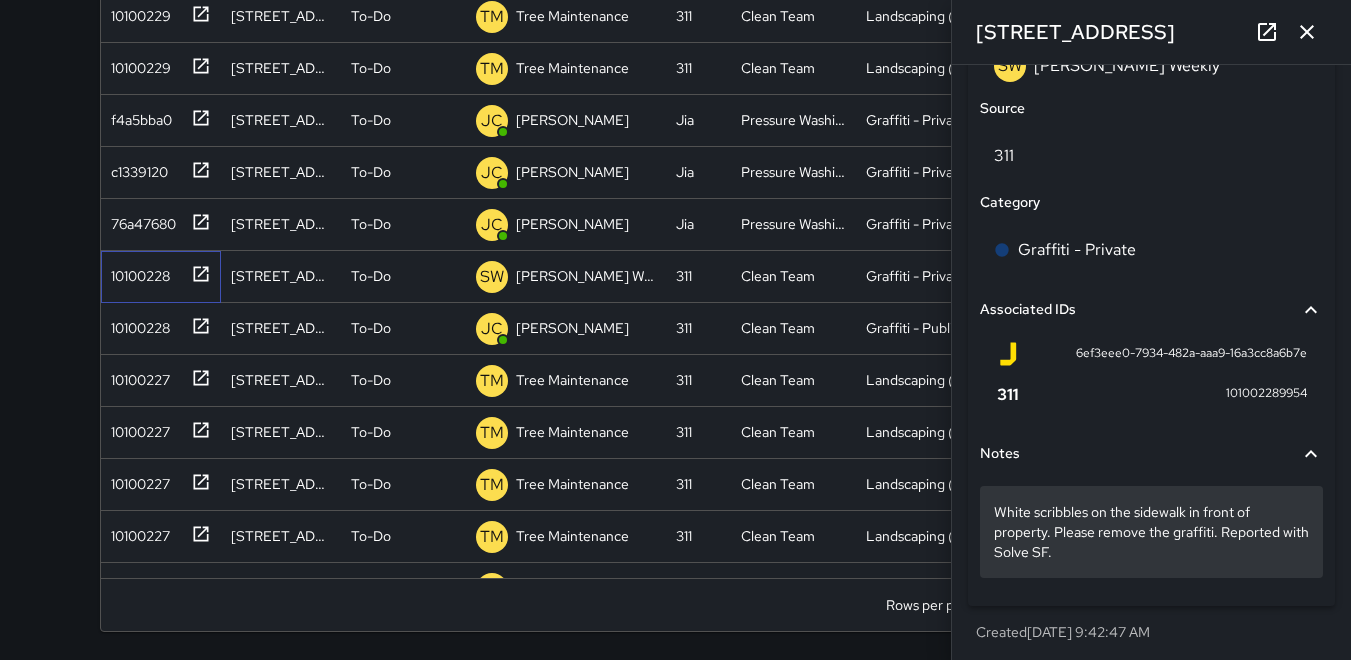 scroll, scrollTop: 1118, scrollLeft: 0, axis: vertical 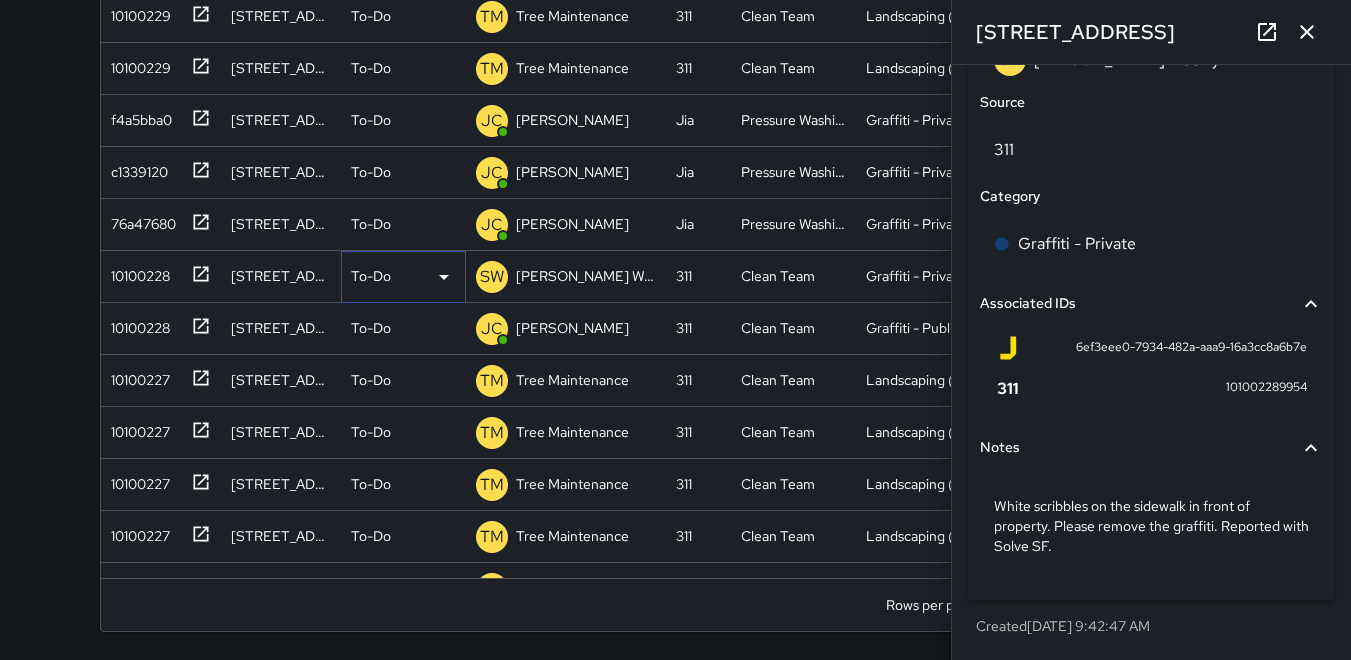 click 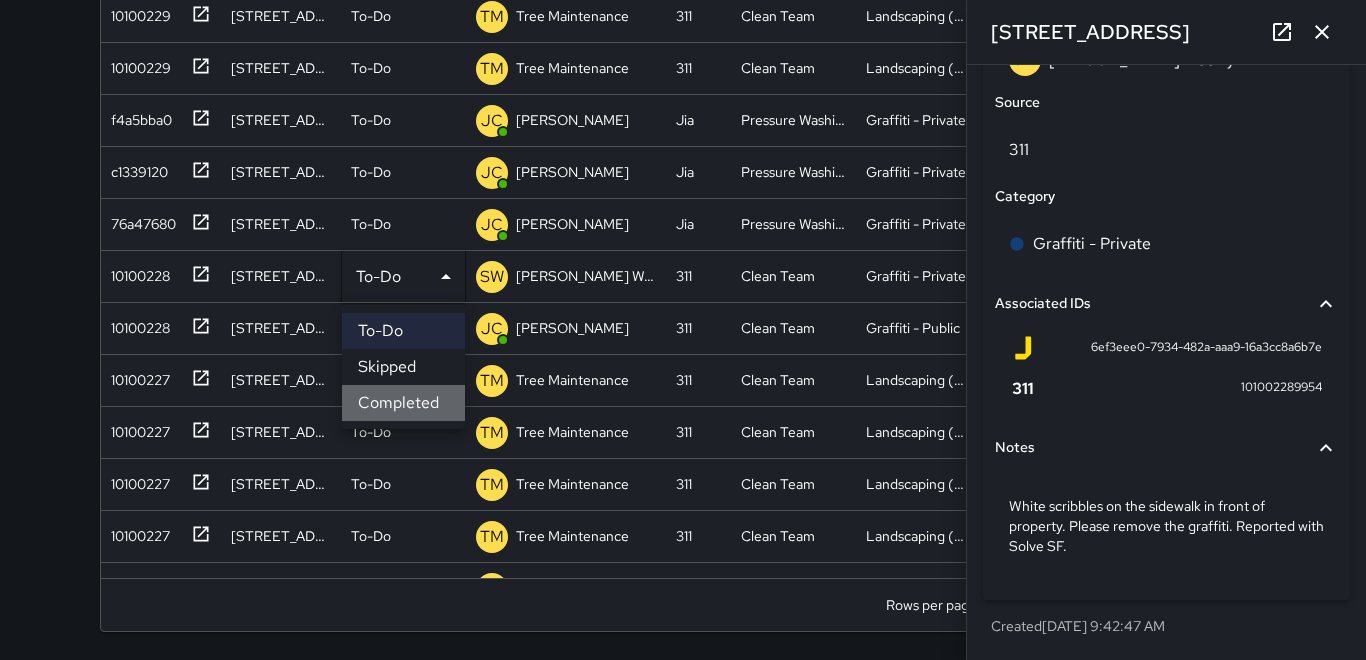 click on "Completed" at bounding box center (403, 403) 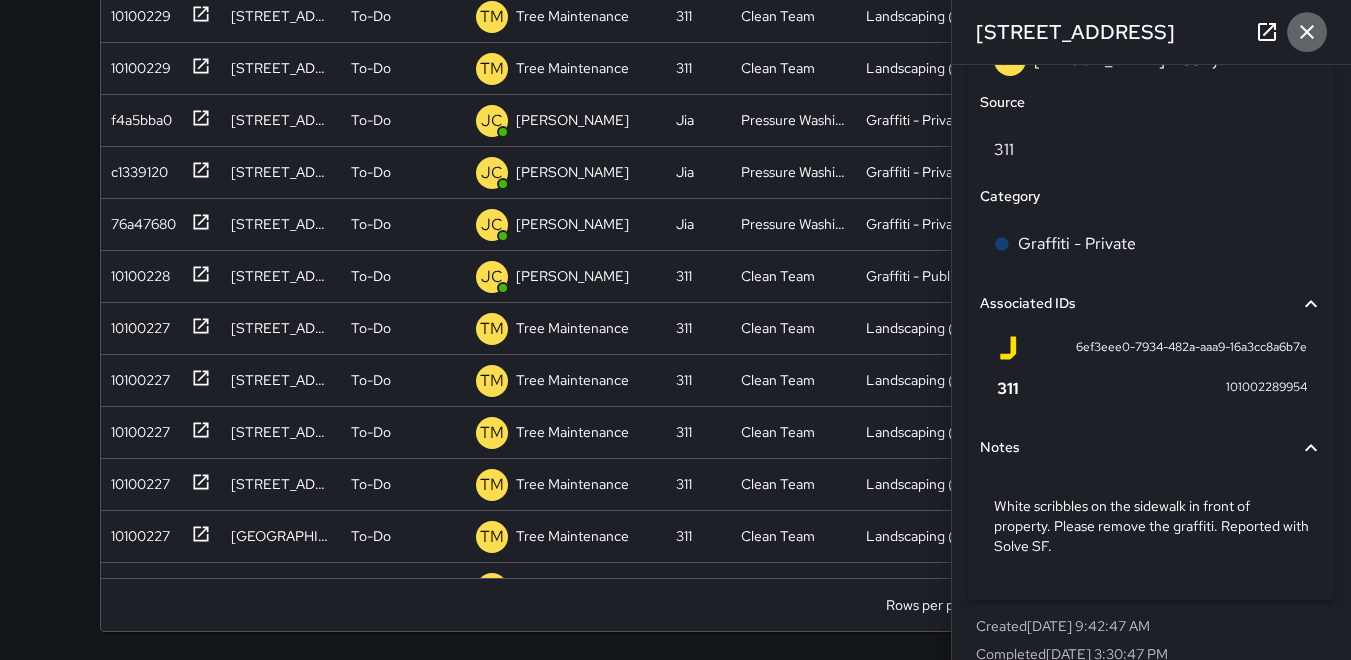click 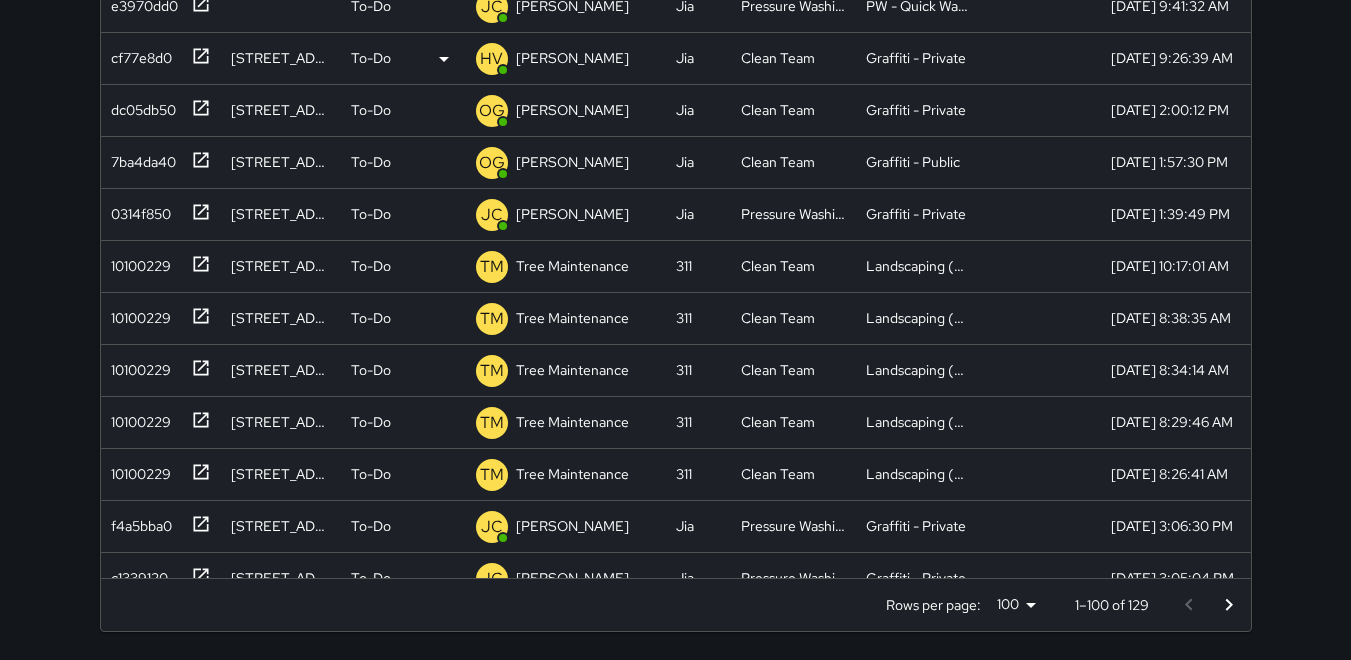 scroll, scrollTop: 748, scrollLeft: 0, axis: vertical 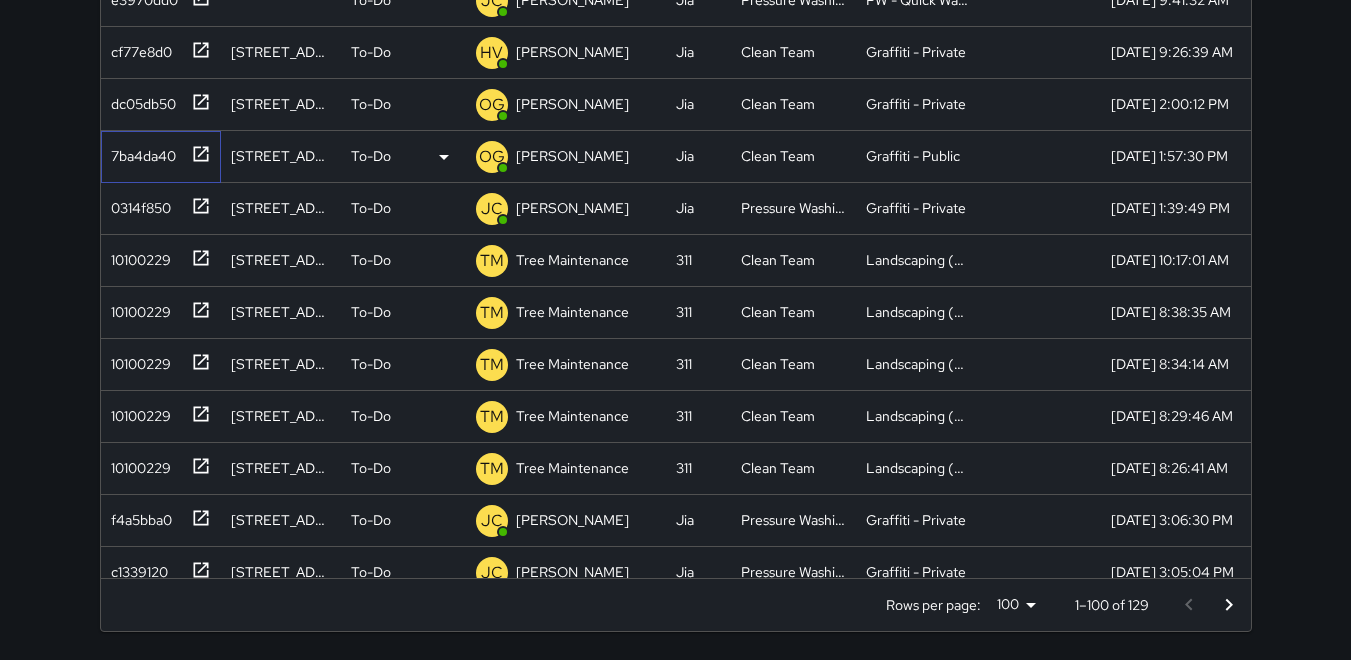 click on "7ba4da40" at bounding box center (139, 152) 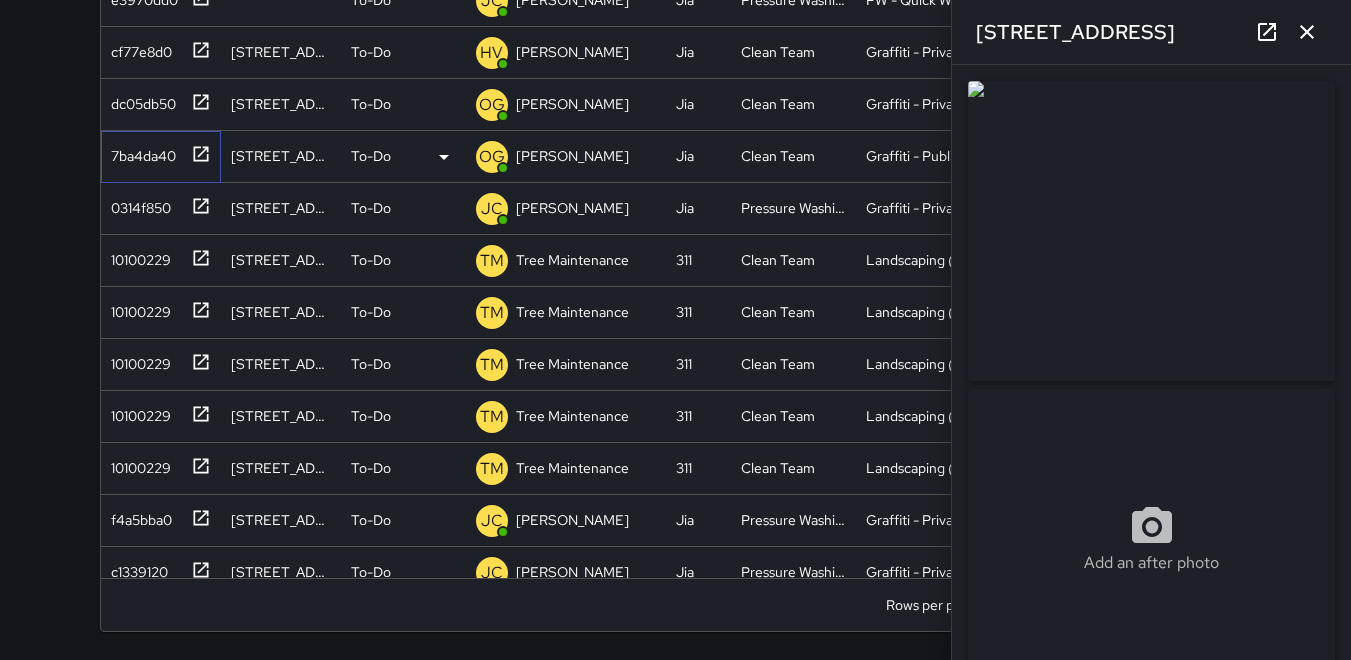 type on "**********" 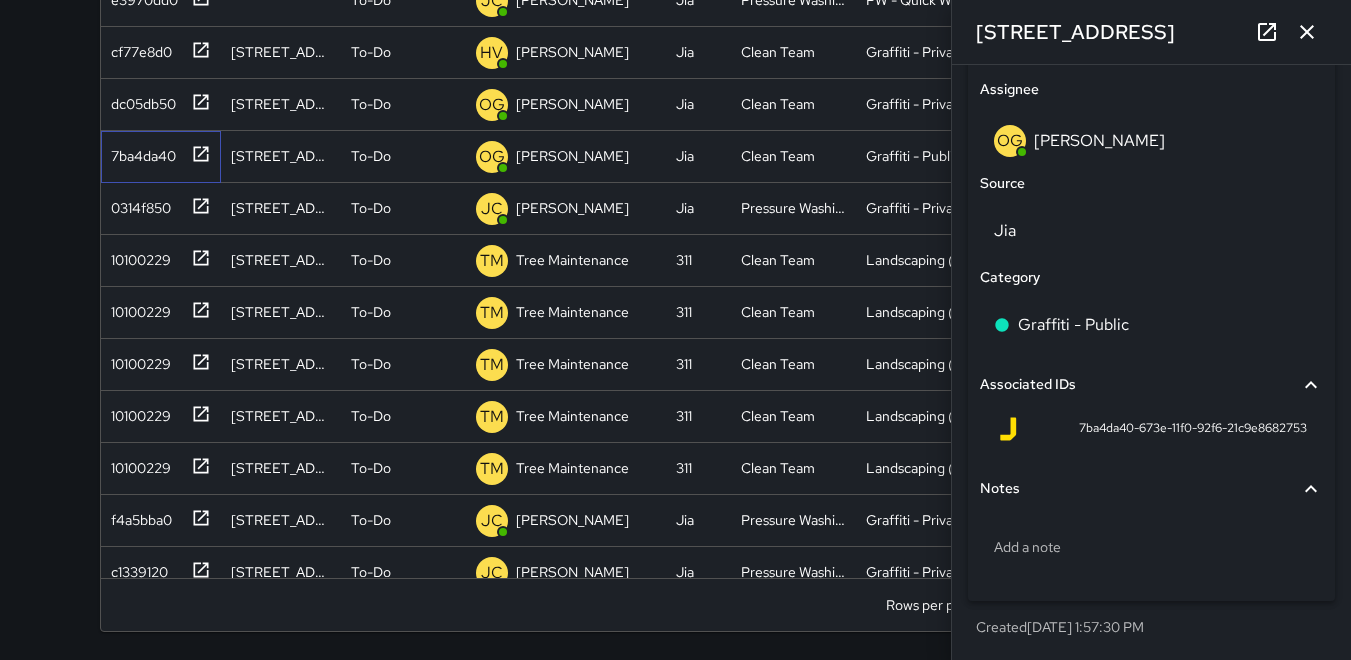 scroll, scrollTop: 1132, scrollLeft: 0, axis: vertical 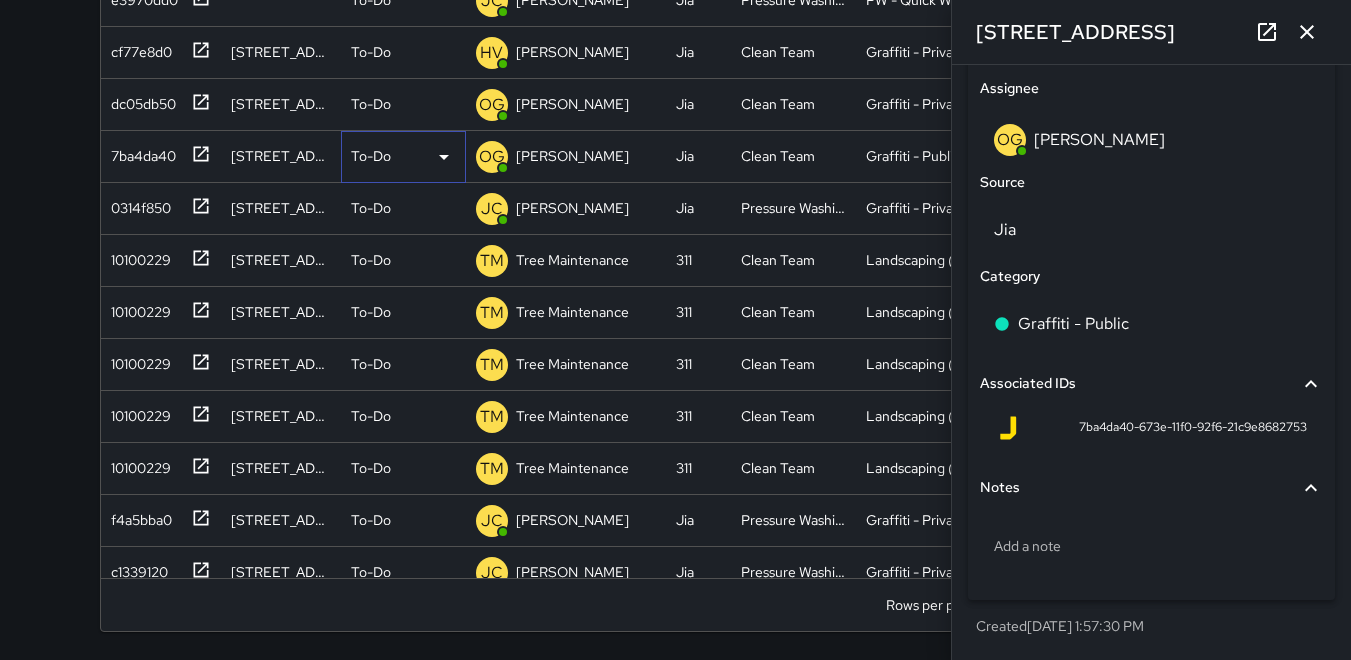 click 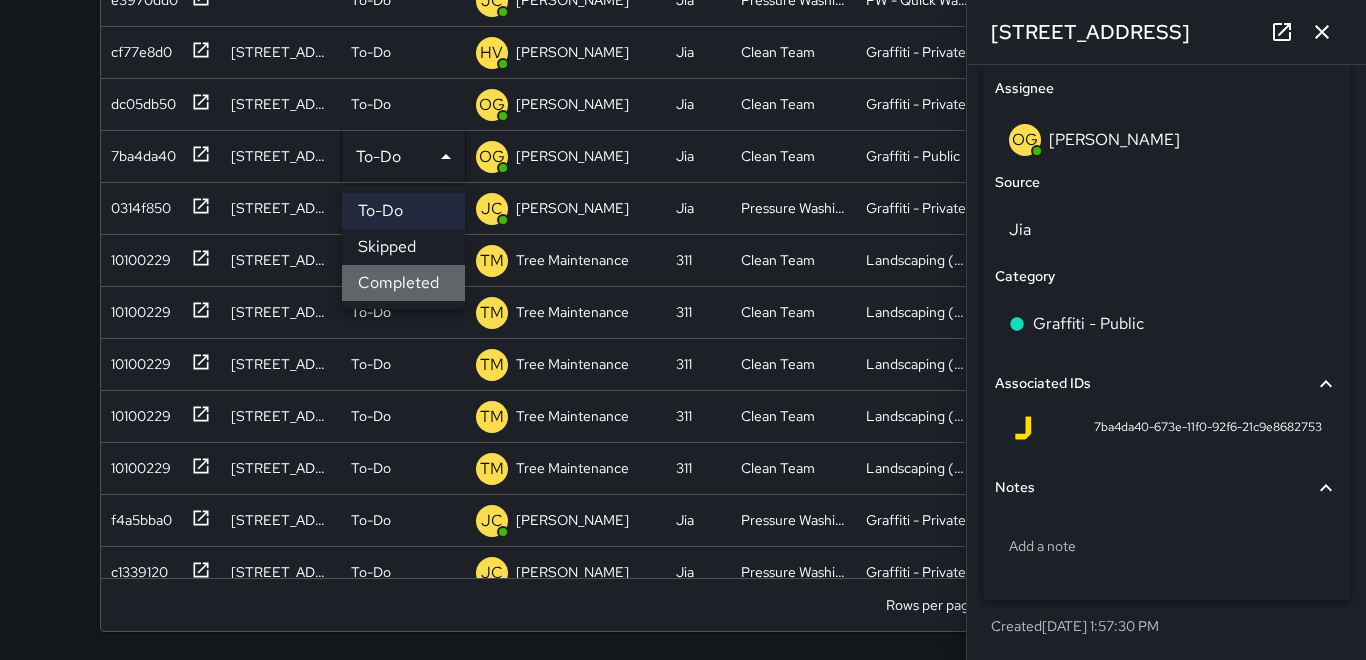 click on "Completed" at bounding box center [403, 283] 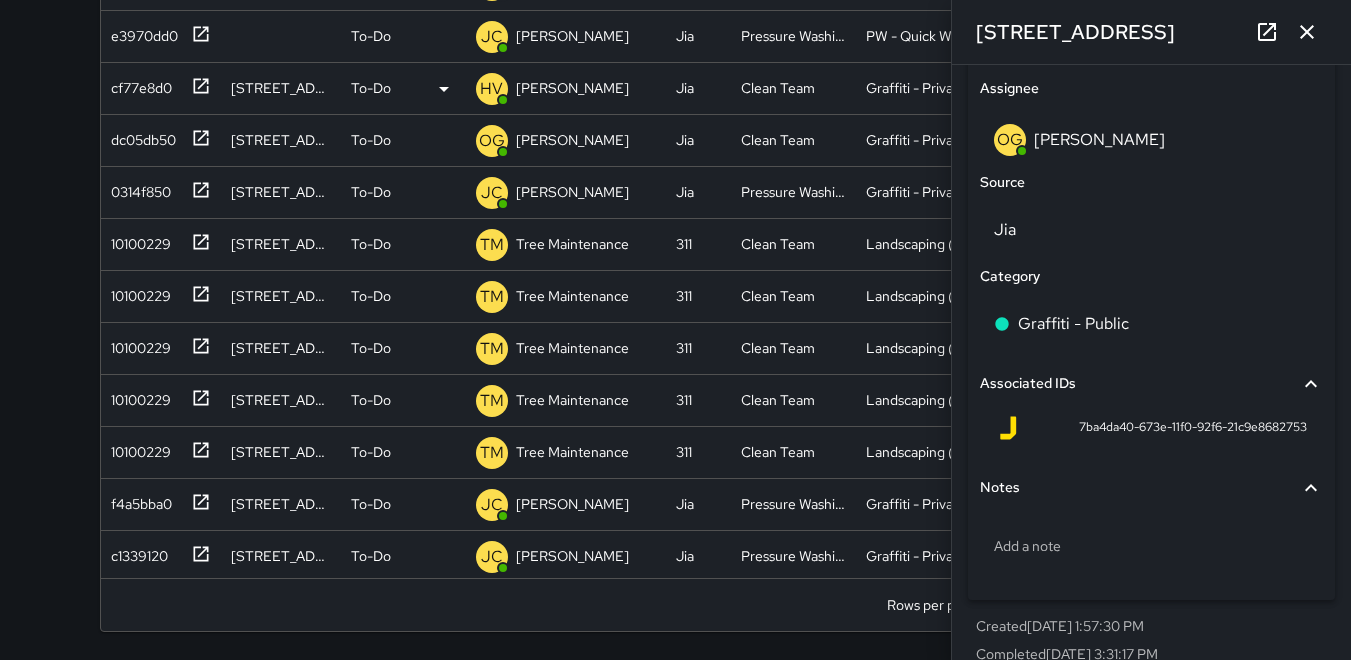 scroll, scrollTop: 648, scrollLeft: 0, axis: vertical 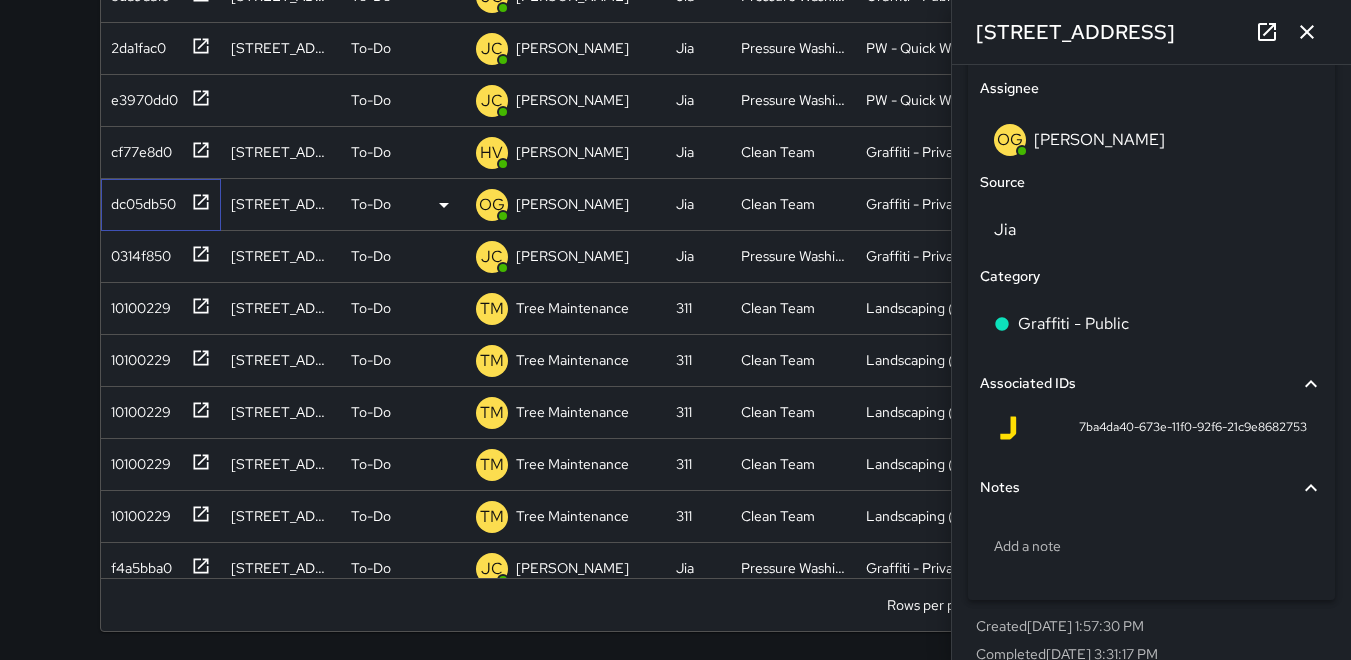 click on "dc05db50" at bounding box center (139, 200) 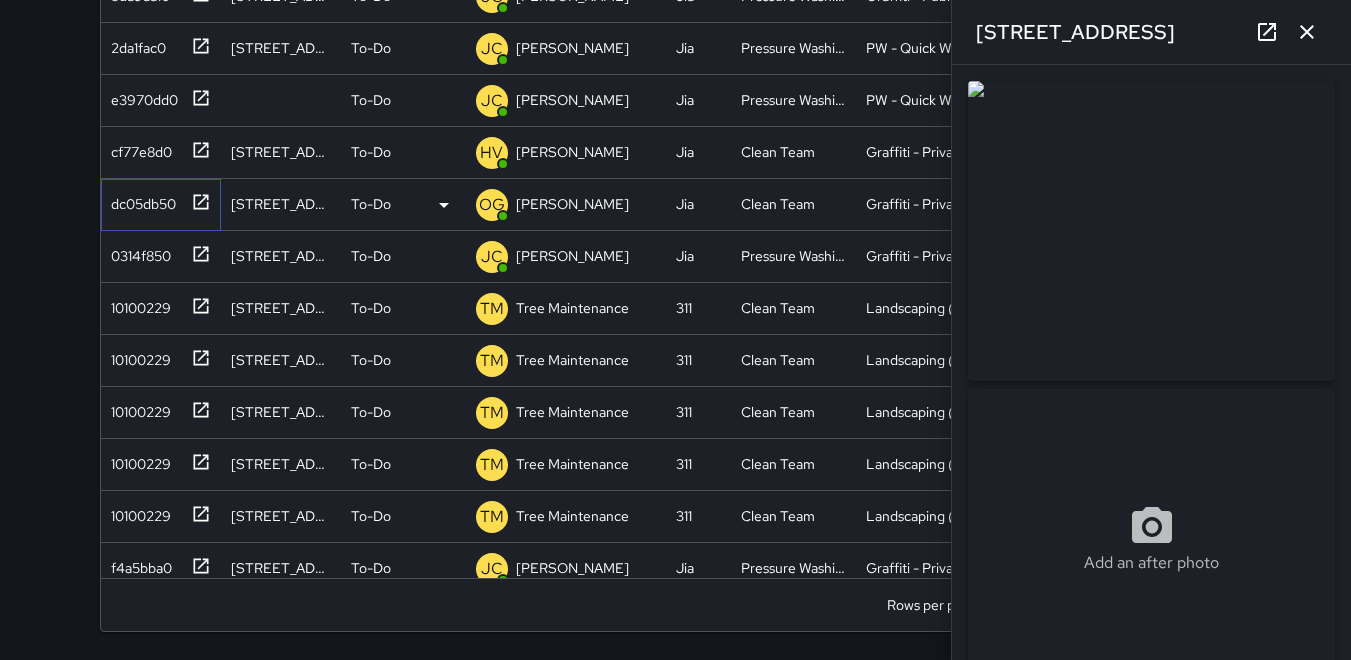 type on "**********" 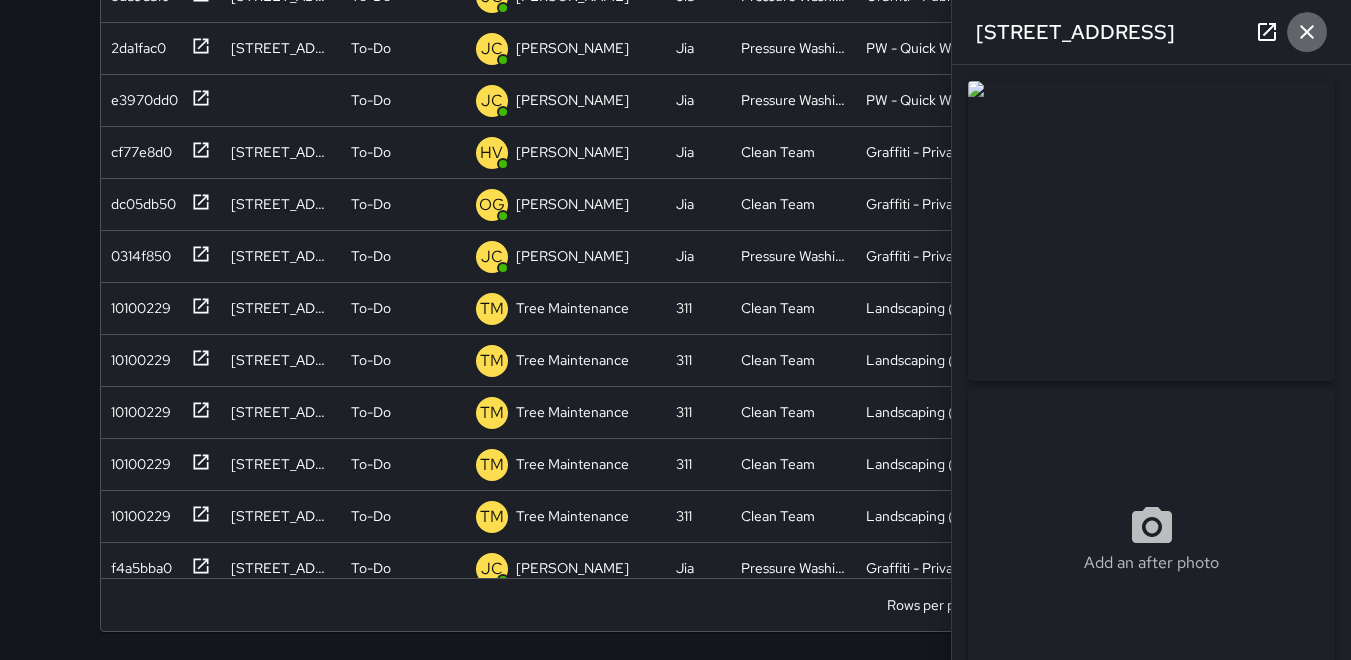 click 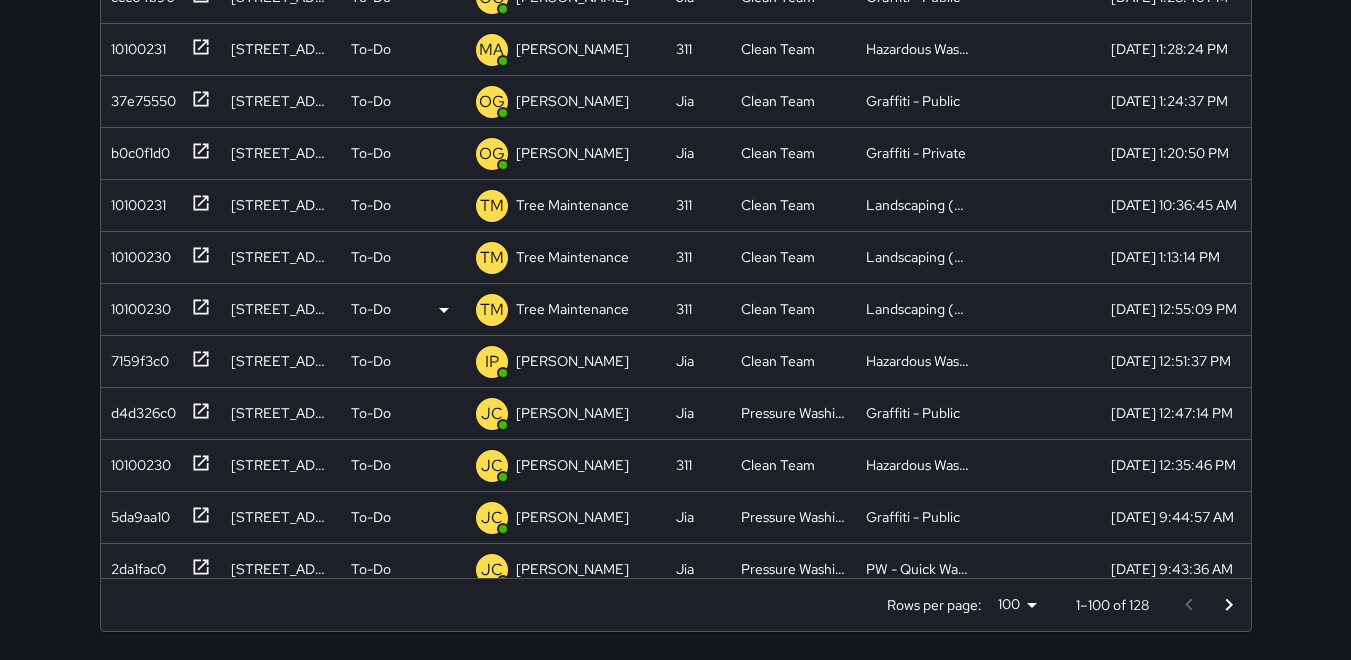scroll, scrollTop: 148, scrollLeft: 0, axis: vertical 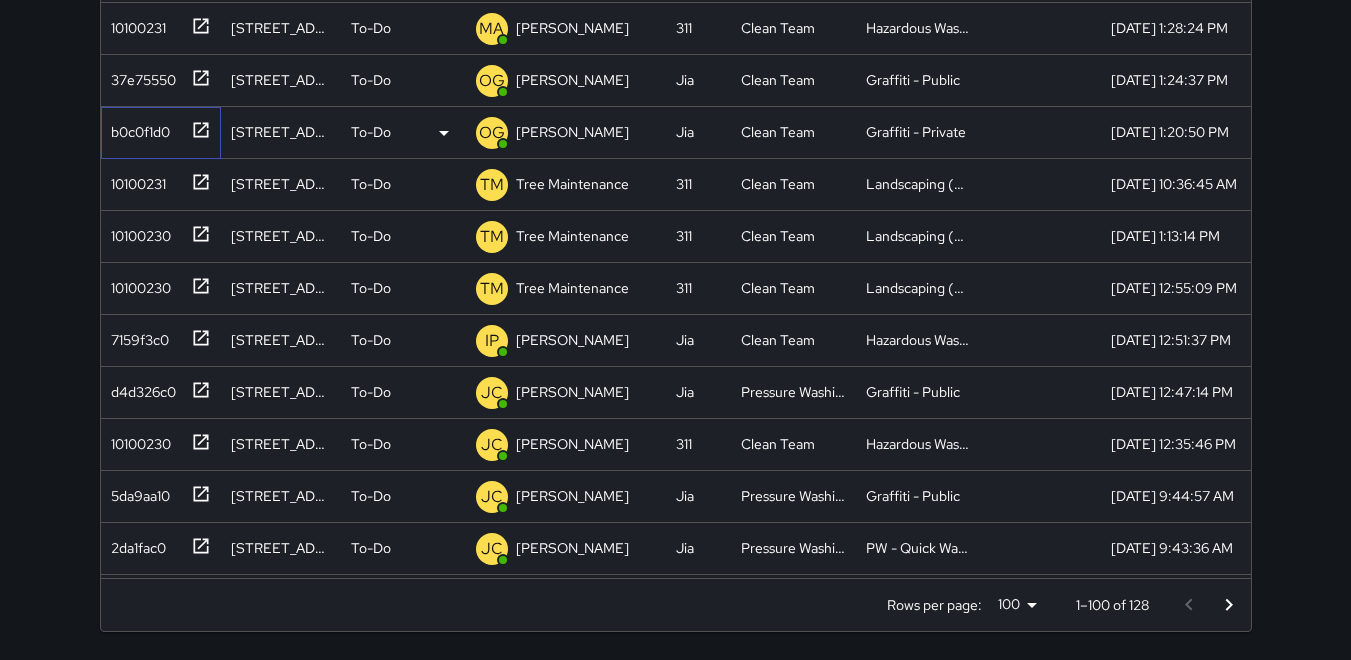 click on "b0c0f1d0" at bounding box center (136, 128) 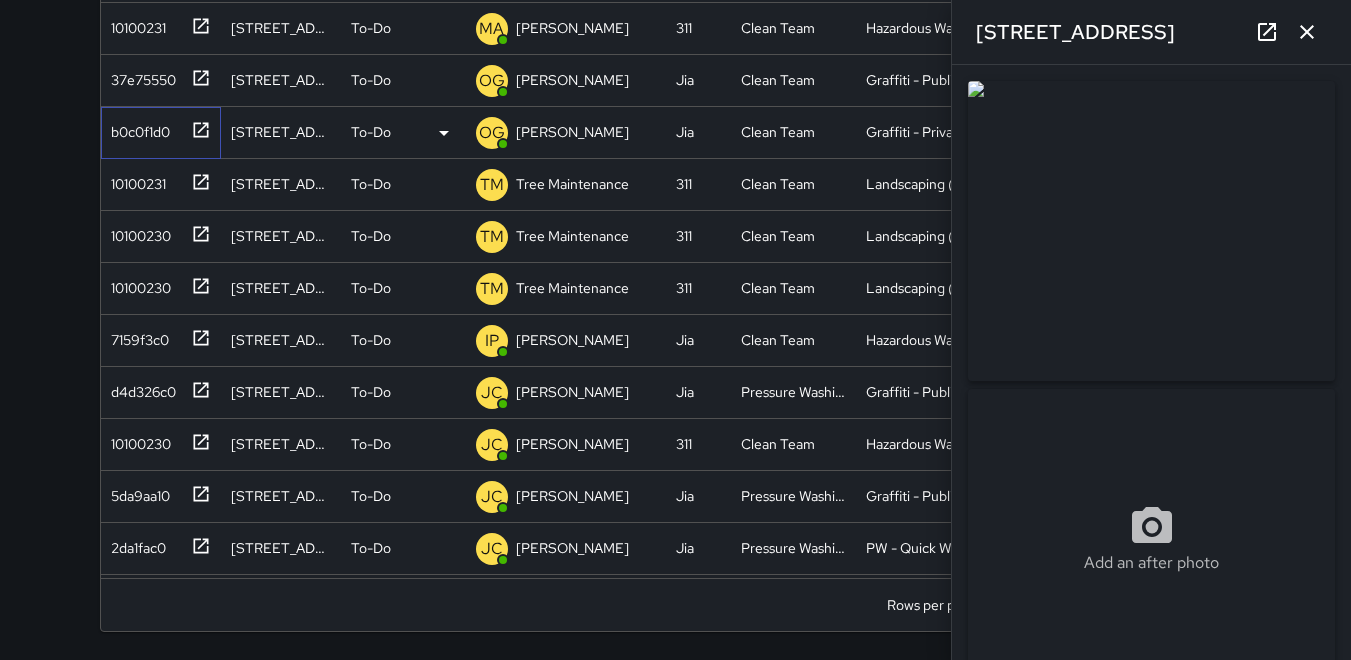 type on "**********" 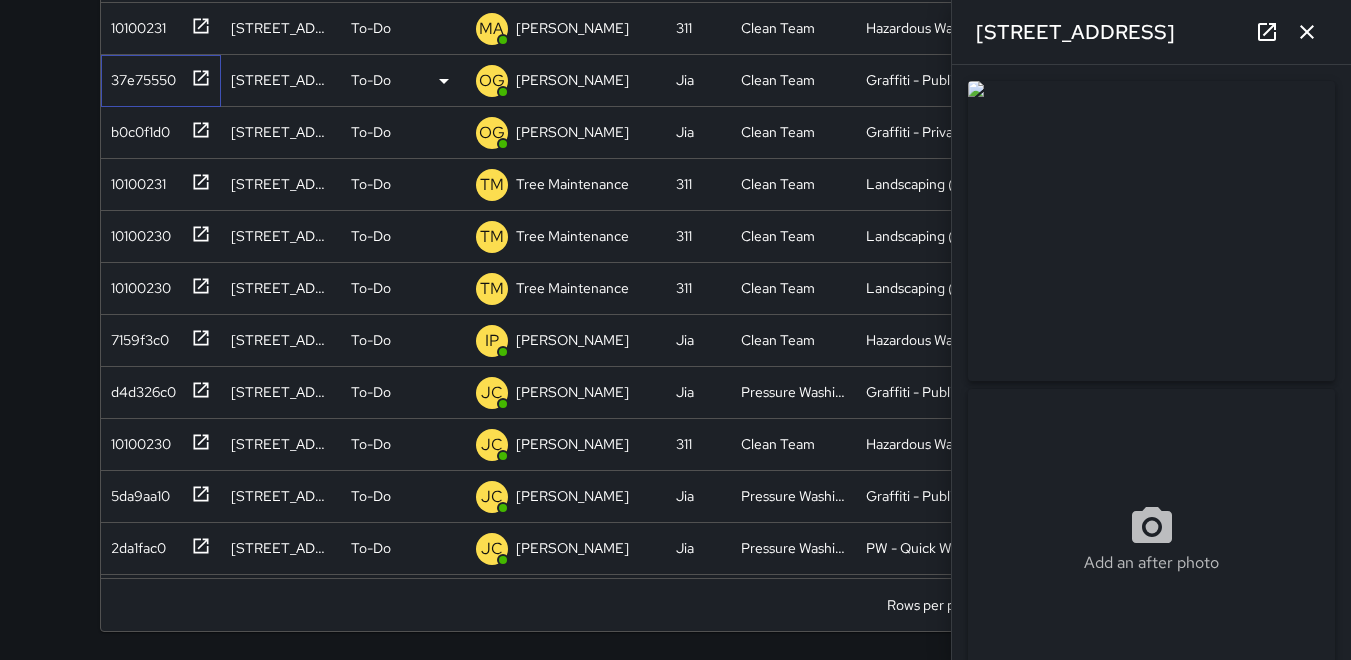 click on "37e75550" at bounding box center [139, 76] 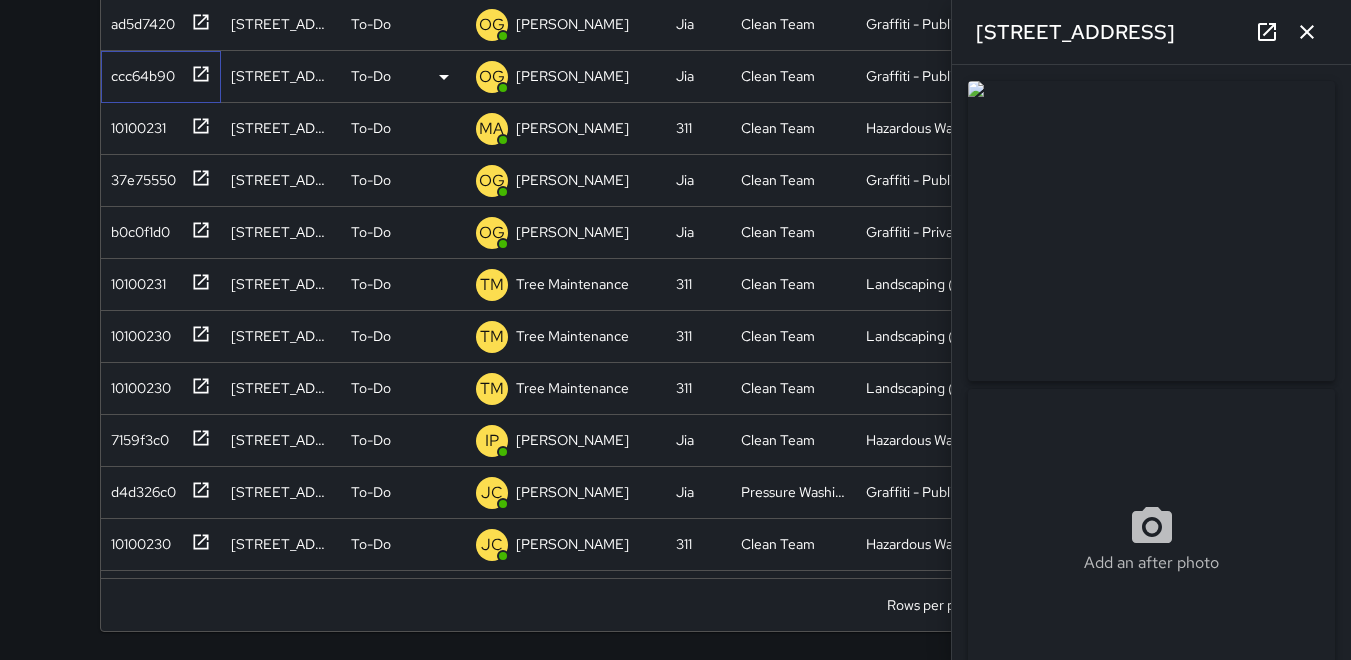 click on "ccc64b90" at bounding box center (139, 72) 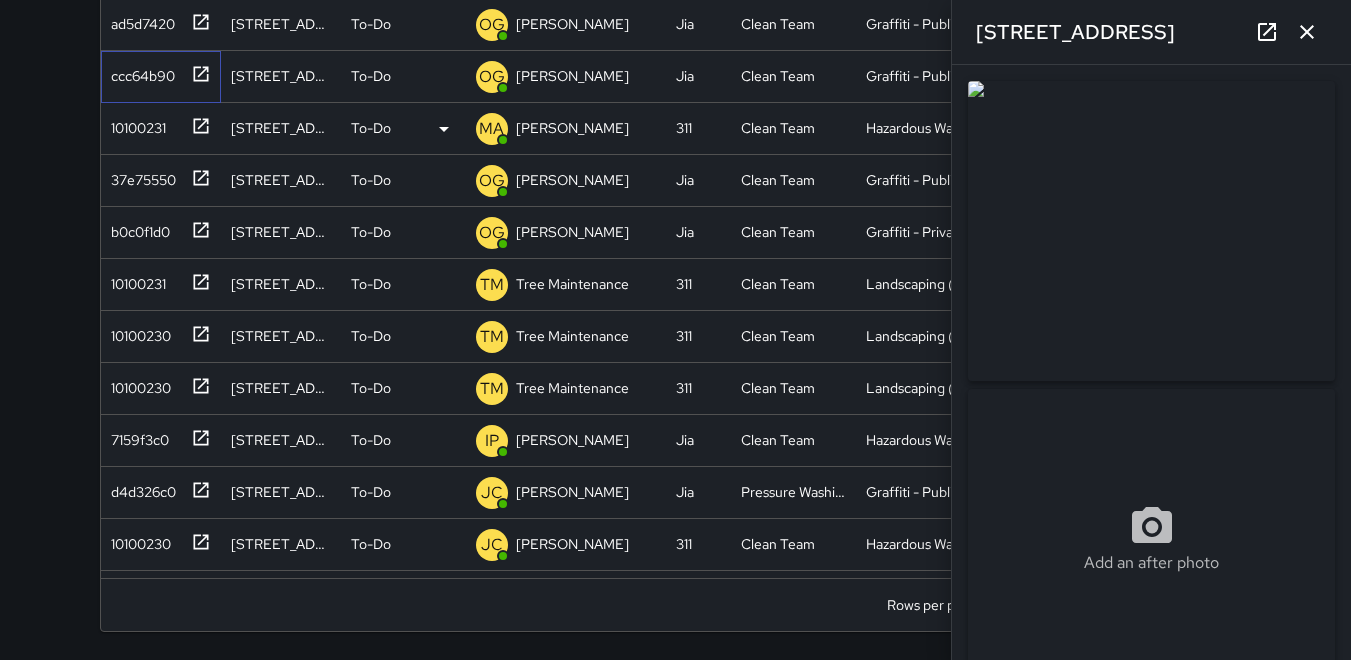 scroll, scrollTop: 0, scrollLeft: 0, axis: both 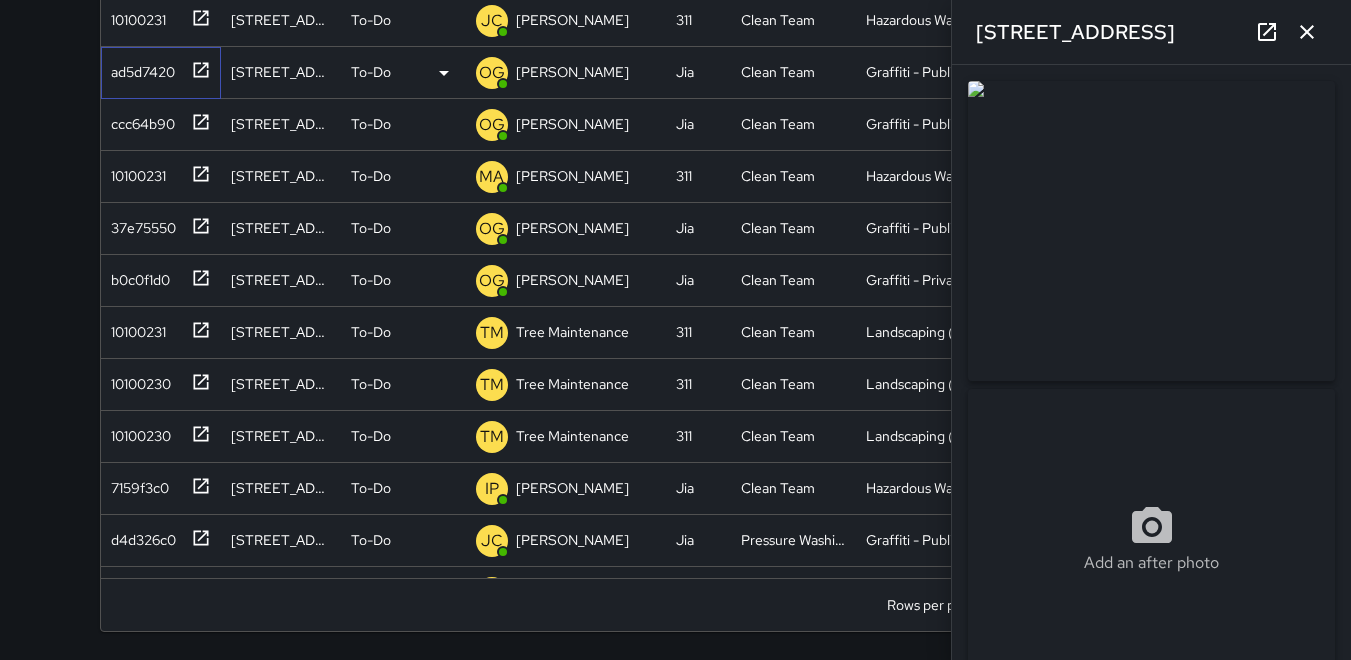 click on "ad5d7420" at bounding box center (139, 68) 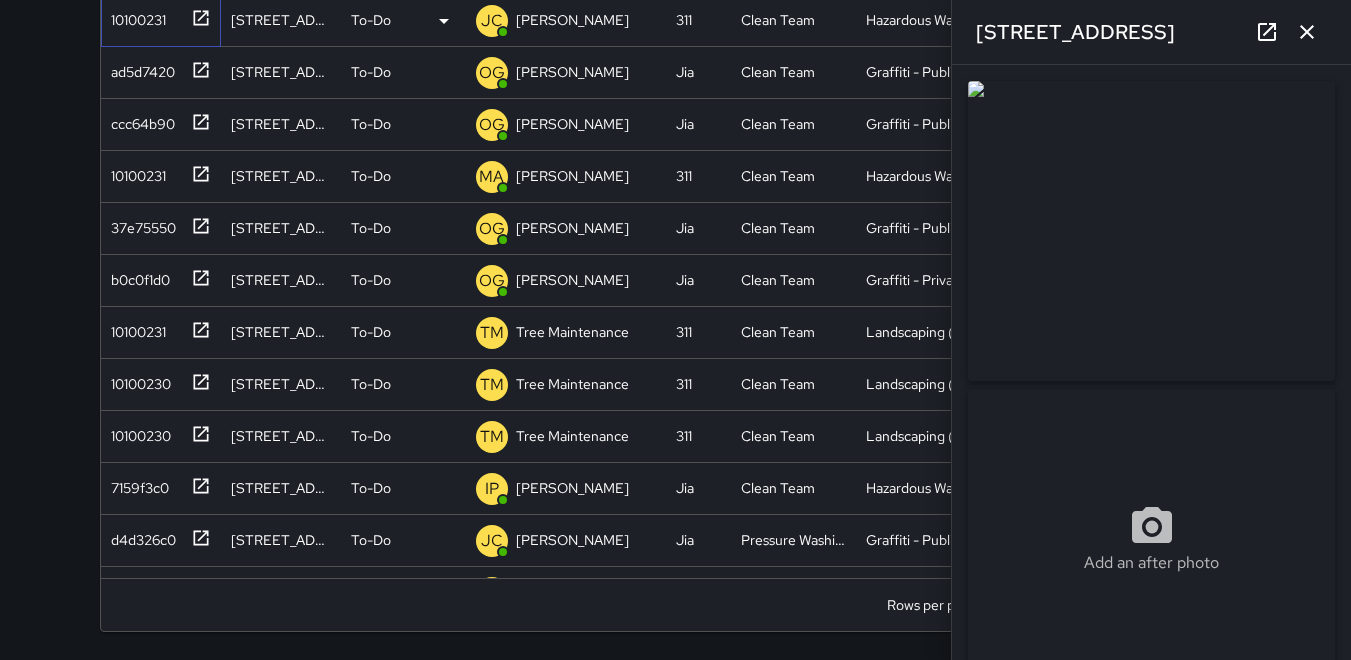 click on "10100231" at bounding box center [134, 16] 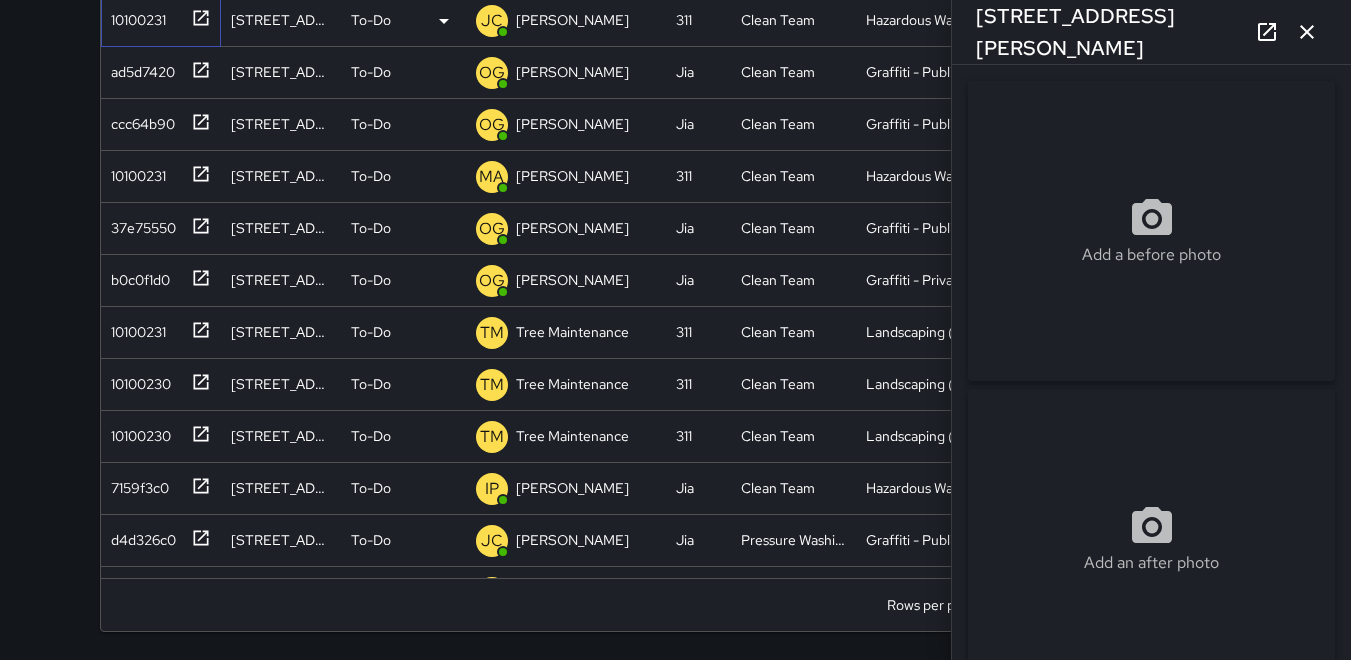 type on "**********" 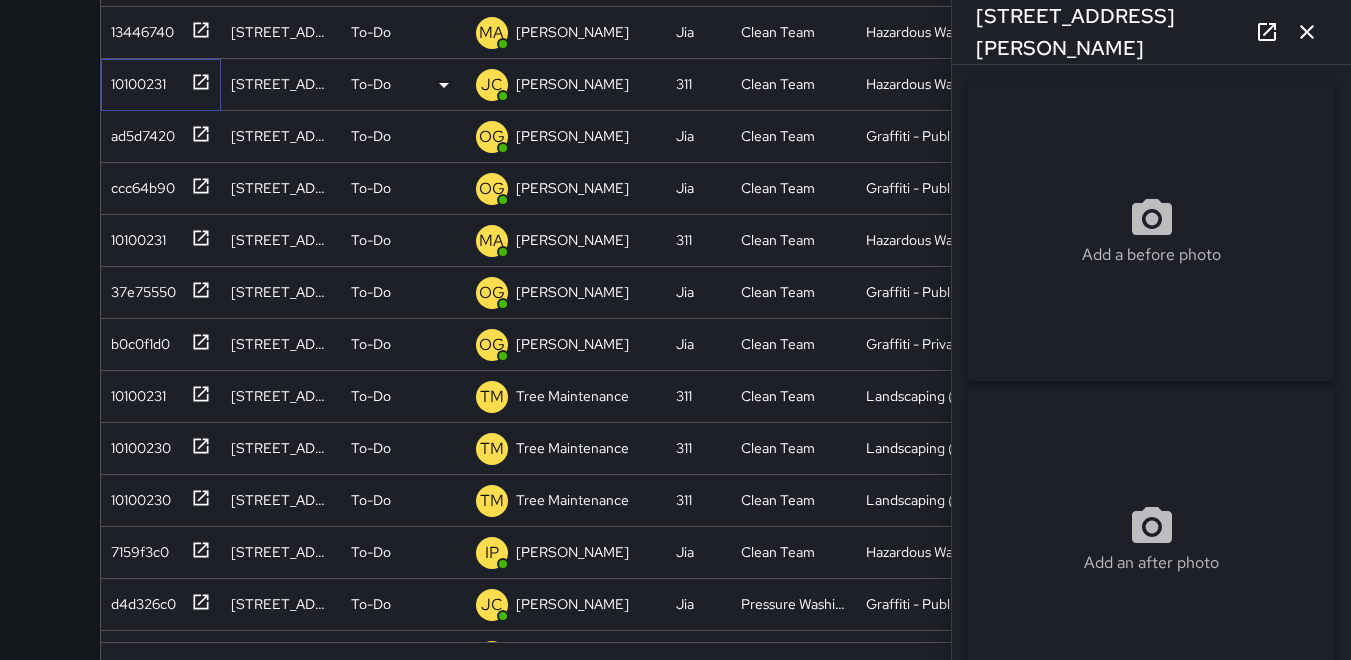 scroll, scrollTop: 421, scrollLeft: 0, axis: vertical 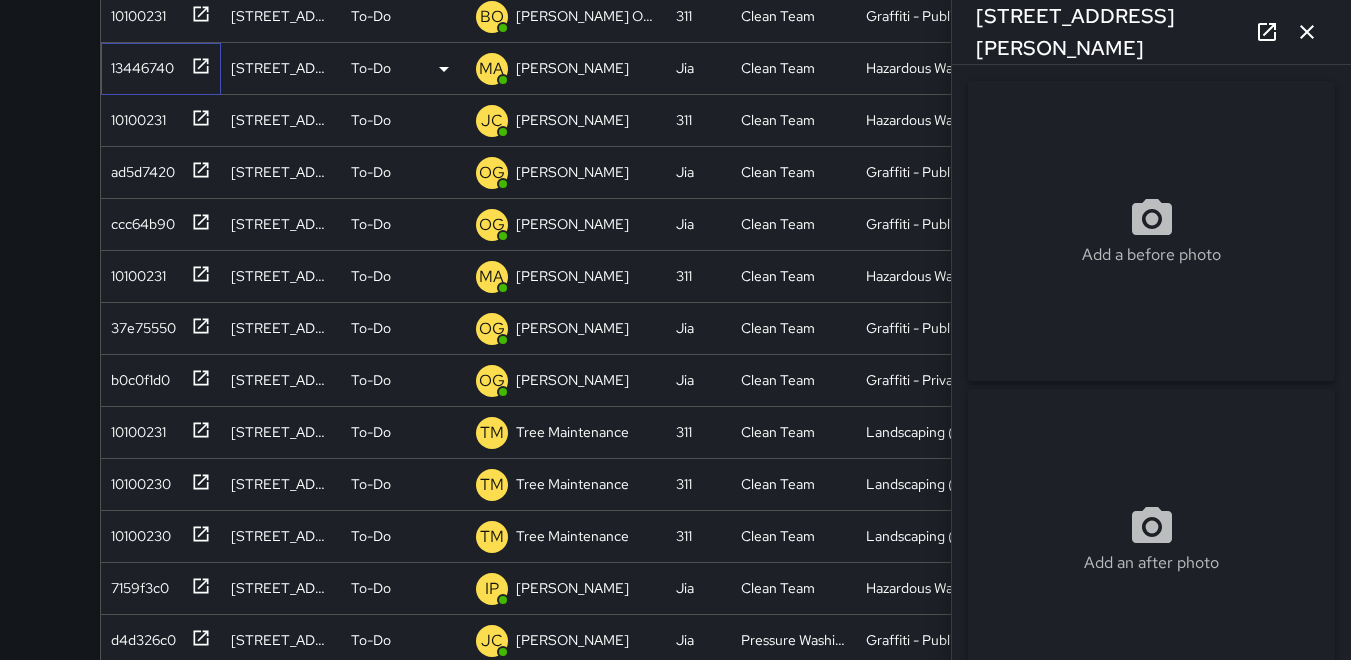 click on "13446740" at bounding box center [138, 64] 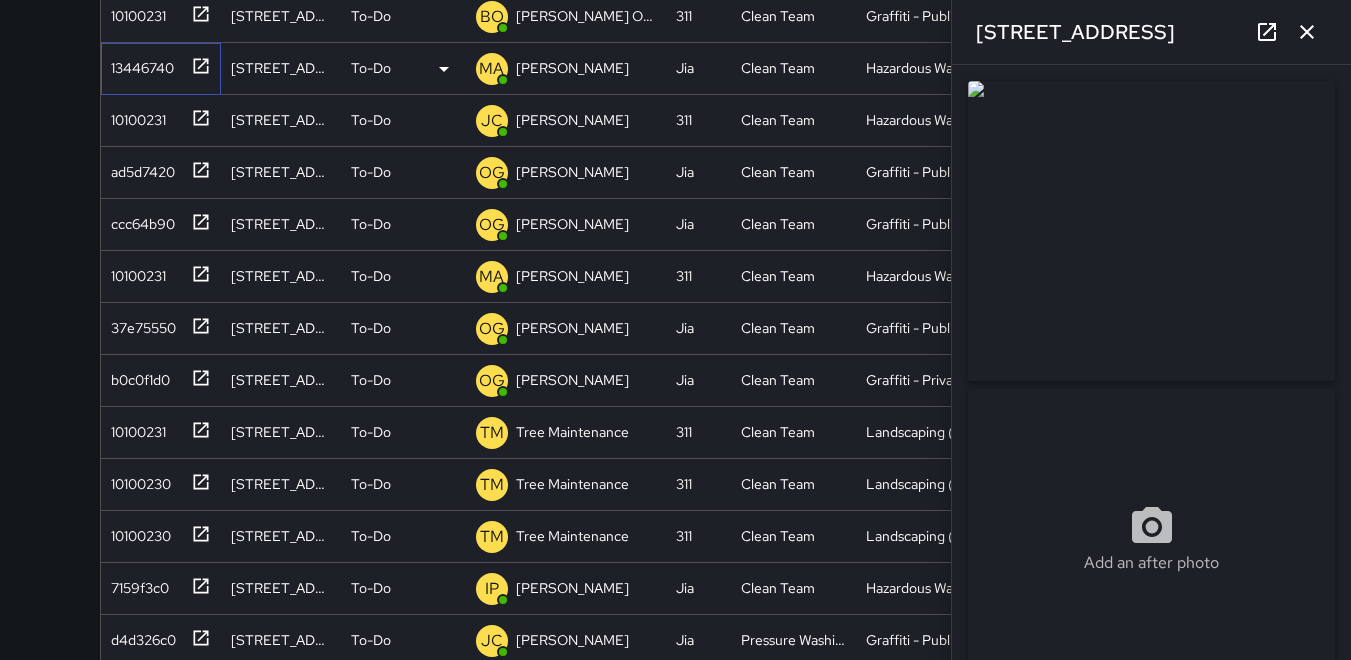 type on "**********" 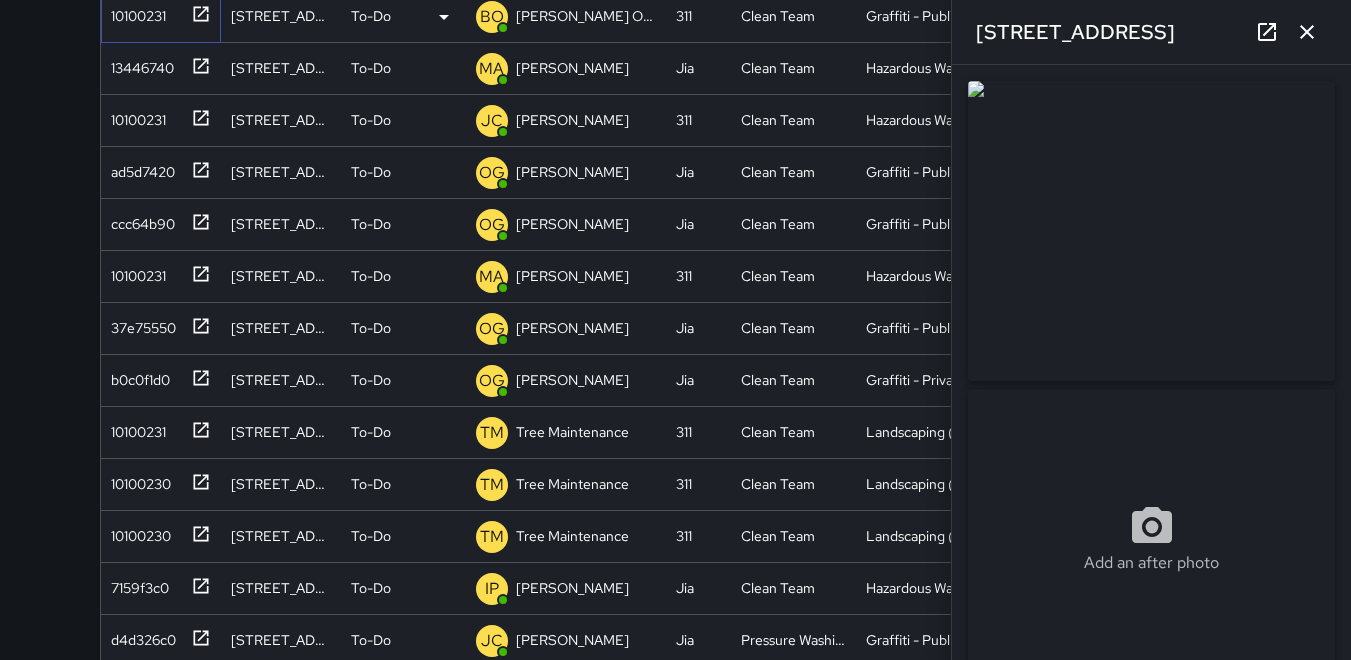 click on "10100231" at bounding box center [134, 12] 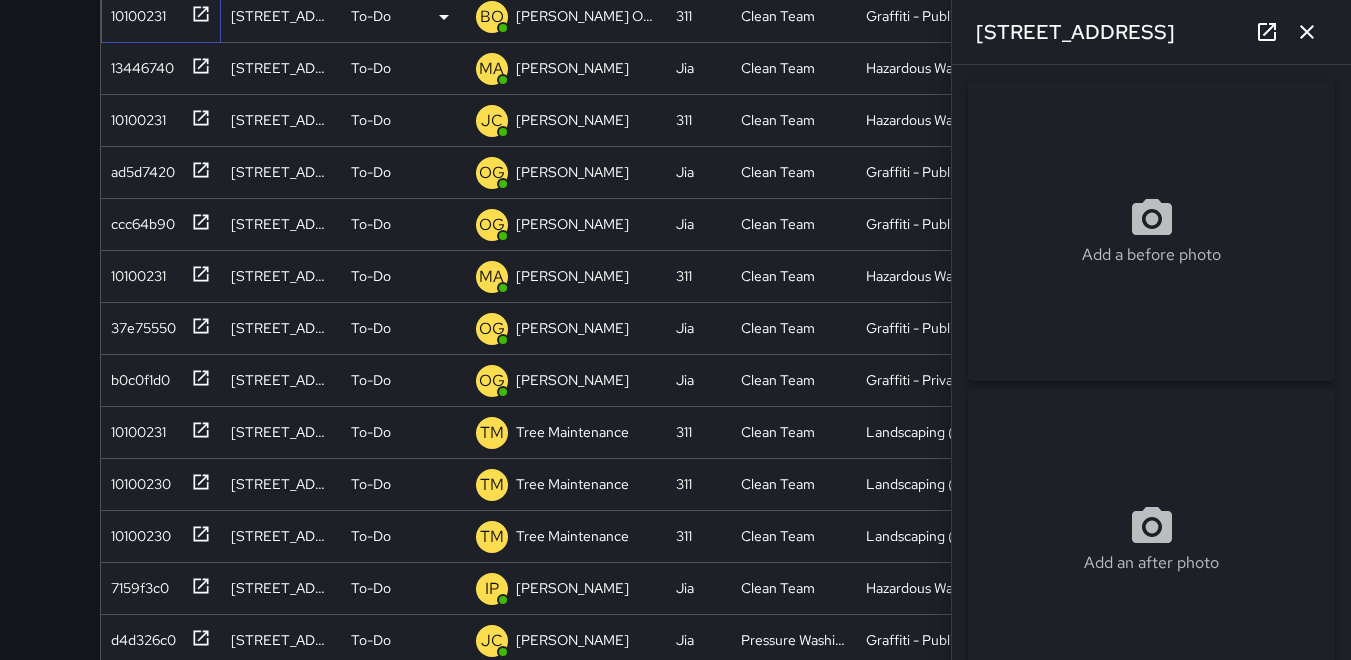 type on "**********" 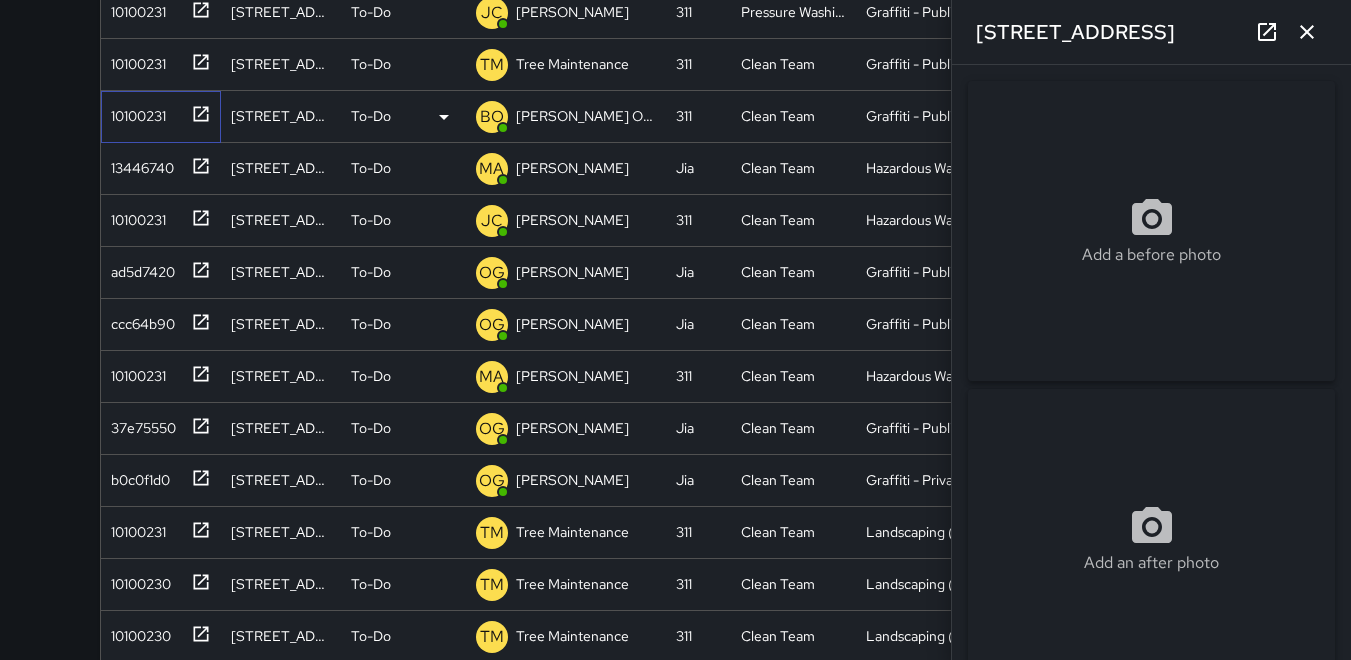 scroll, scrollTop: 221, scrollLeft: 0, axis: vertical 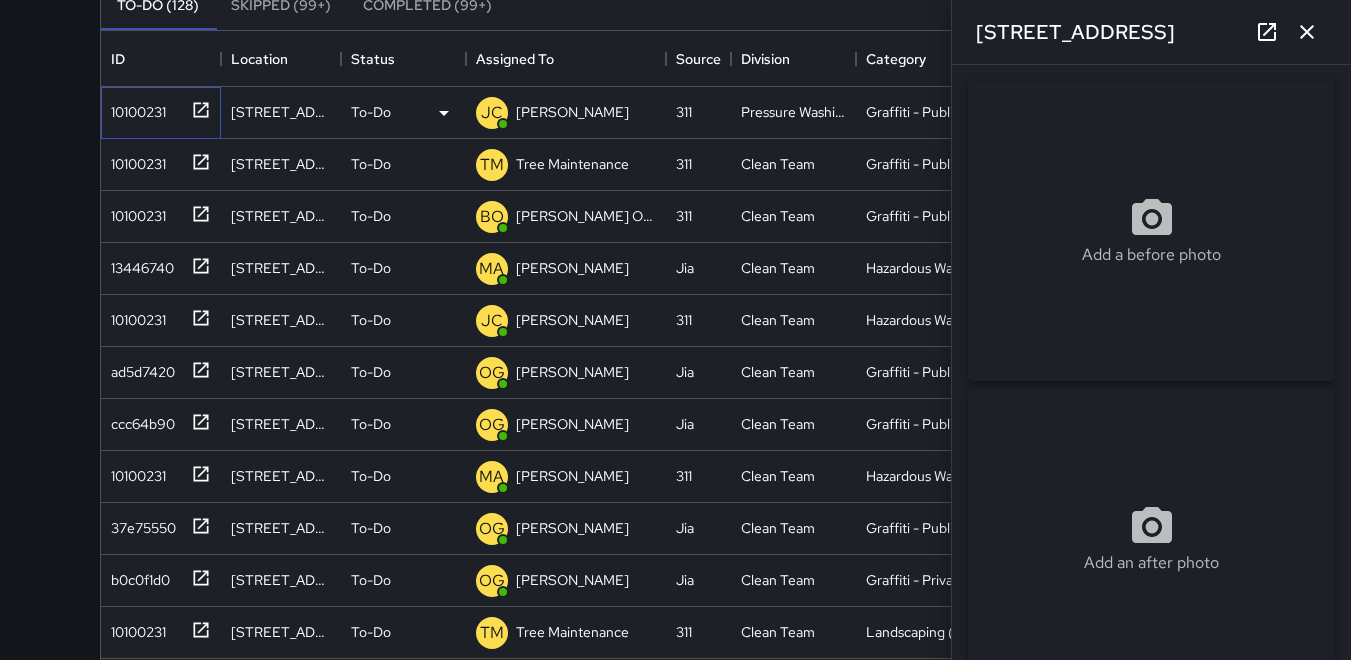 click on "10100231" at bounding box center (134, 108) 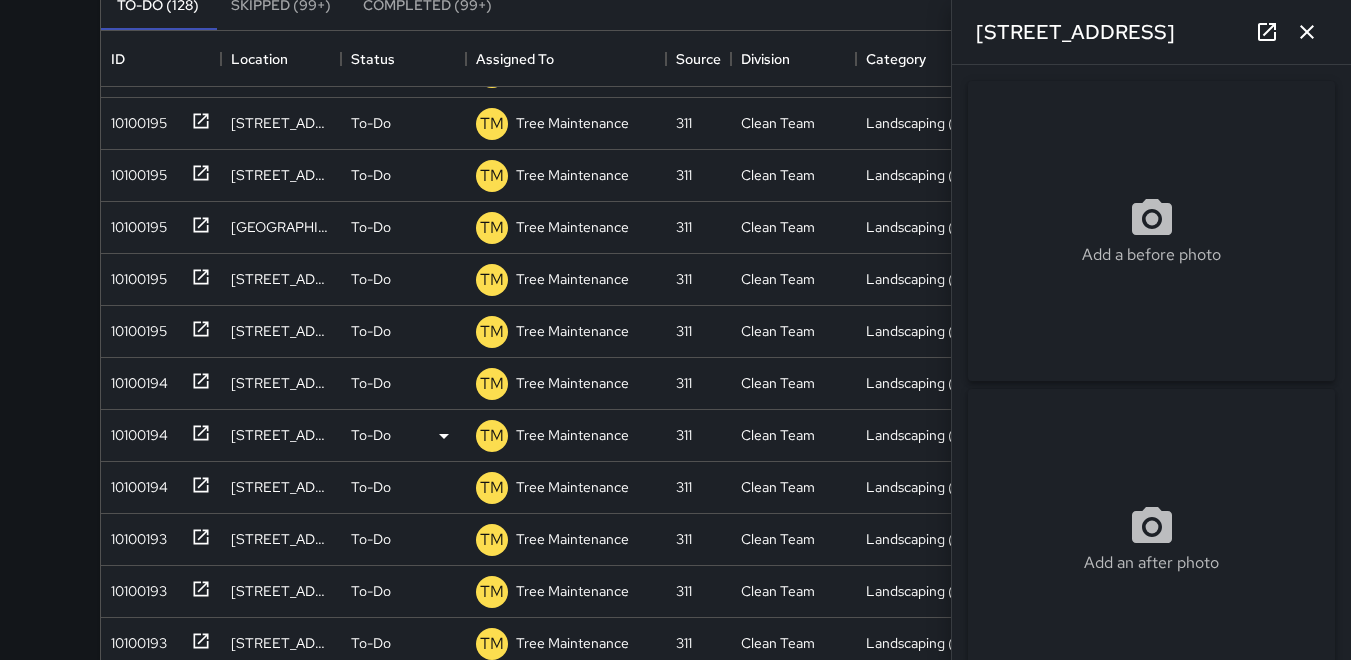 scroll, scrollTop: 4424, scrollLeft: 0, axis: vertical 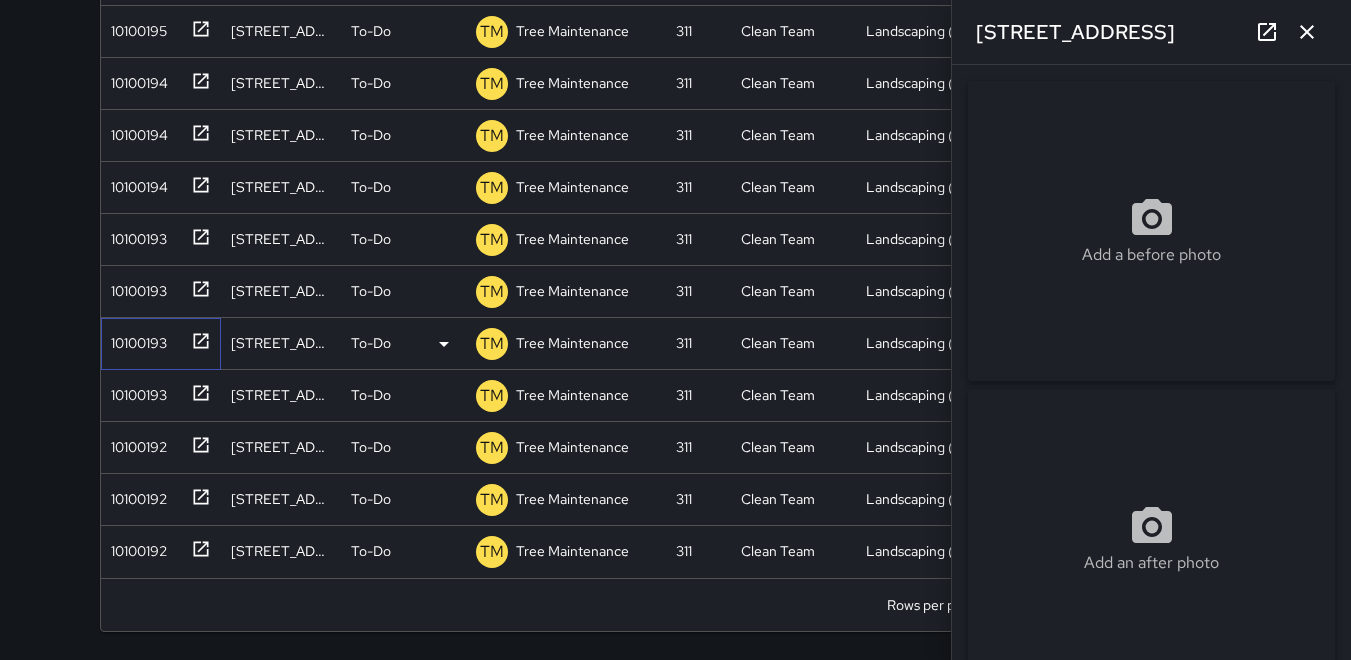 click on "10100193" at bounding box center (135, 339) 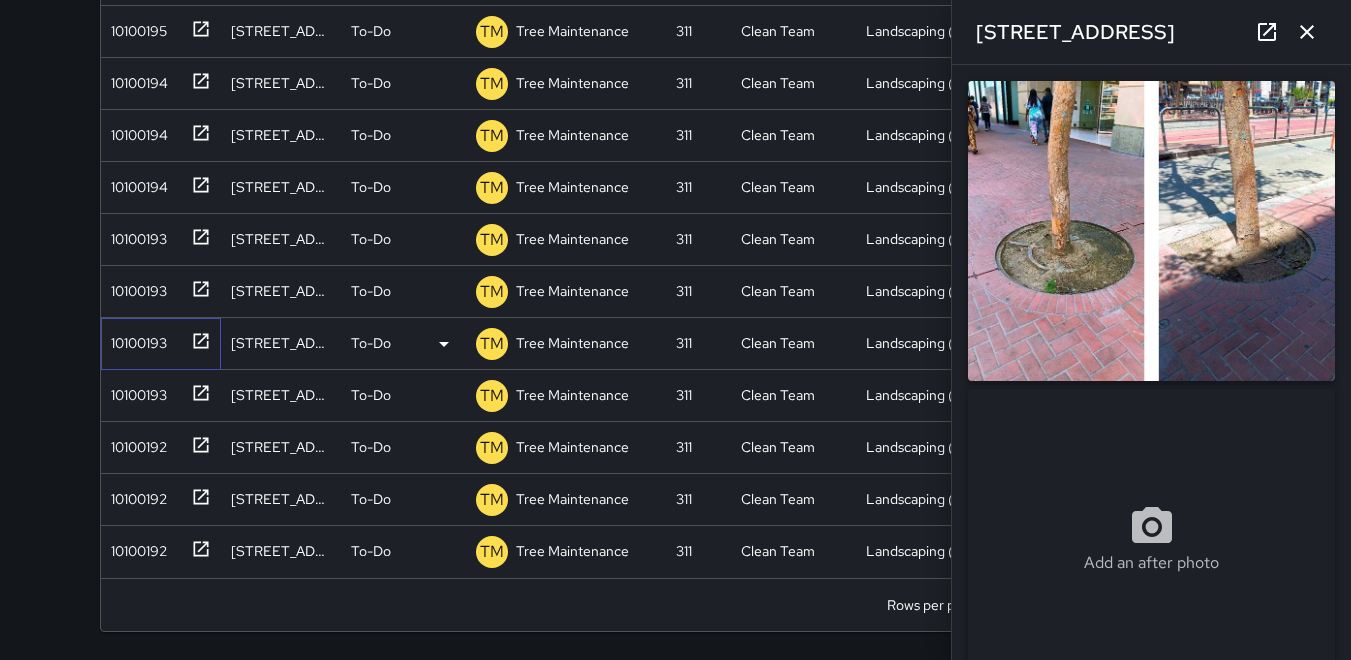 type on "**********" 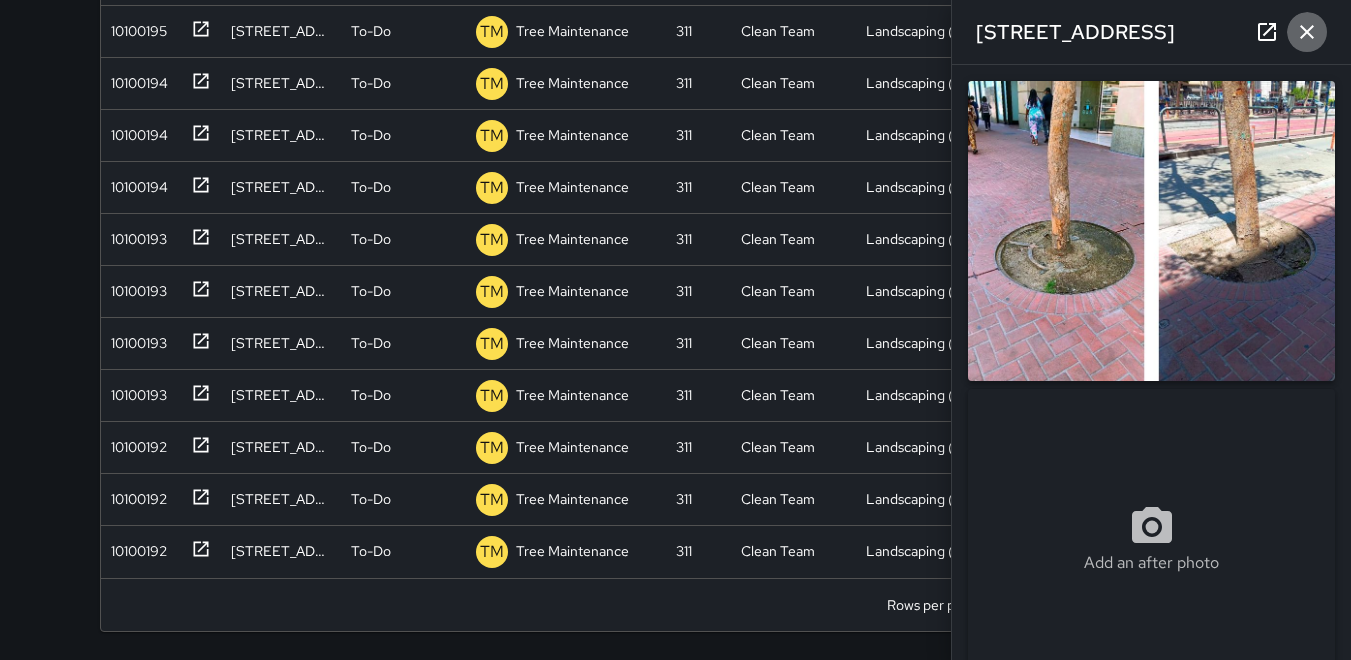 click 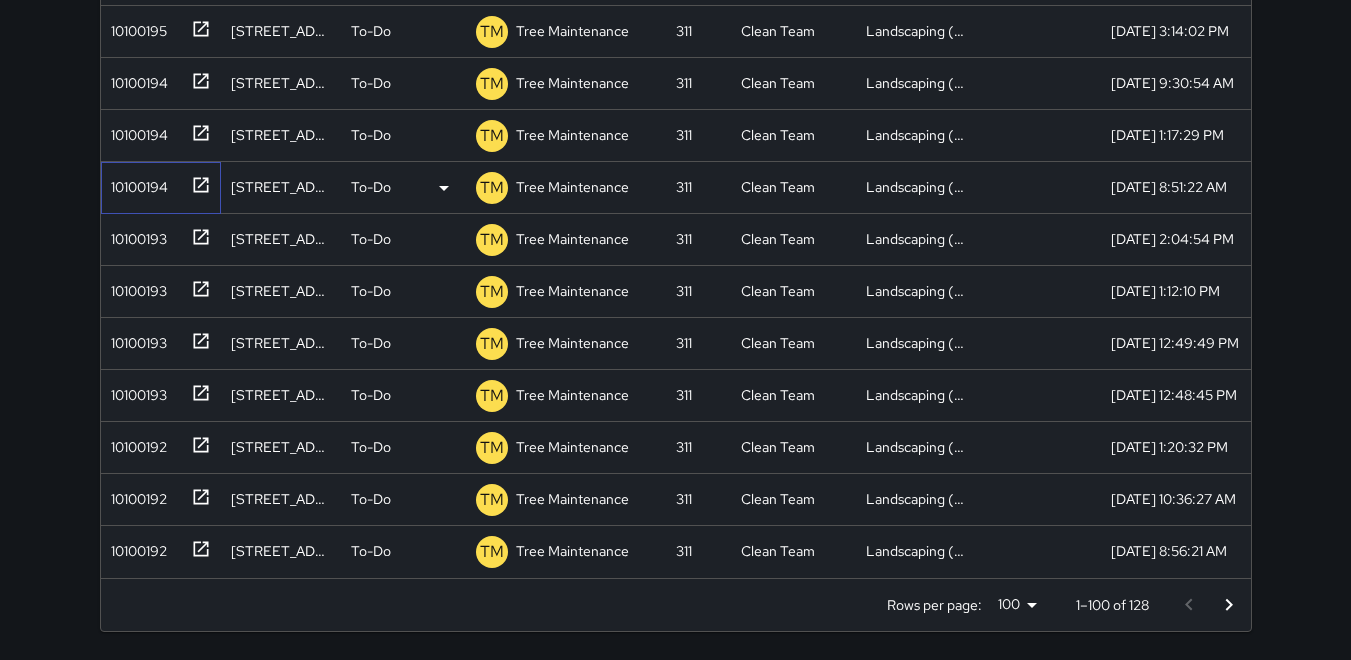 click on "10100194" at bounding box center (157, 183) 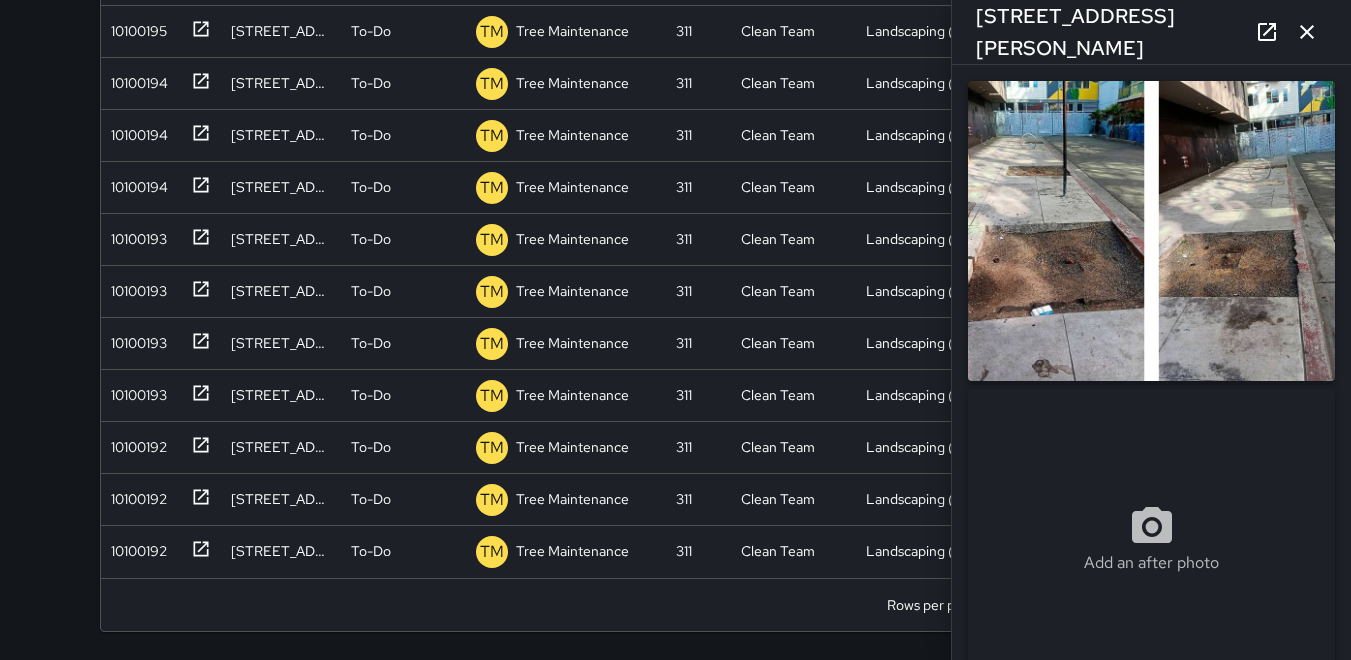 click 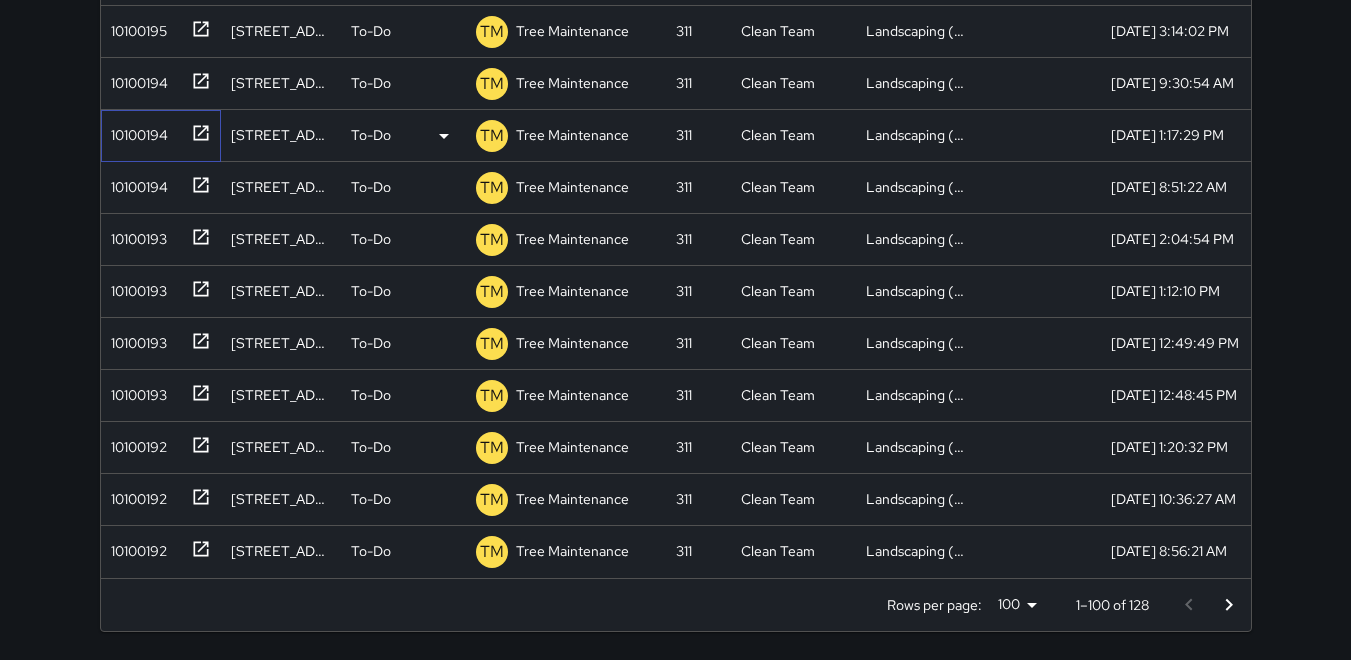 click on "10100194" at bounding box center [157, 131] 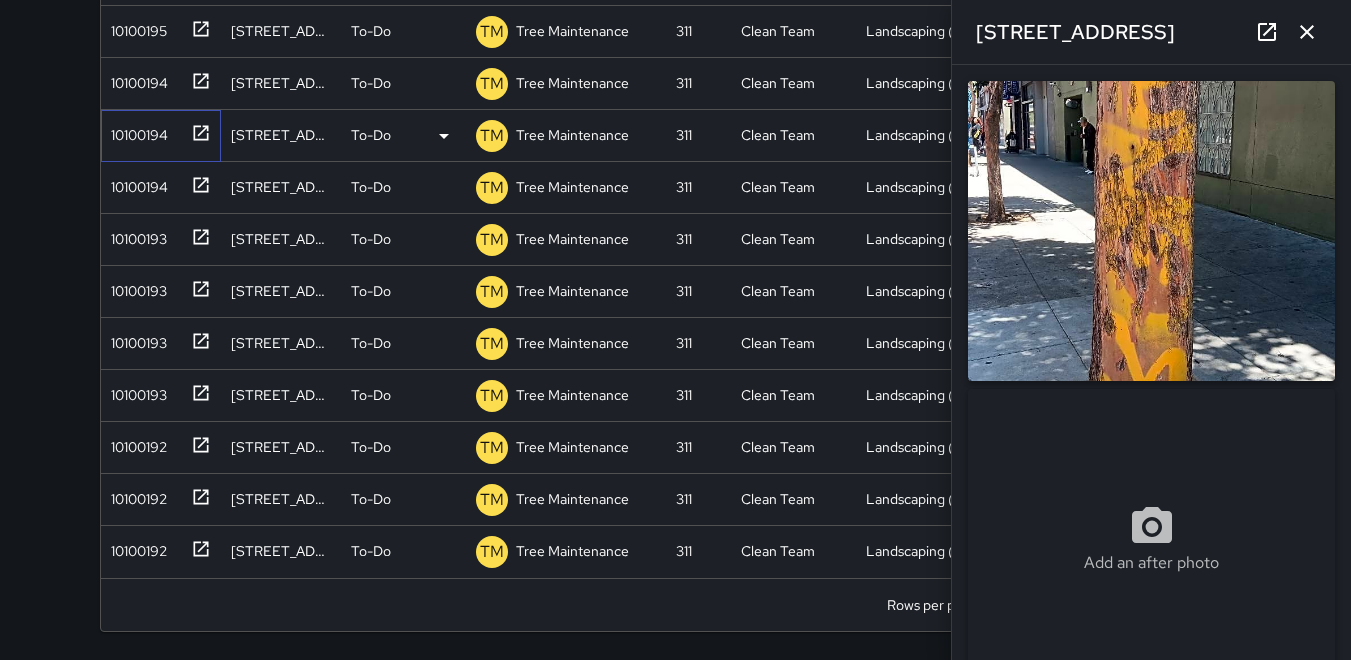 type on "**********" 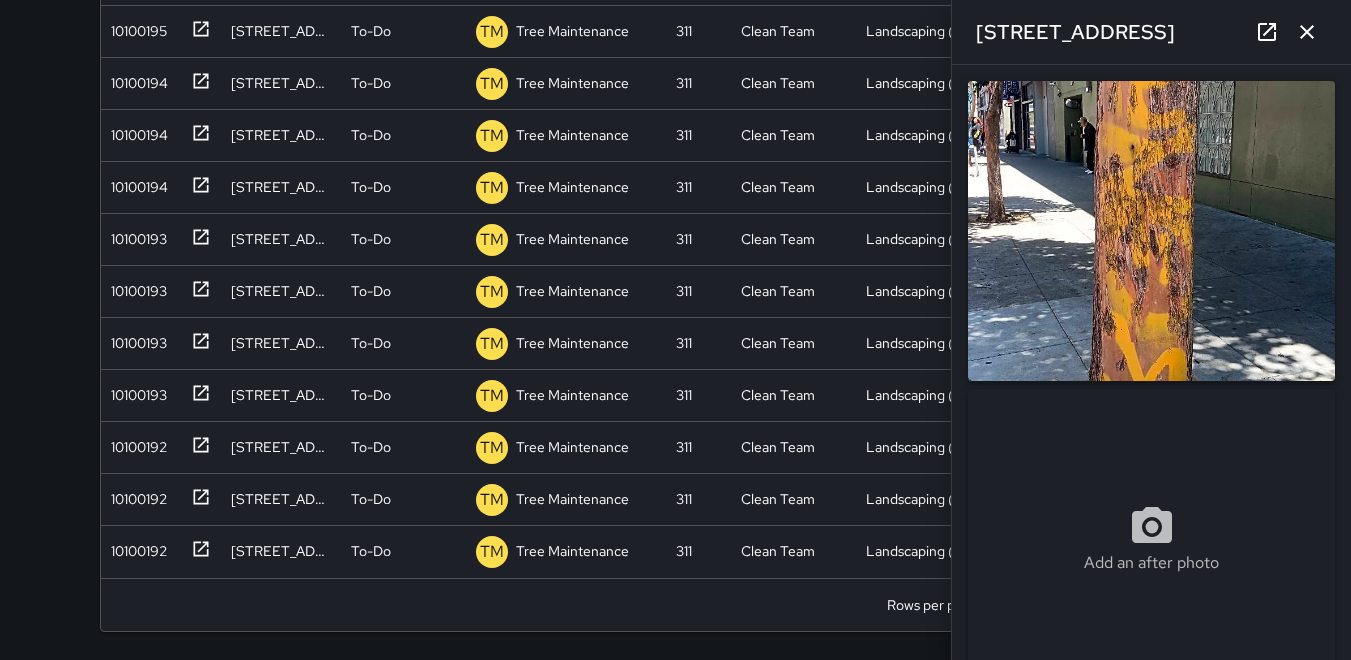 click 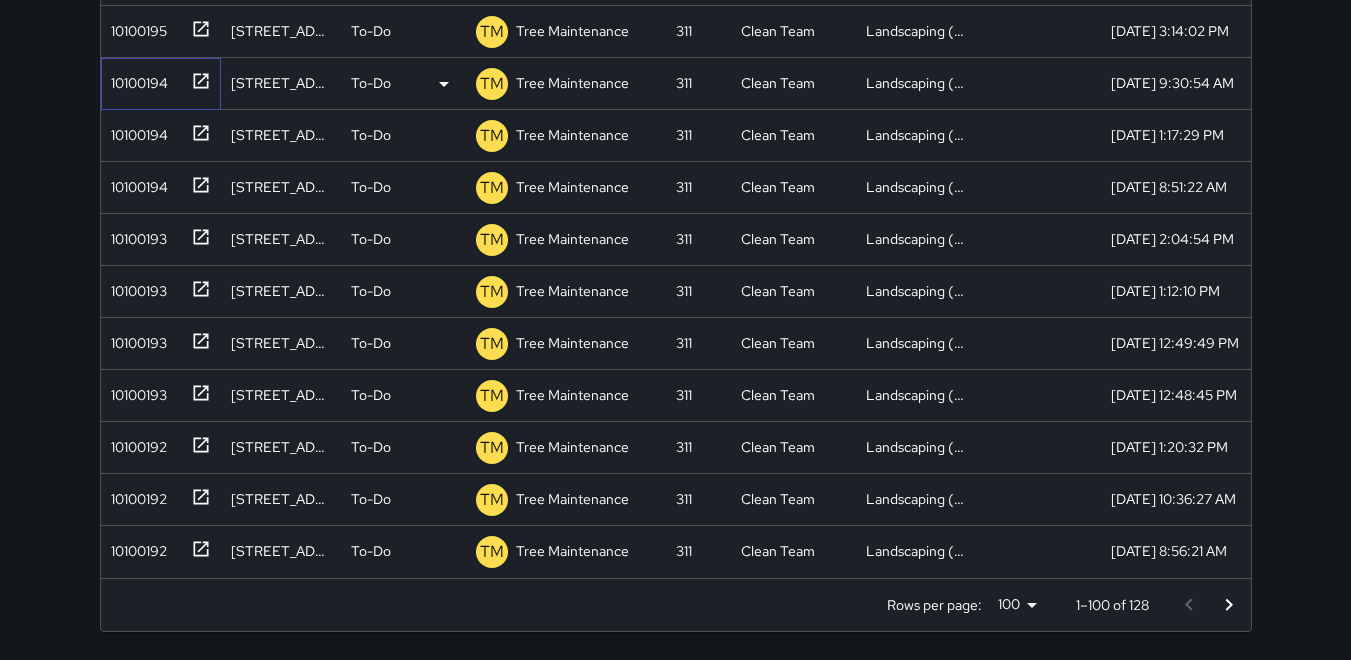 click on "10100194" at bounding box center [157, 79] 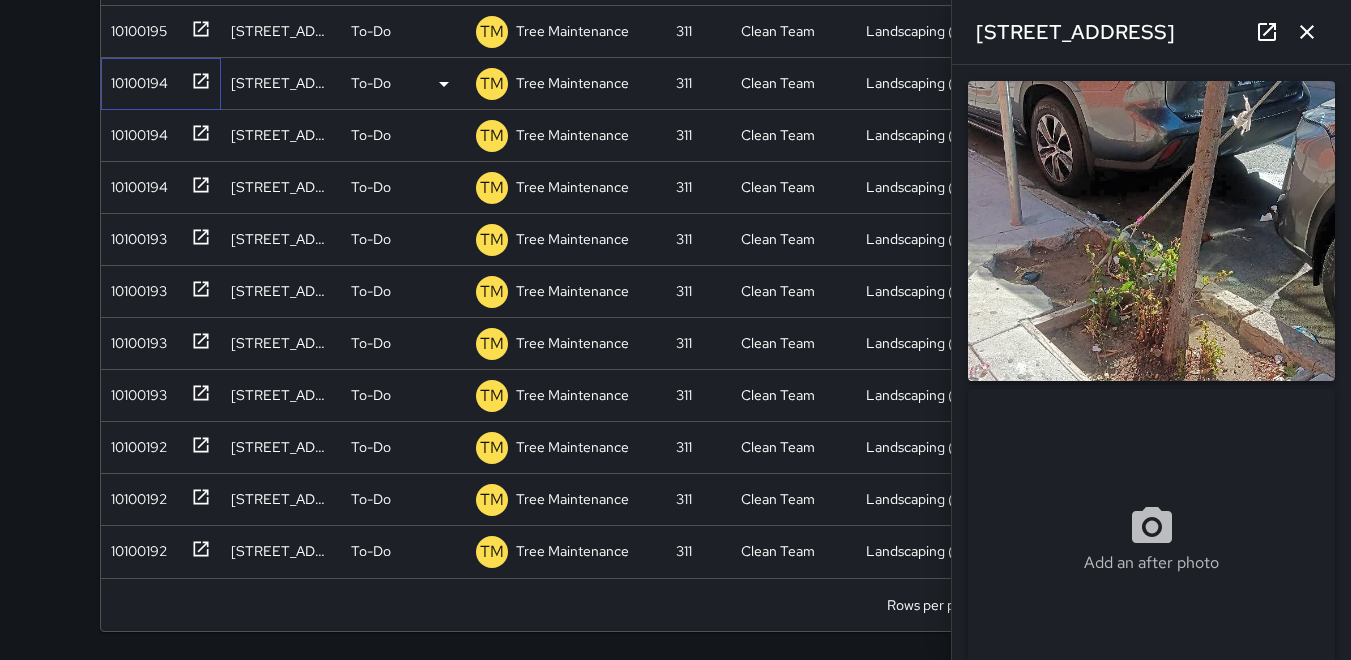 type on "**********" 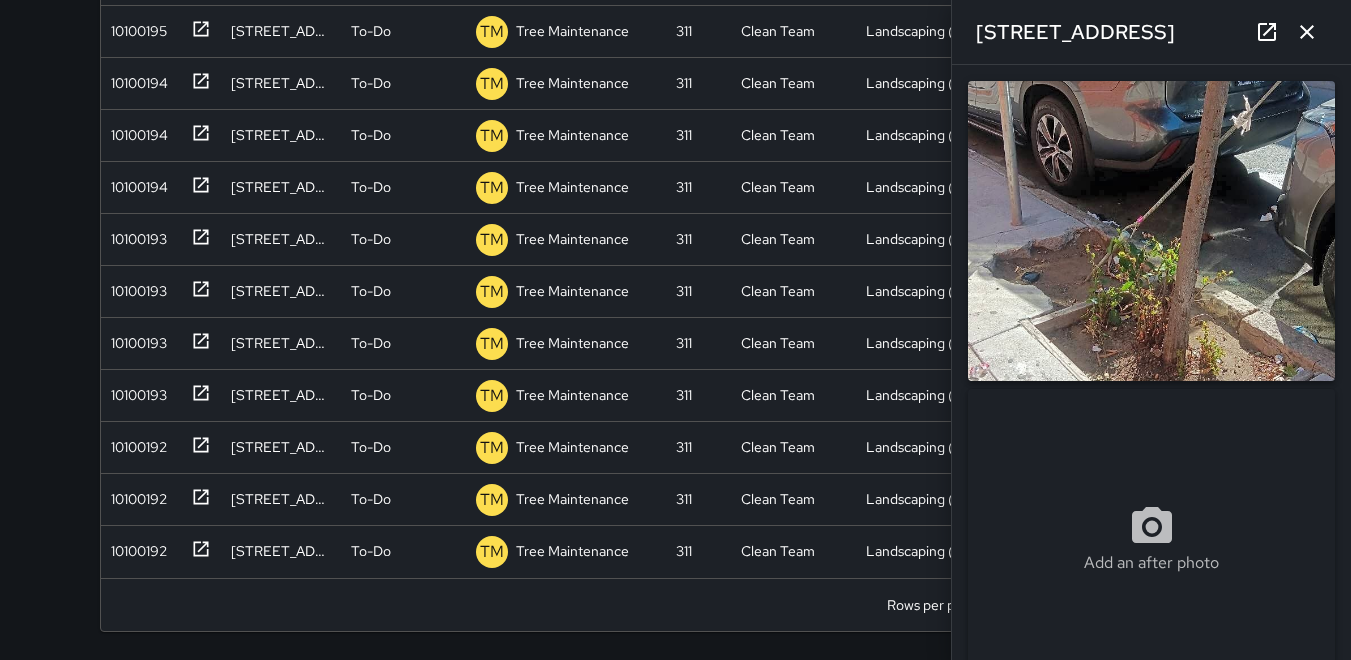 click 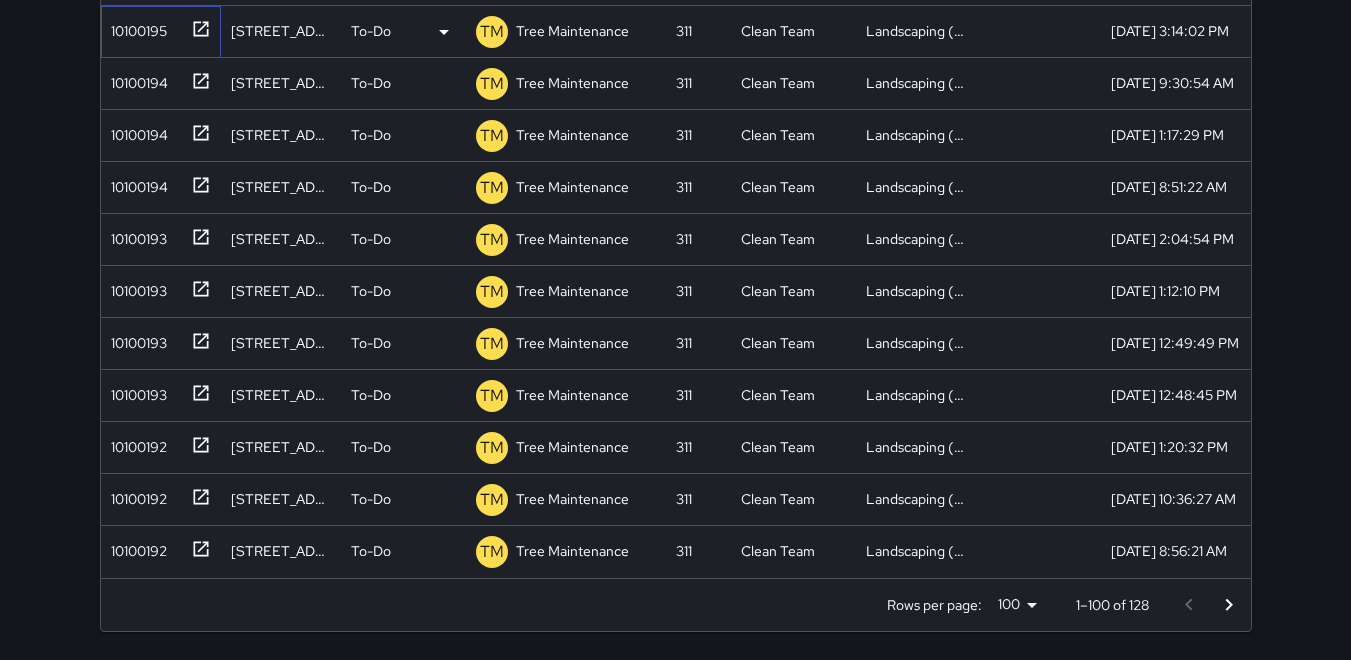 click on "10100195" at bounding box center [135, 27] 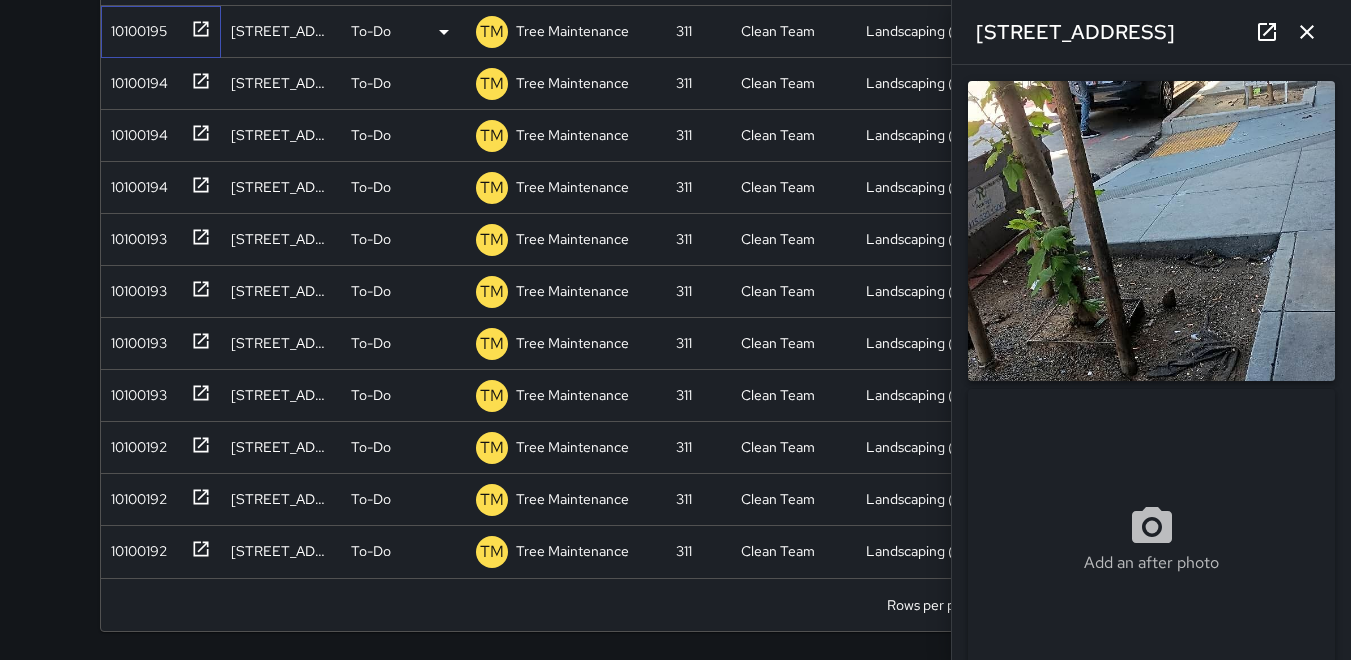 type on "**********" 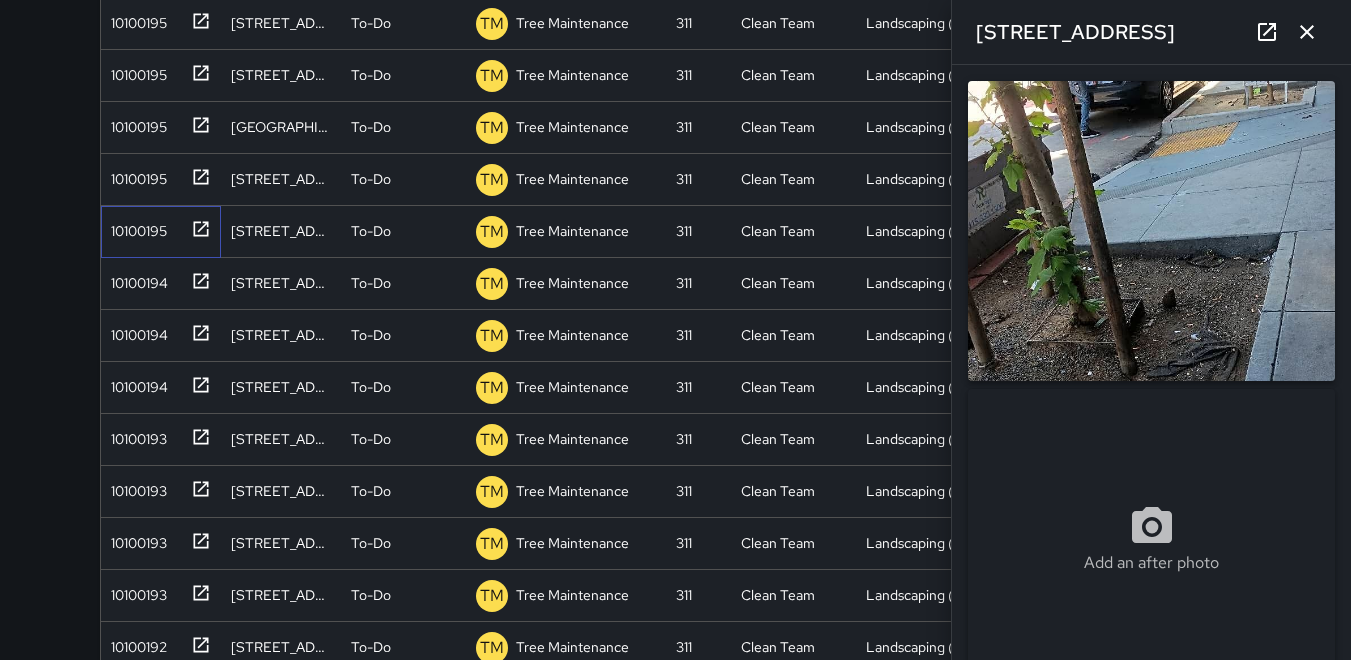 scroll, scrollTop: 221, scrollLeft: 0, axis: vertical 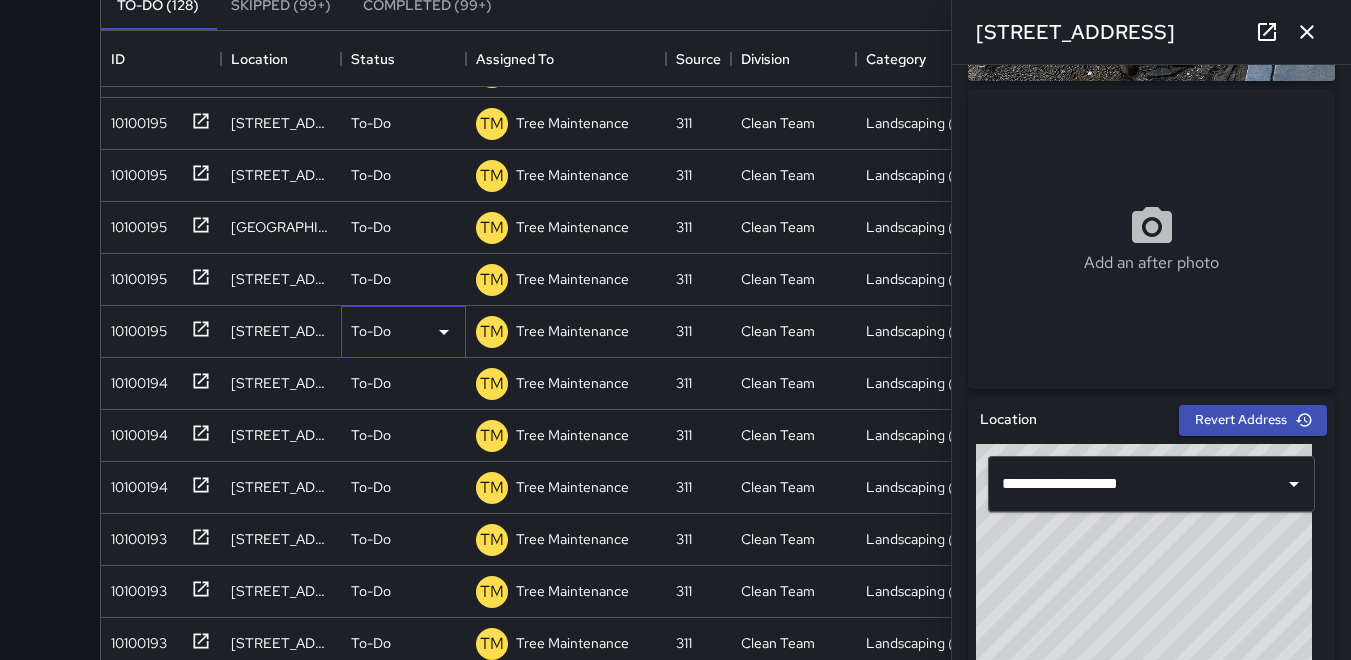 click 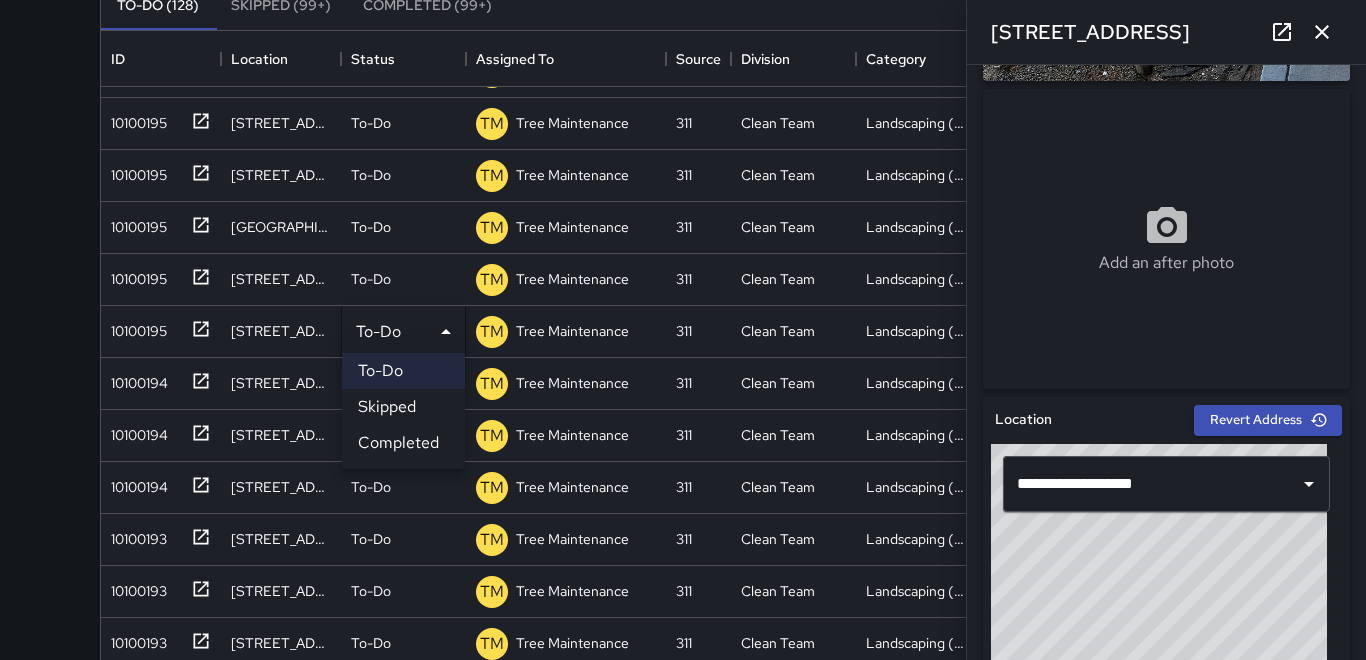 click at bounding box center [683, 330] 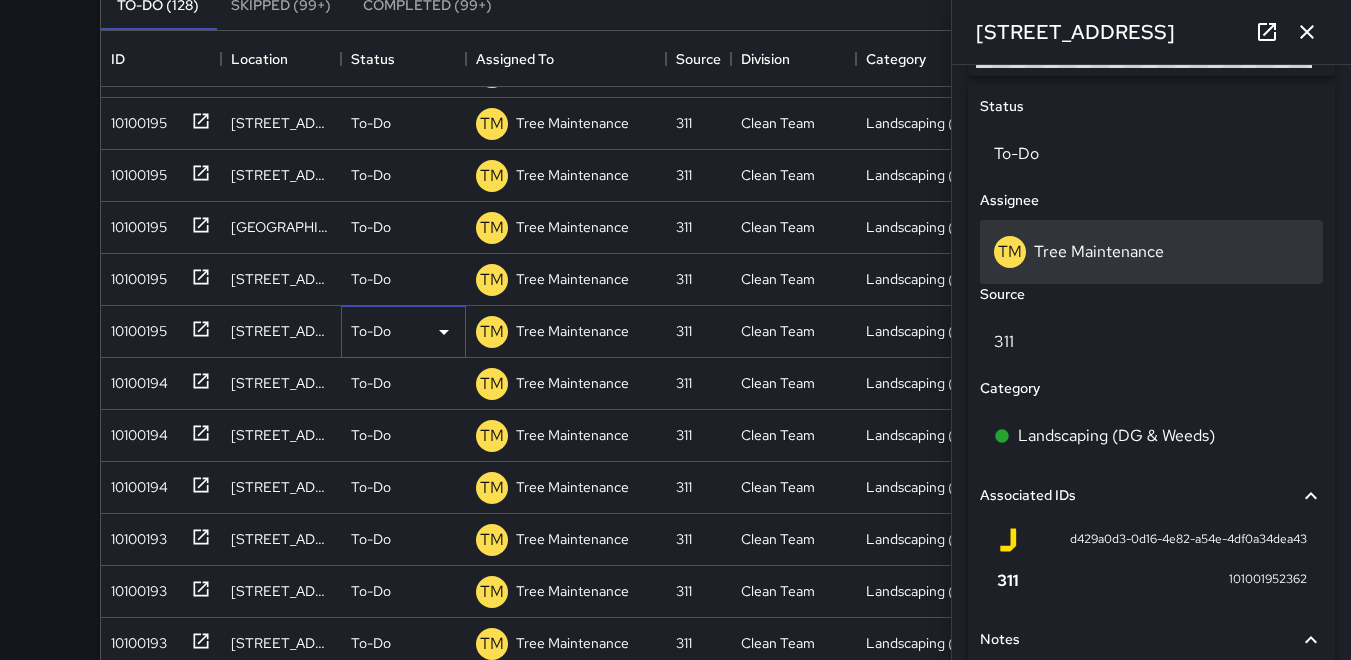 scroll, scrollTop: 1098, scrollLeft: 0, axis: vertical 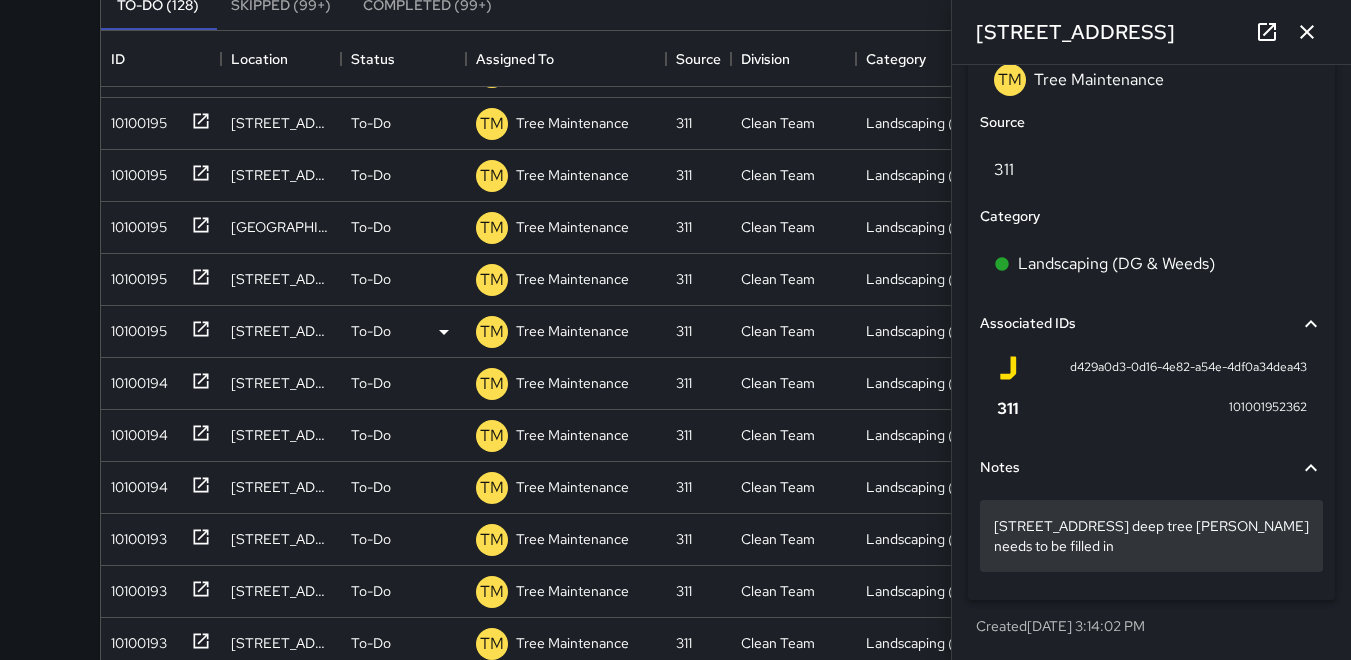 click on "[STREET_ADDRESS] deep tree [PERSON_NAME] needs to be filled in" at bounding box center [1151, 536] 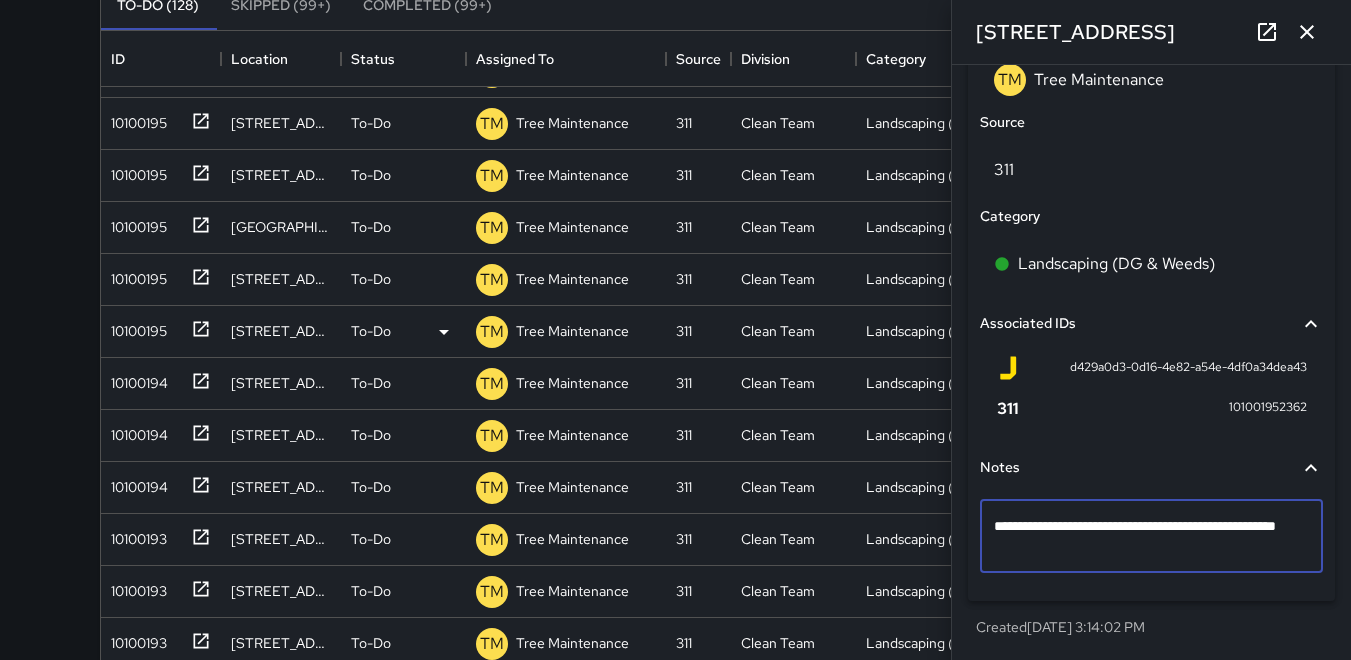 scroll, scrollTop: 1059, scrollLeft: 0, axis: vertical 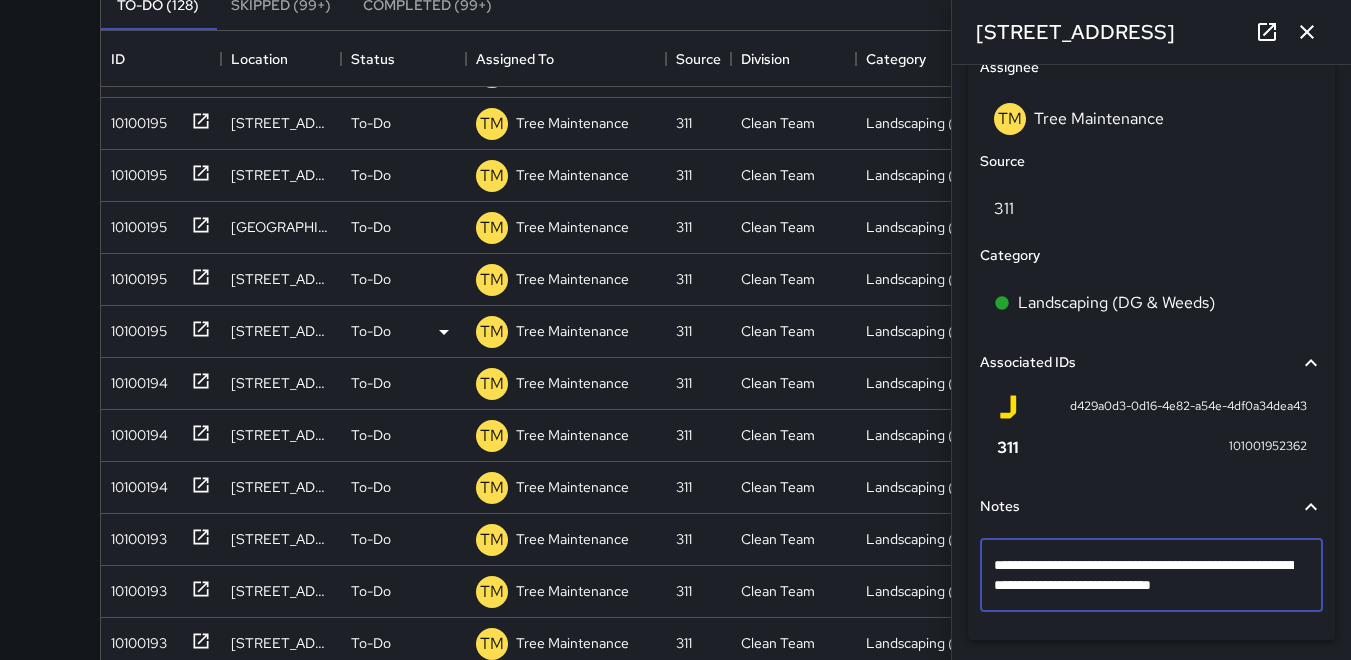 type on "**********" 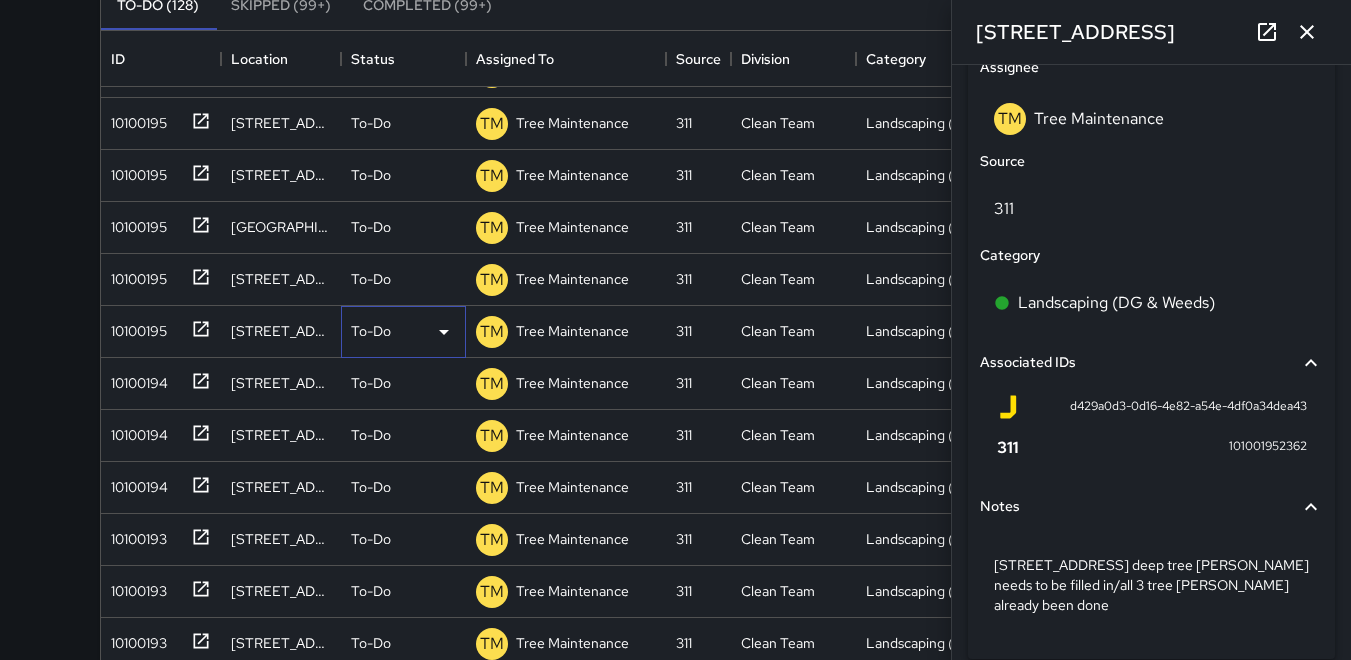 click 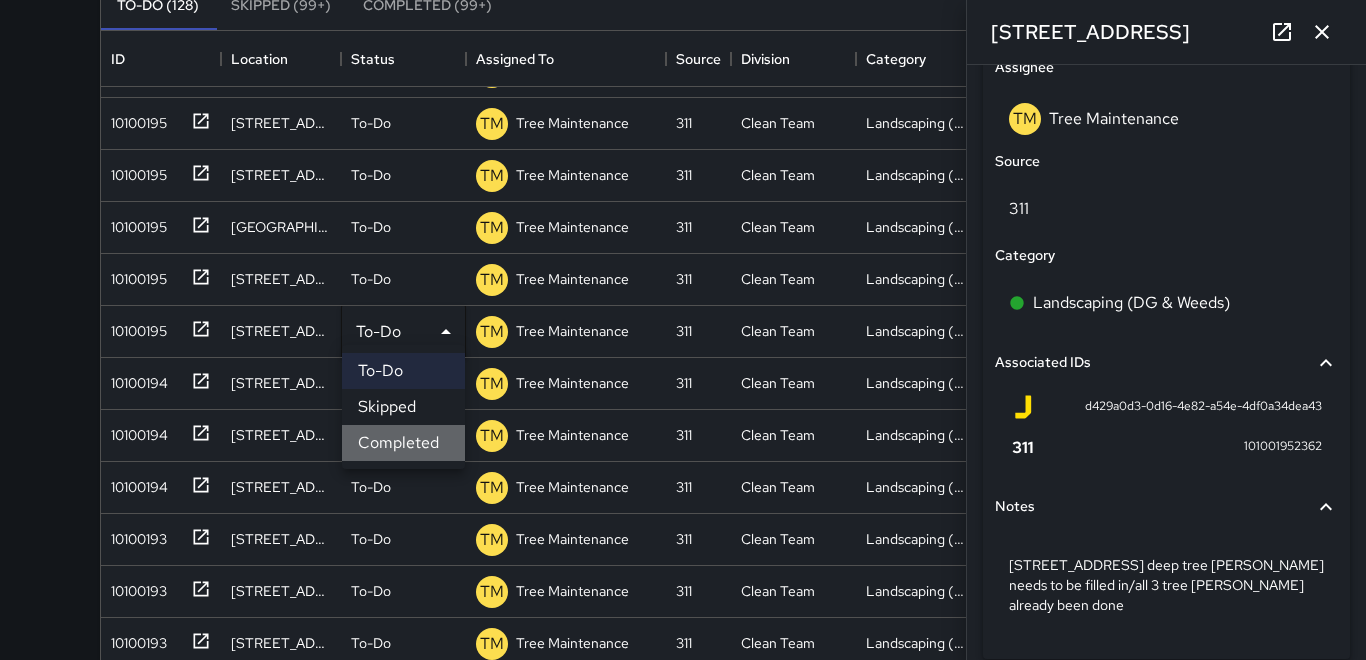 click on "Completed" at bounding box center [403, 443] 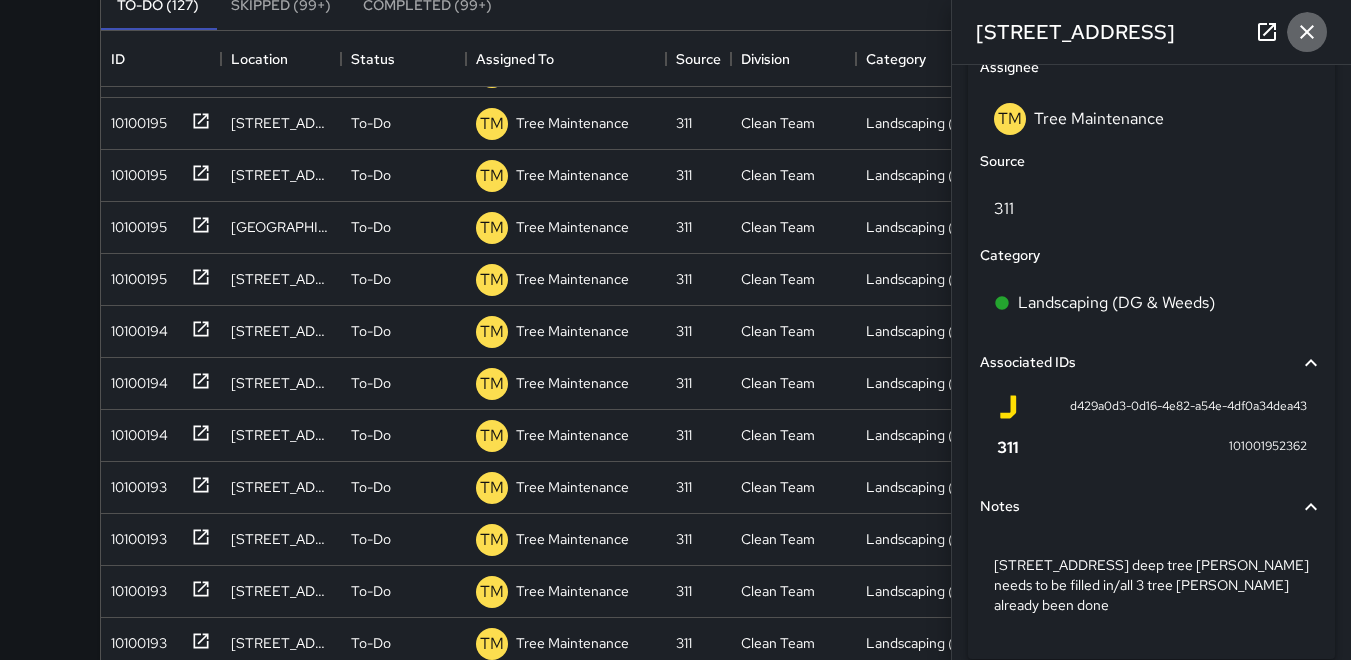 click 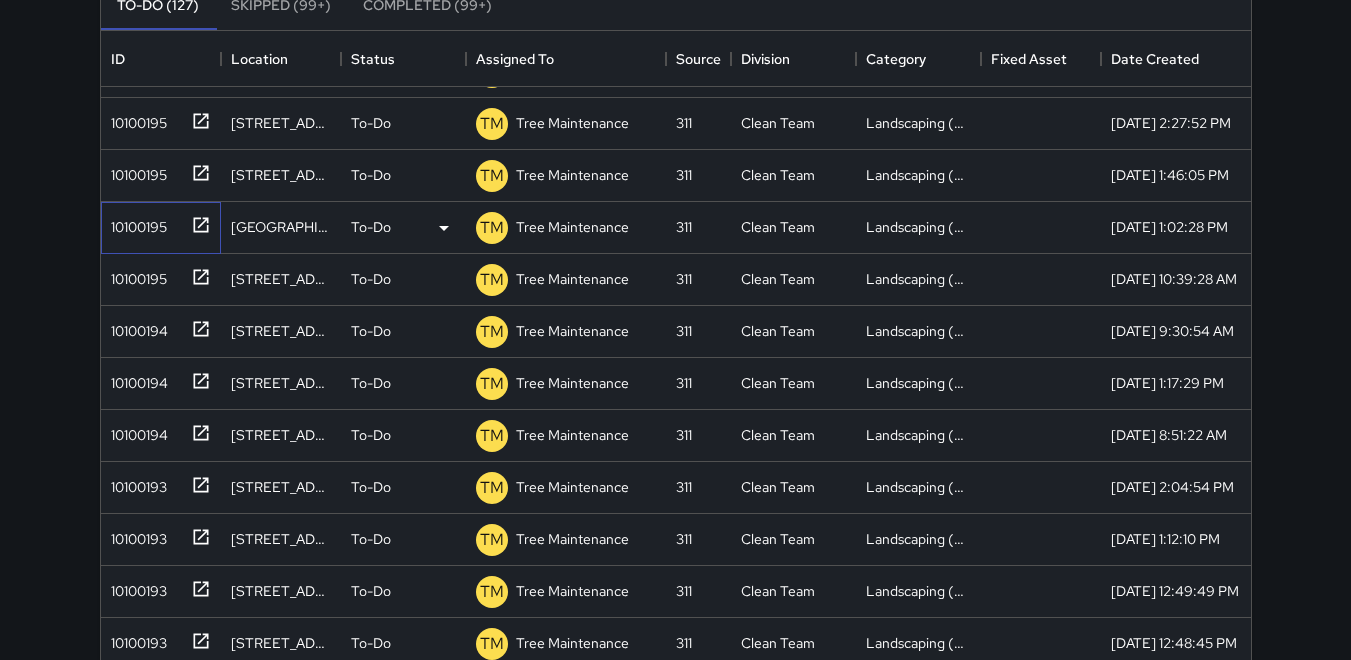 click on "10100195" at bounding box center [135, 223] 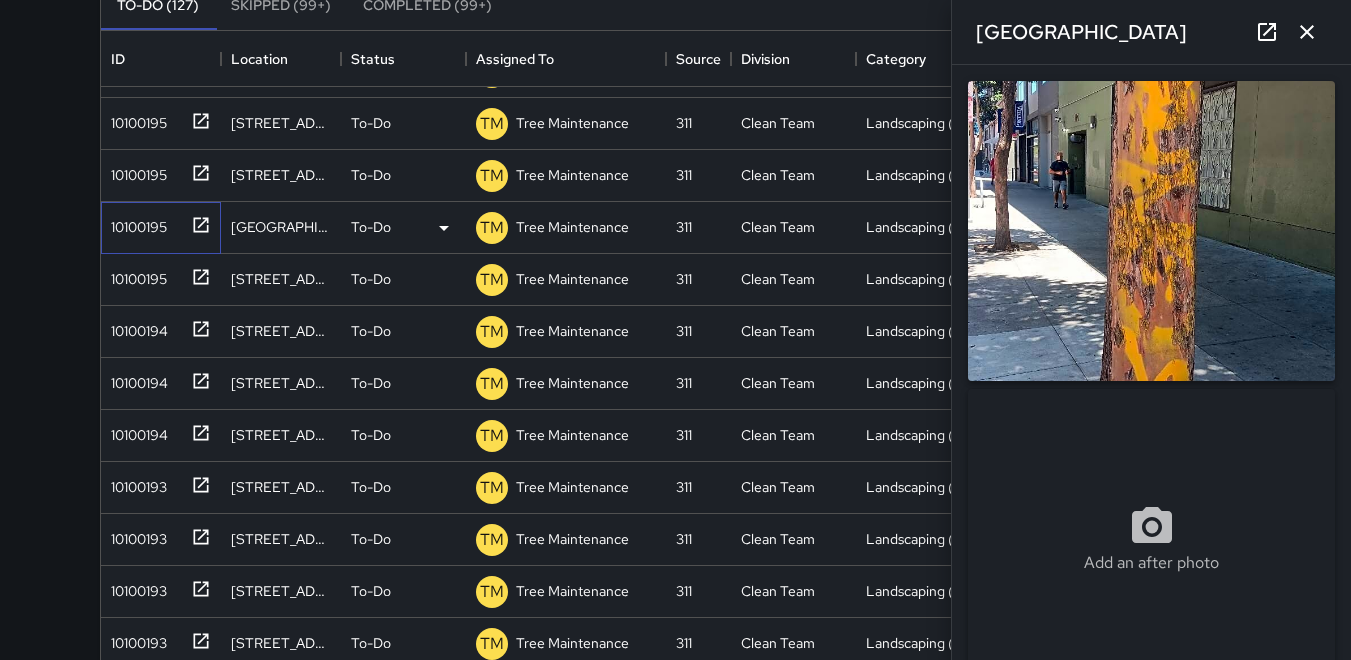 type on "**********" 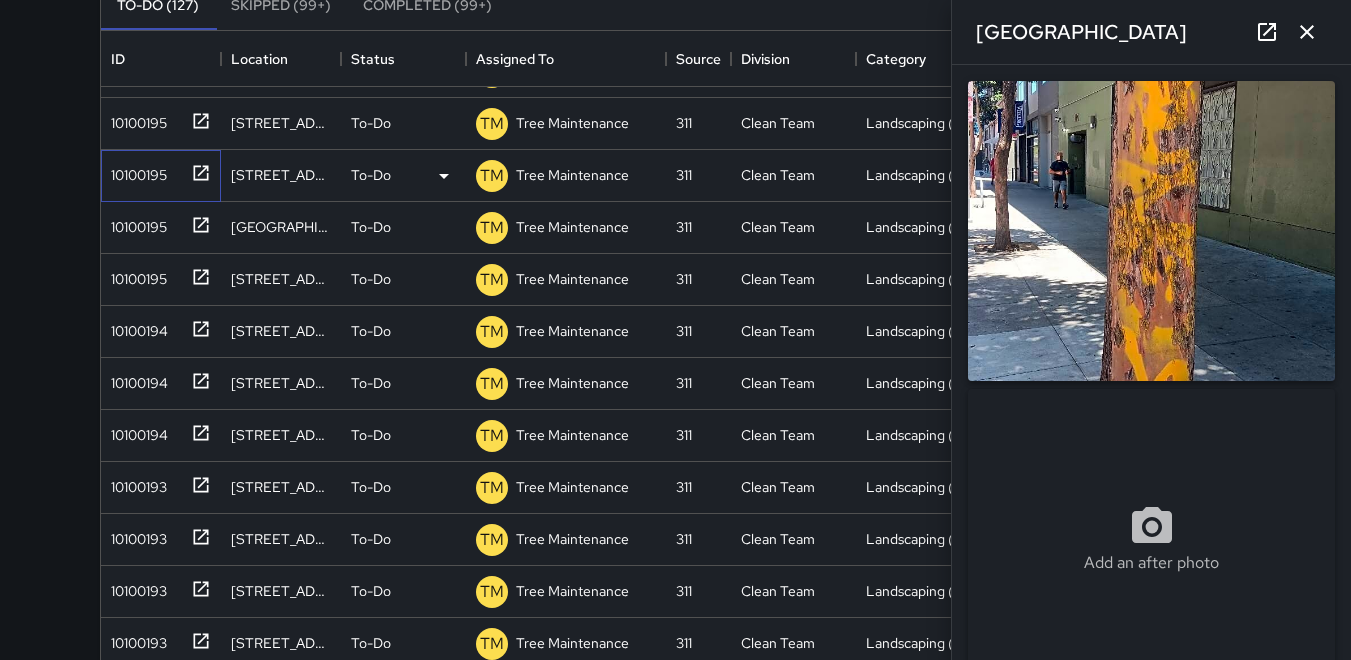 click on "10100195" at bounding box center [157, 171] 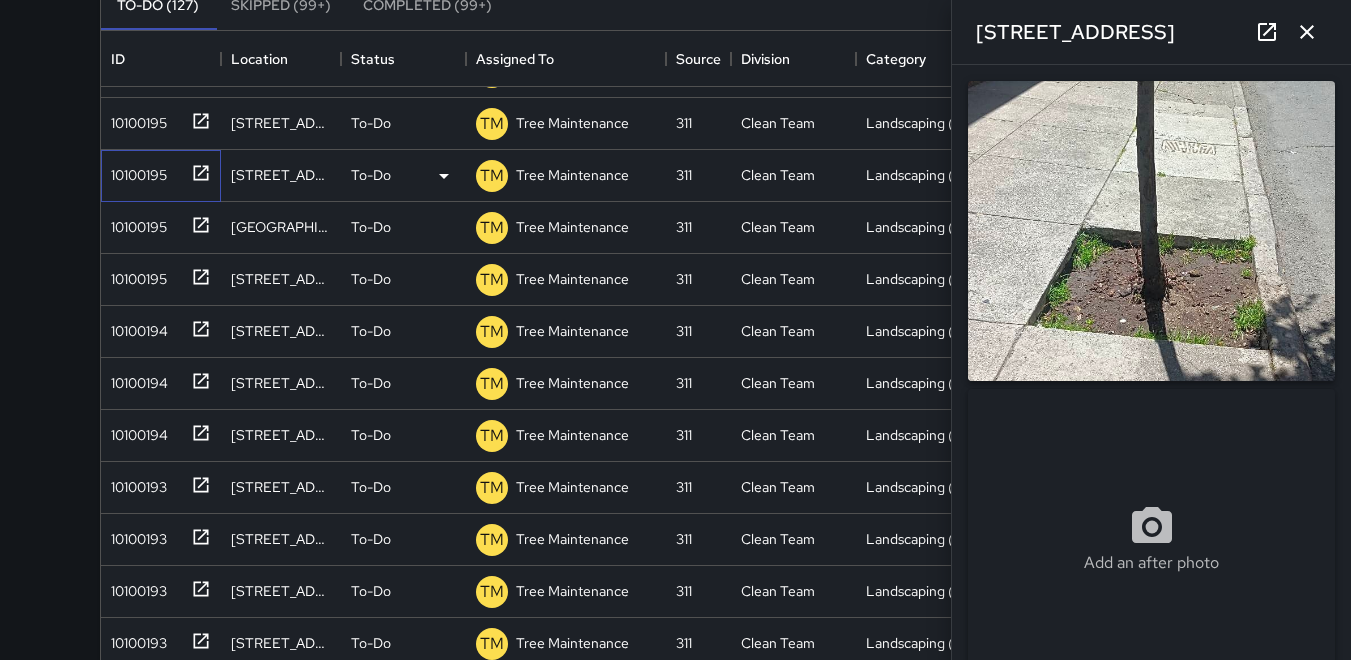 type on "**********" 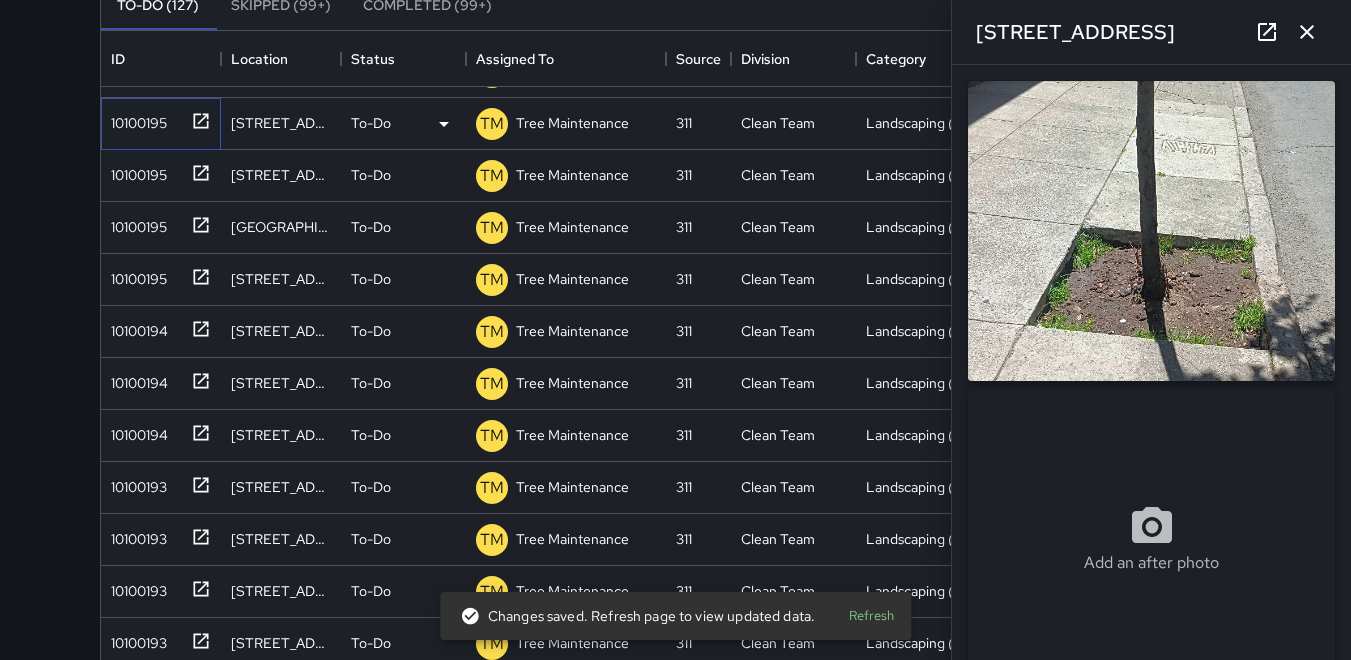 click on "10100195" at bounding box center [135, 119] 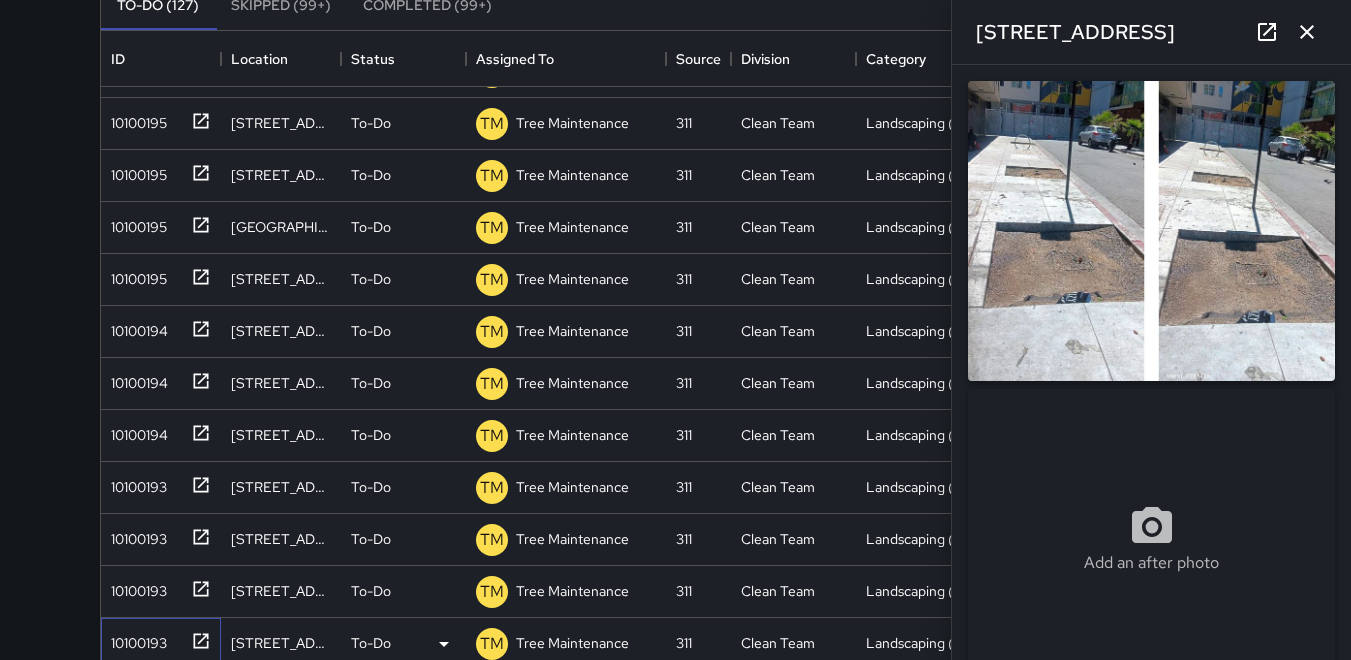 click on "10100193" at bounding box center [135, 639] 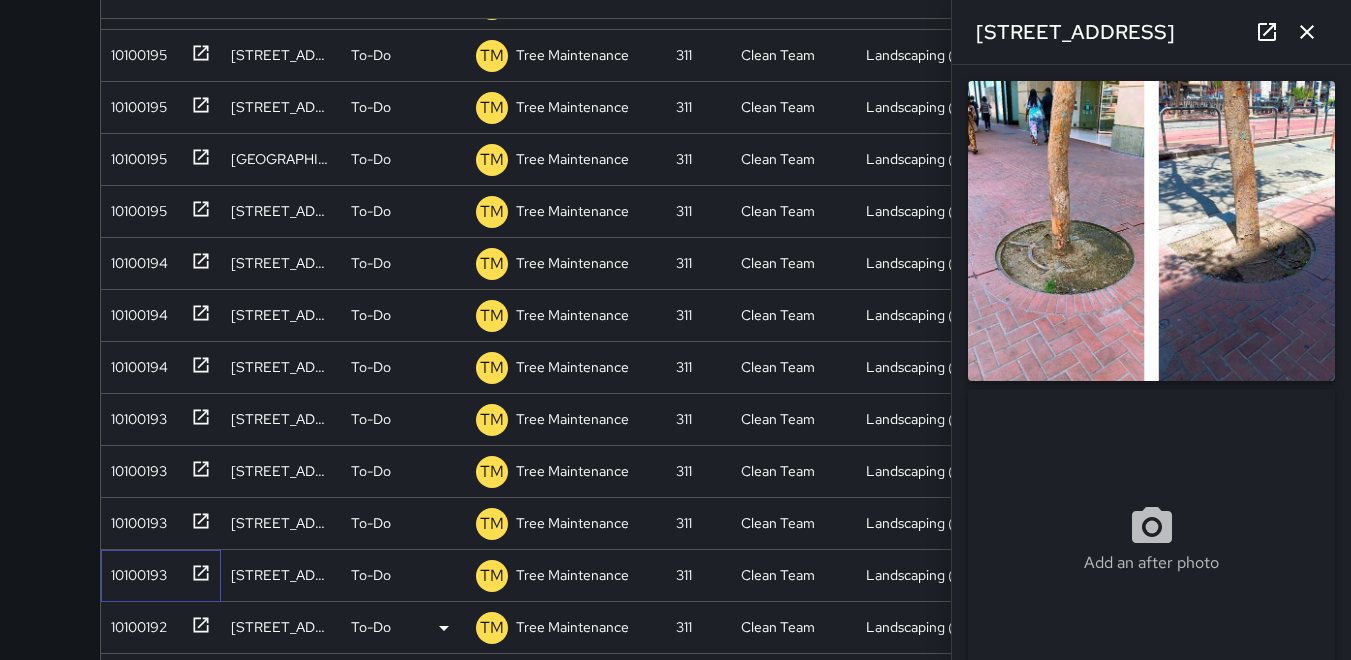 scroll, scrollTop: 321, scrollLeft: 0, axis: vertical 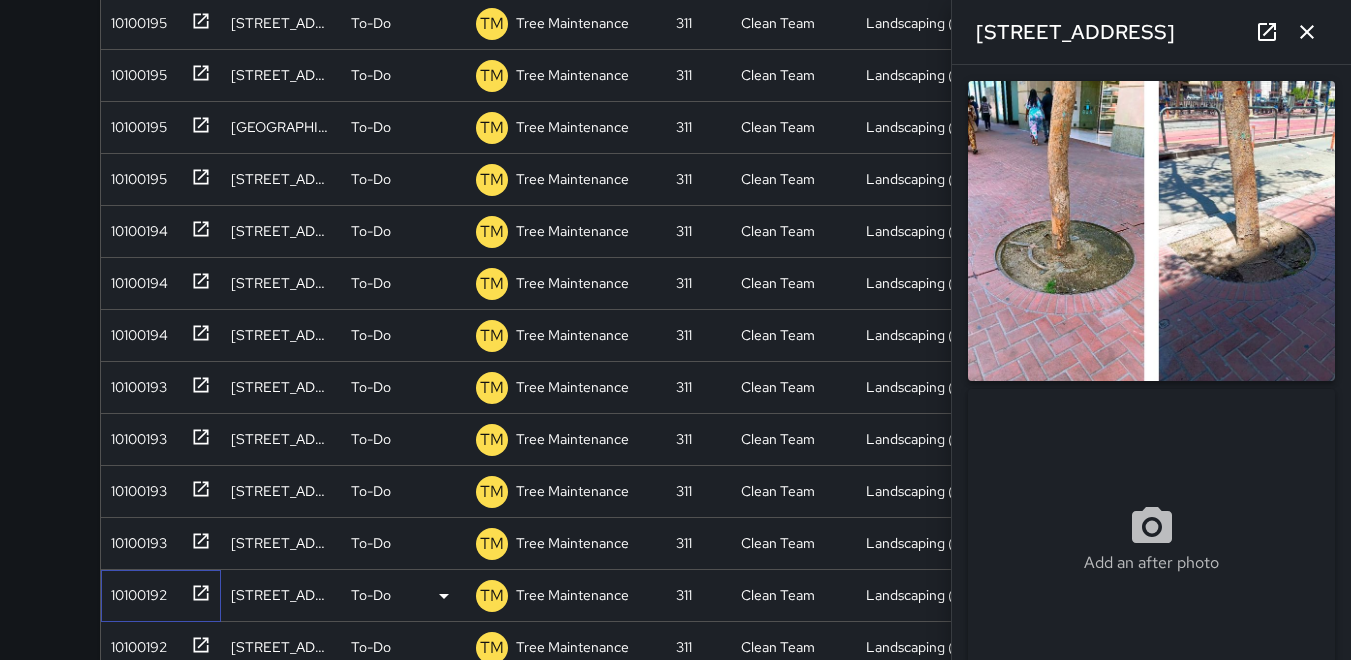 click on "10100192" at bounding box center [135, 591] 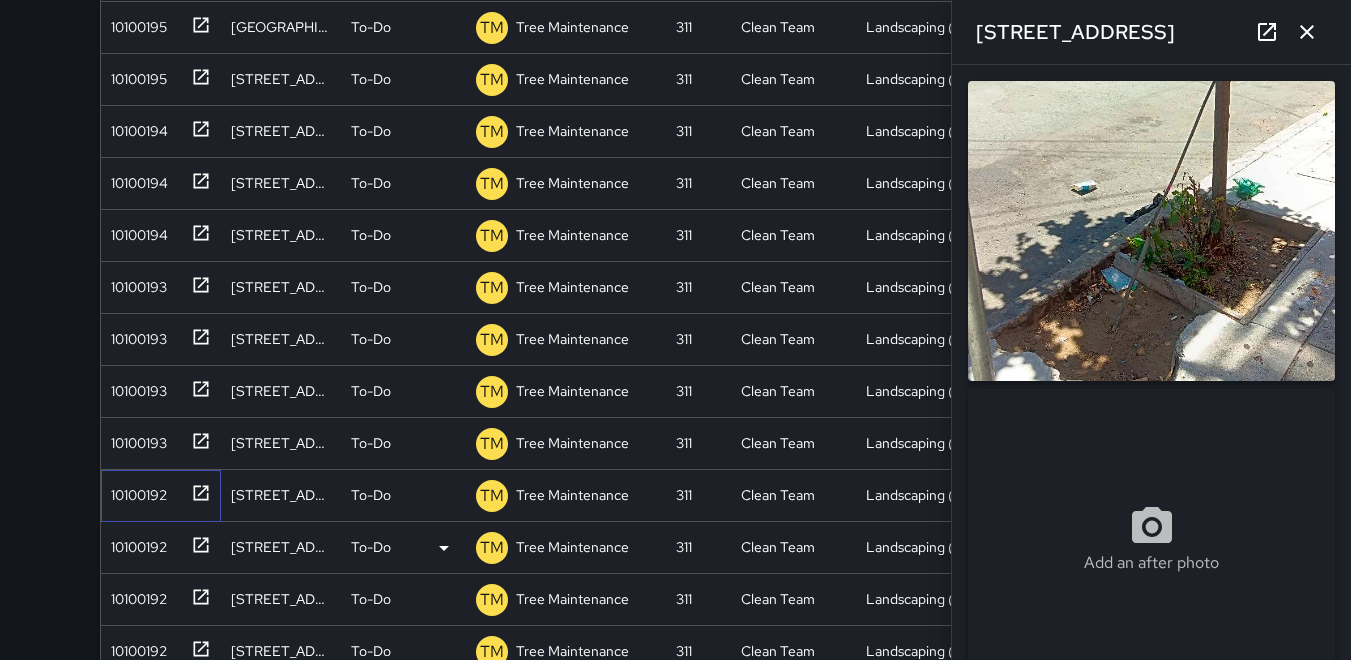 scroll, scrollTop: 521, scrollLeft: 0, axis: vertical 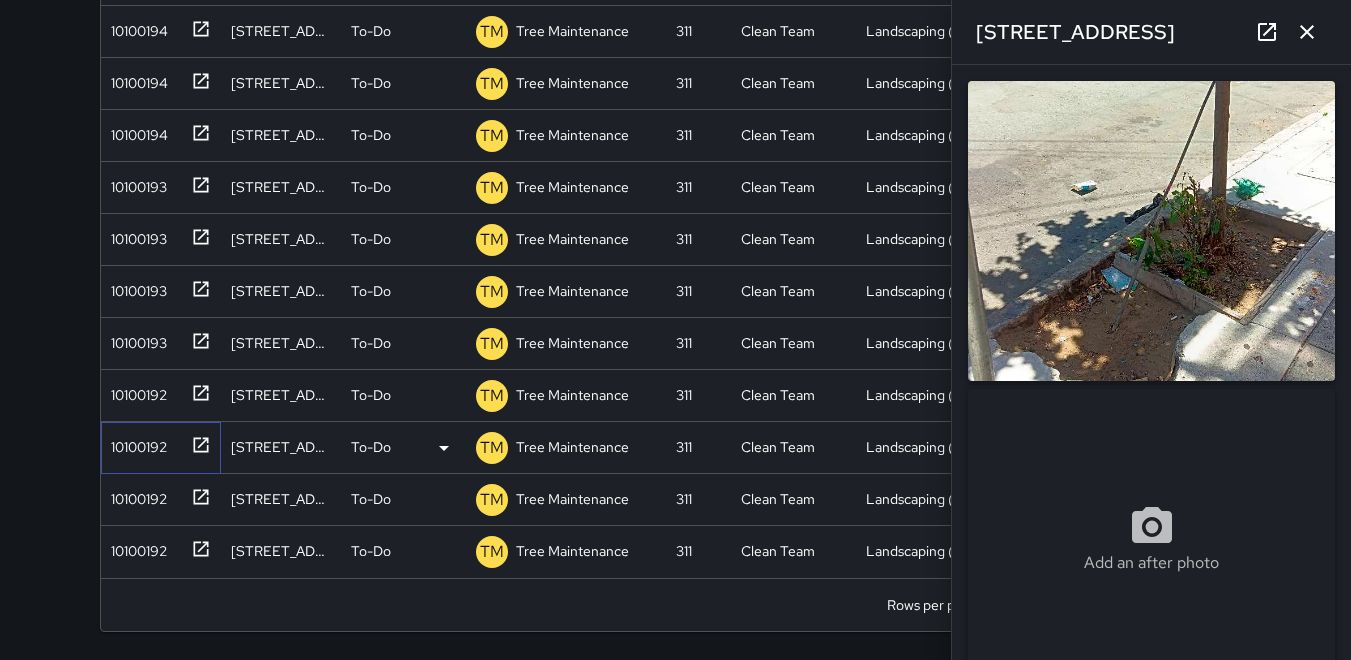 click on "10100192" at bounding box center [135, 443] 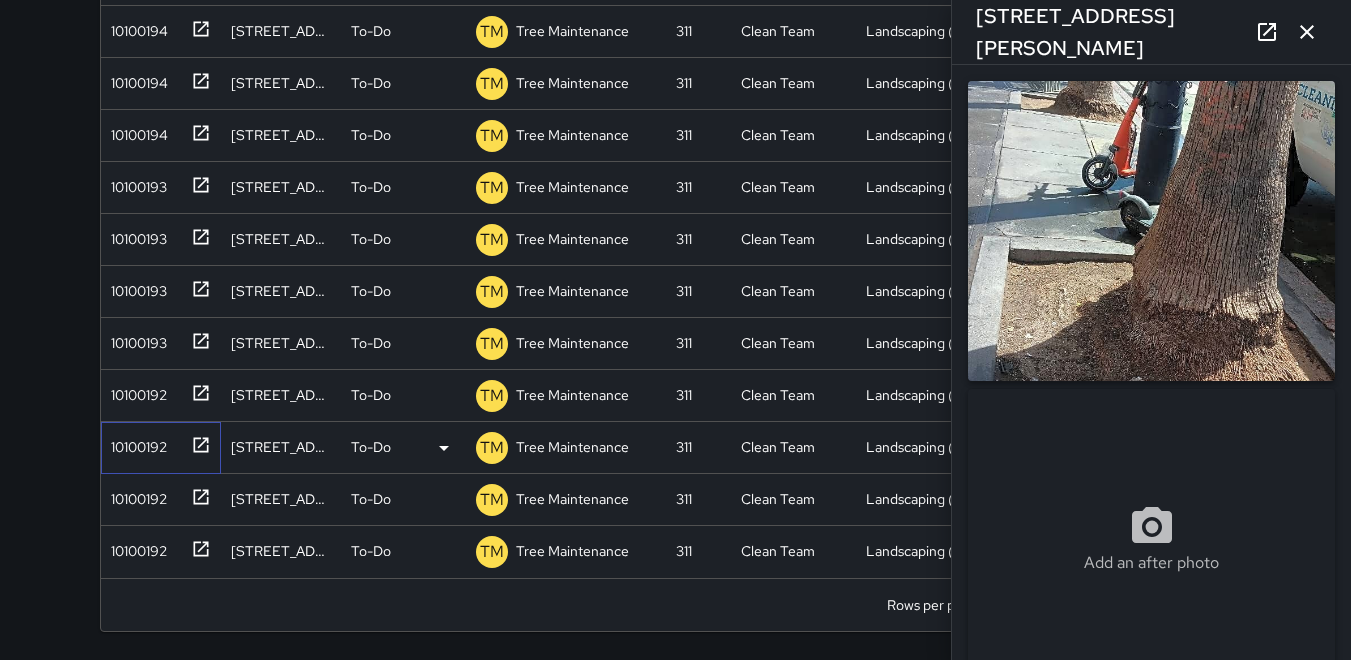 type on "**********" 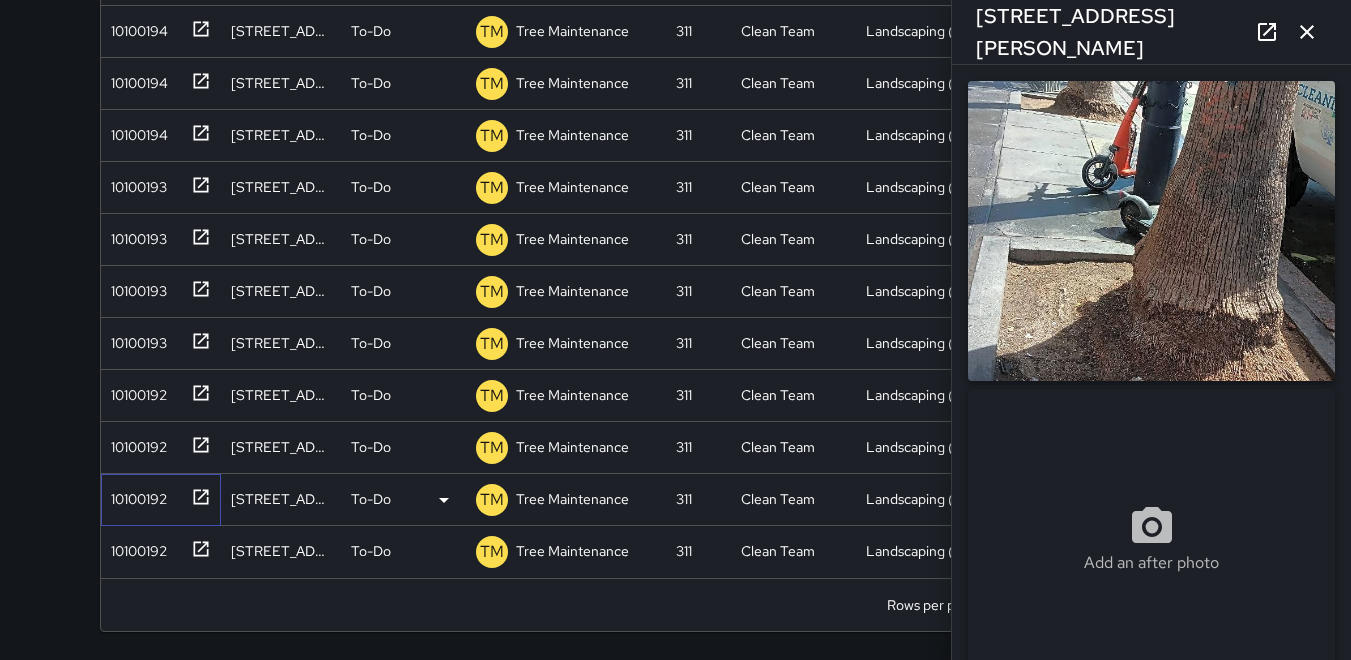 click on "10100192" at bounding box center (135, 495) 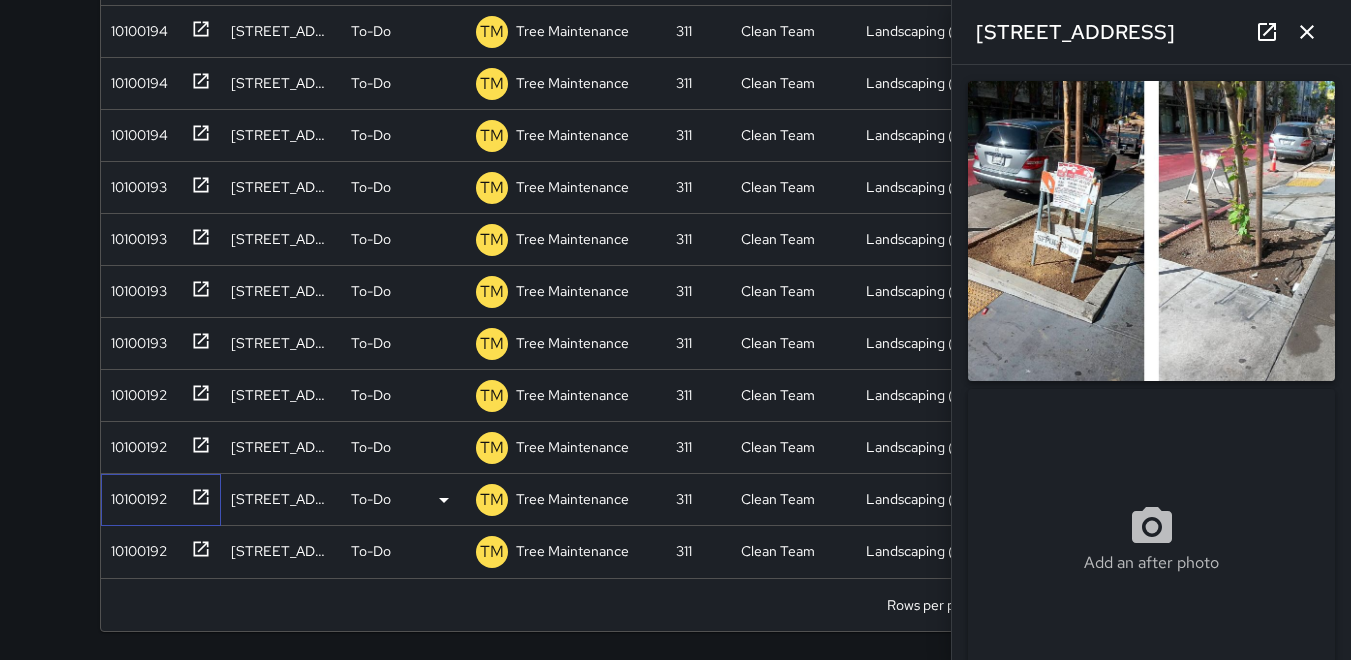 type on "**********" 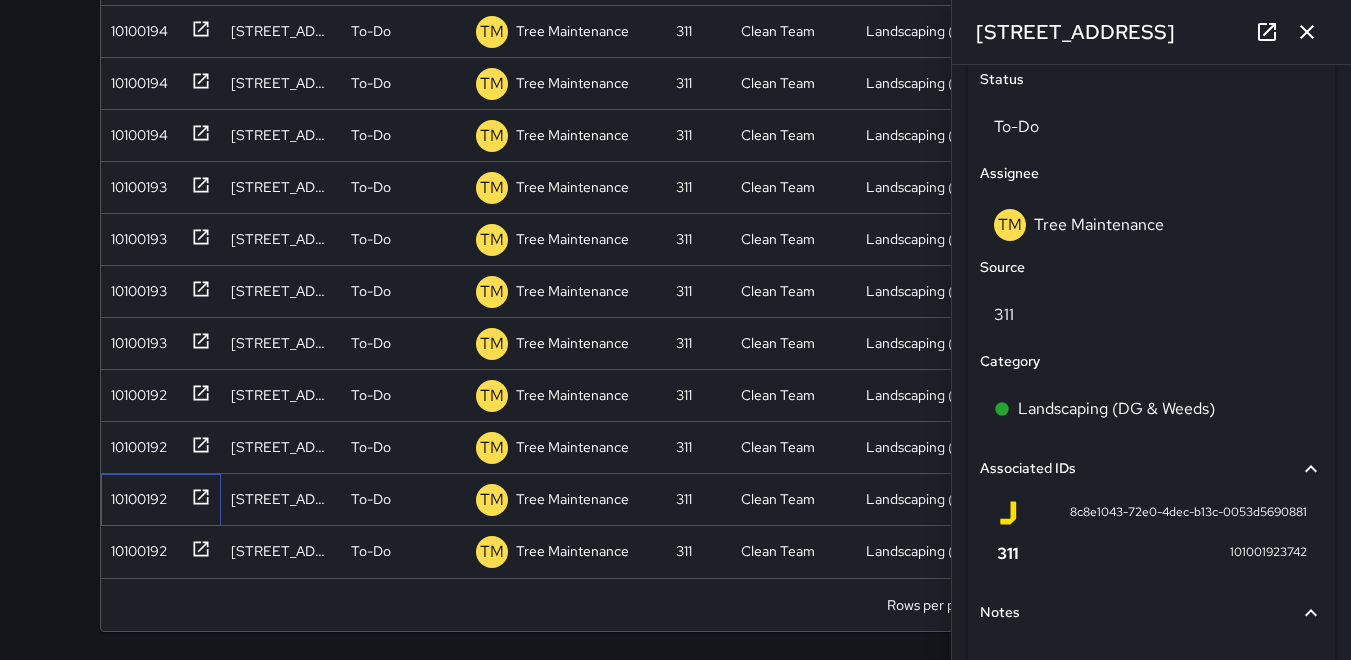 scroll, scrollTop: 1098, scrollLeft: 0, axis: vertical 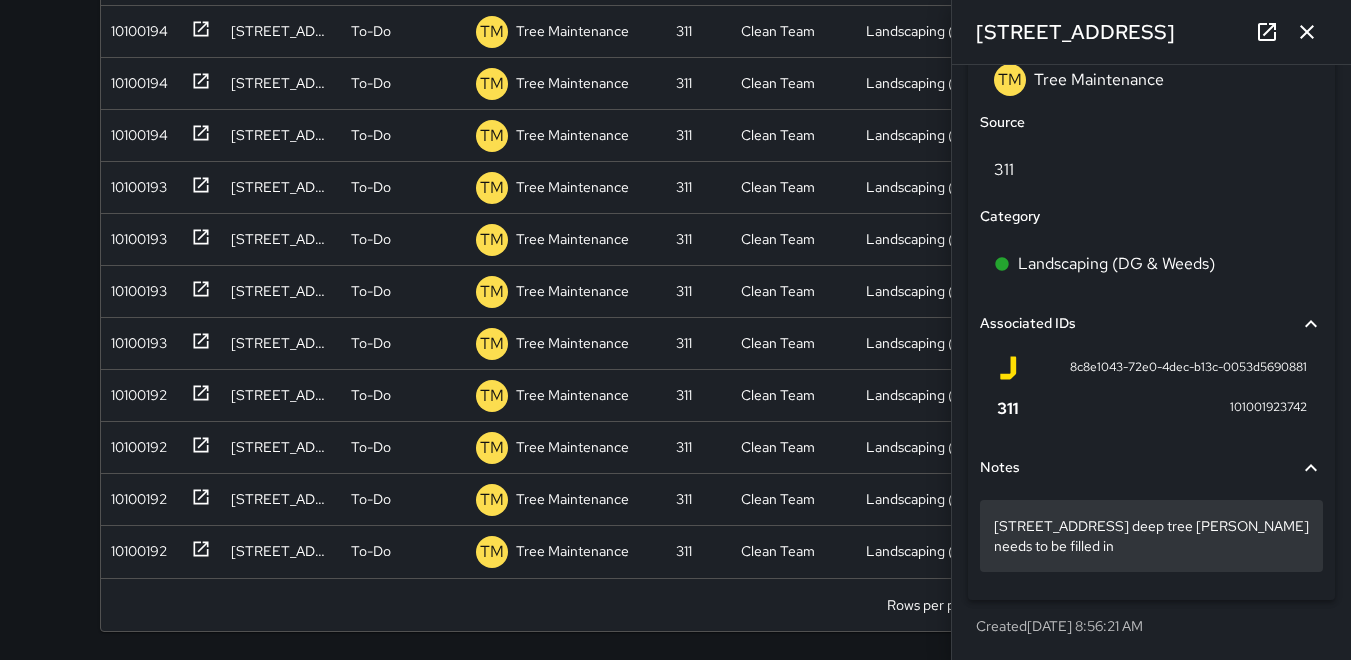 click on "[STREET_ADDRESS] deep tree [PERSON_NAME] needs to be filled in" at bounding box center (1151, 536) 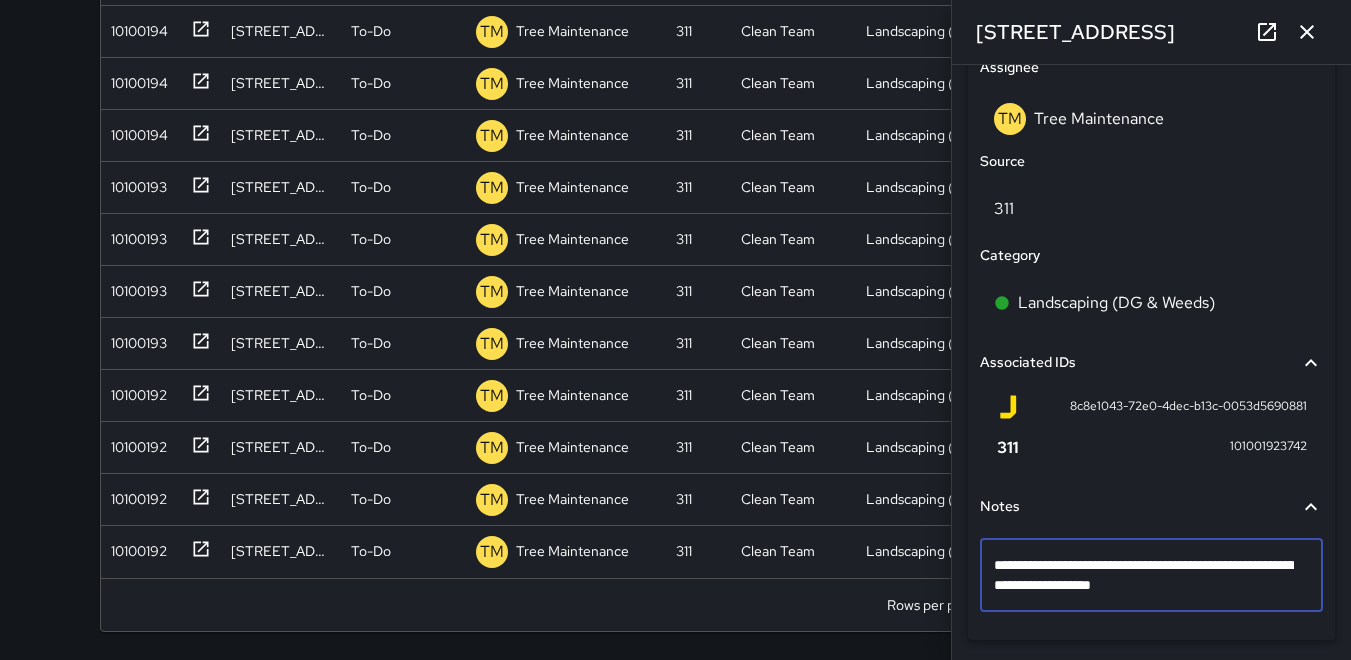 click on "**********" at bounding box center (1144, 575) 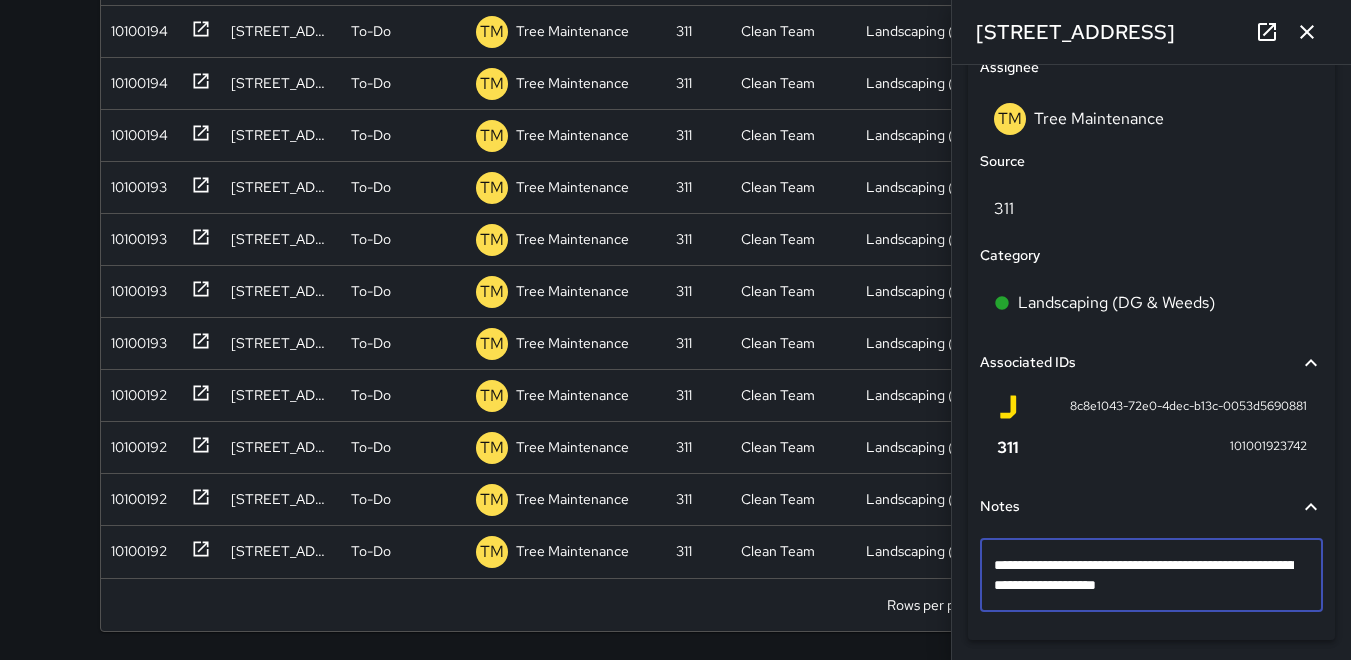 click on "**********" at bounding box center (1144, 575) 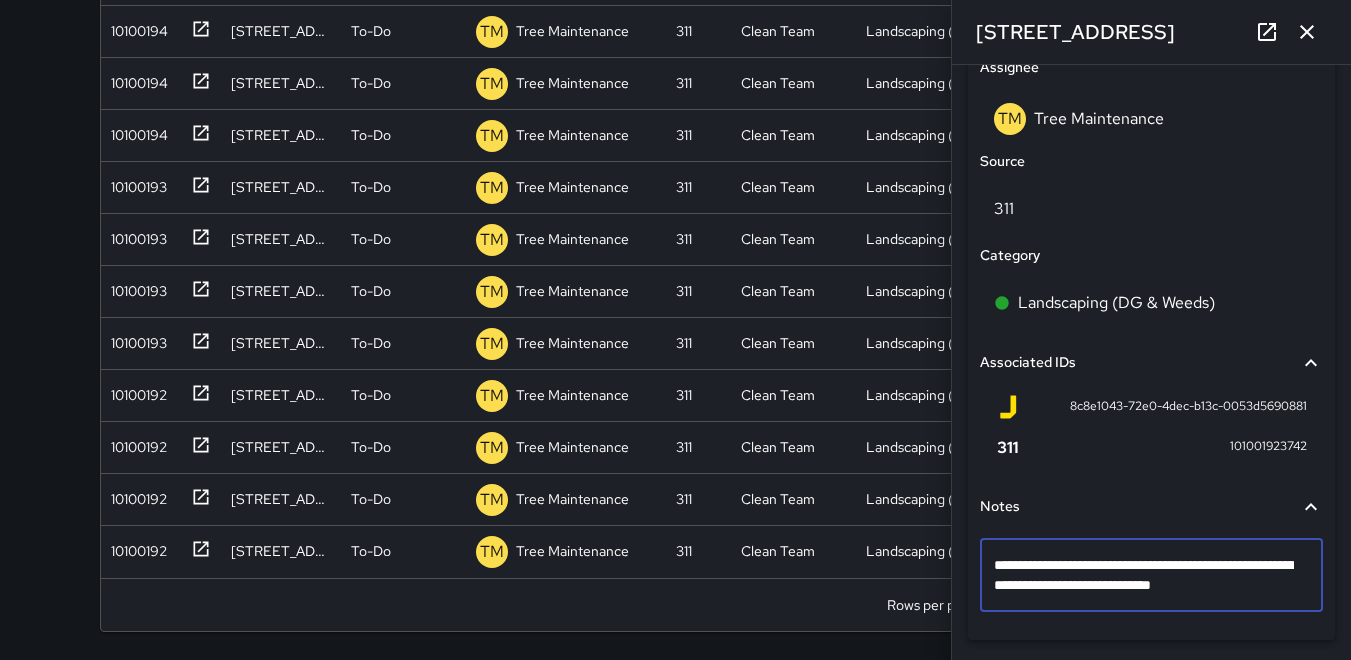 click on "**********" at bounding box center (1144, 575) 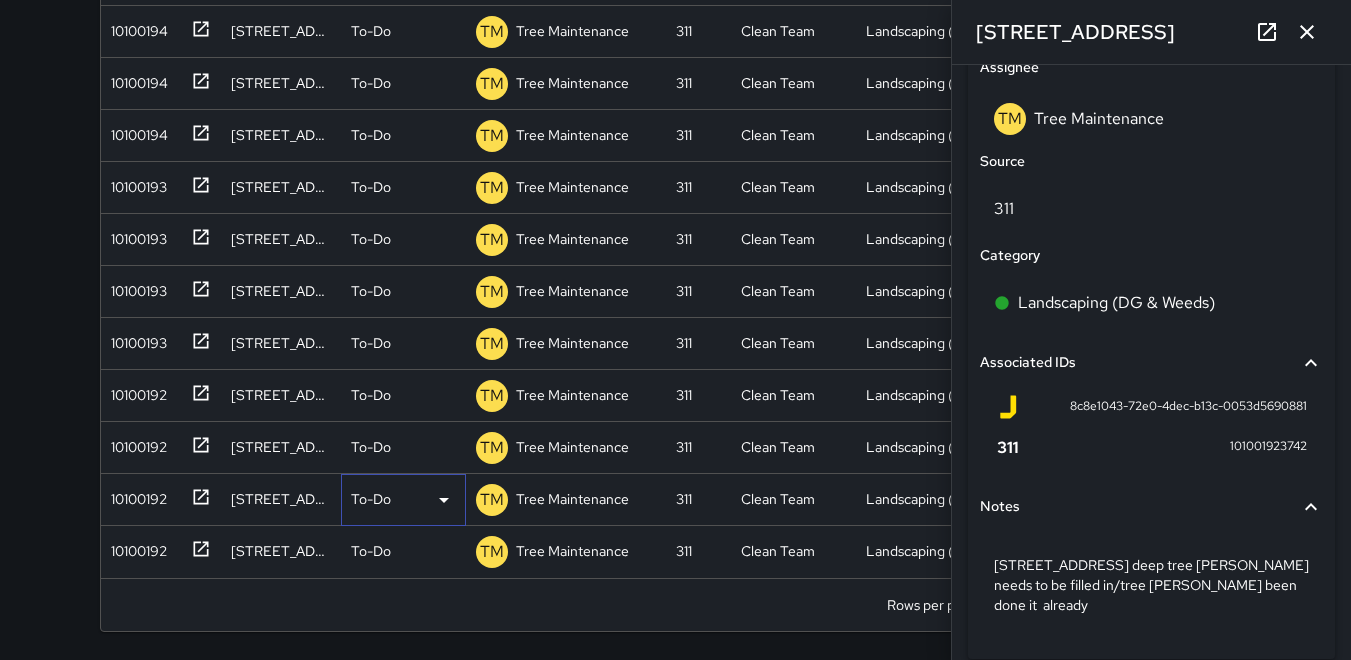 click 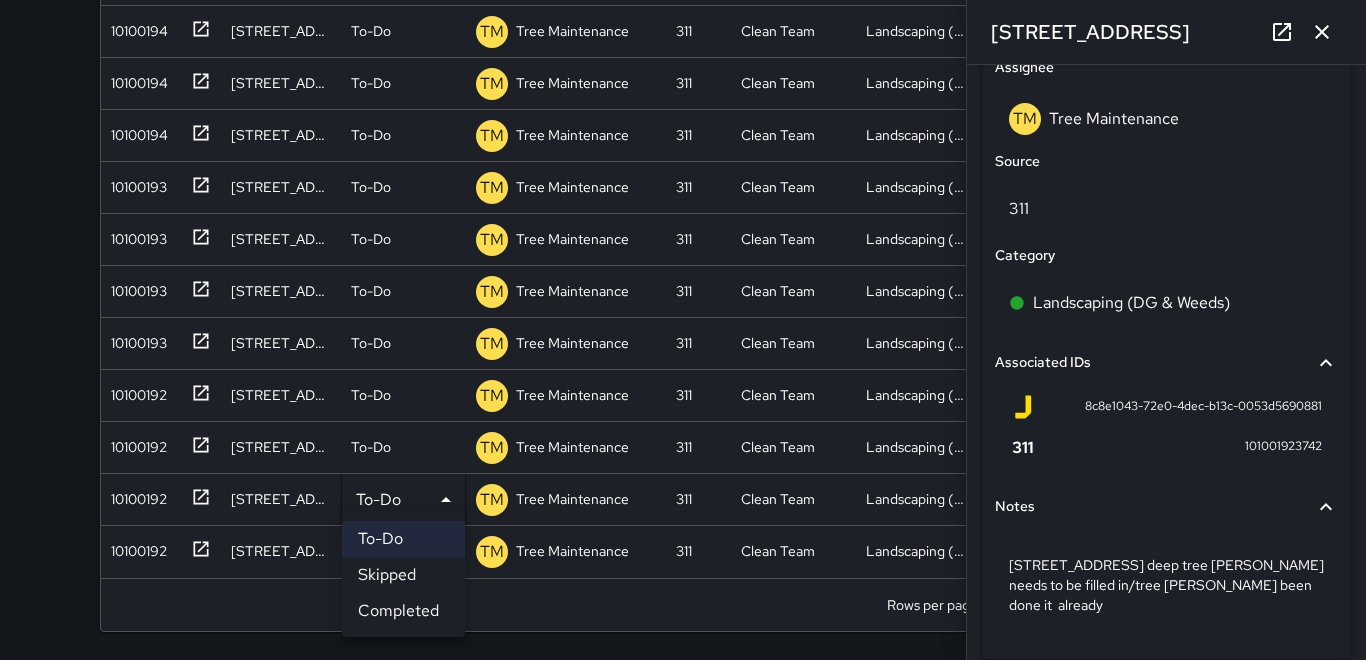 click on "Completed" at bounding box center (403, 611) 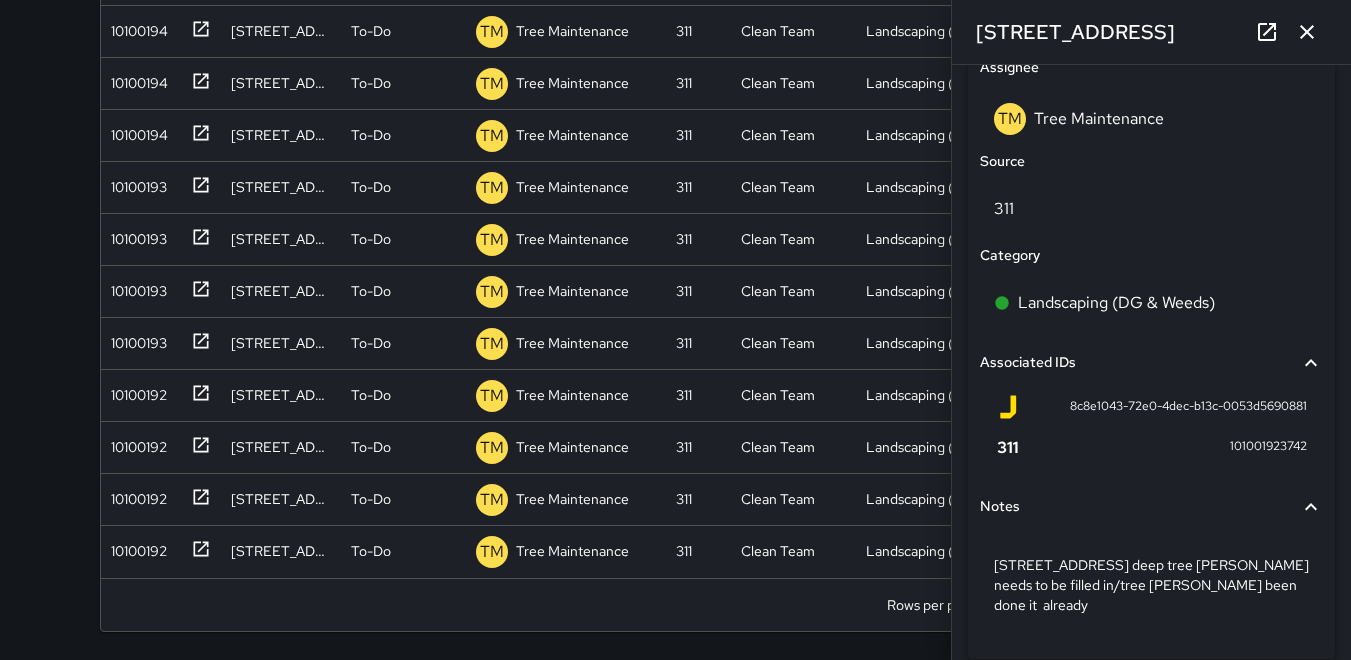 click 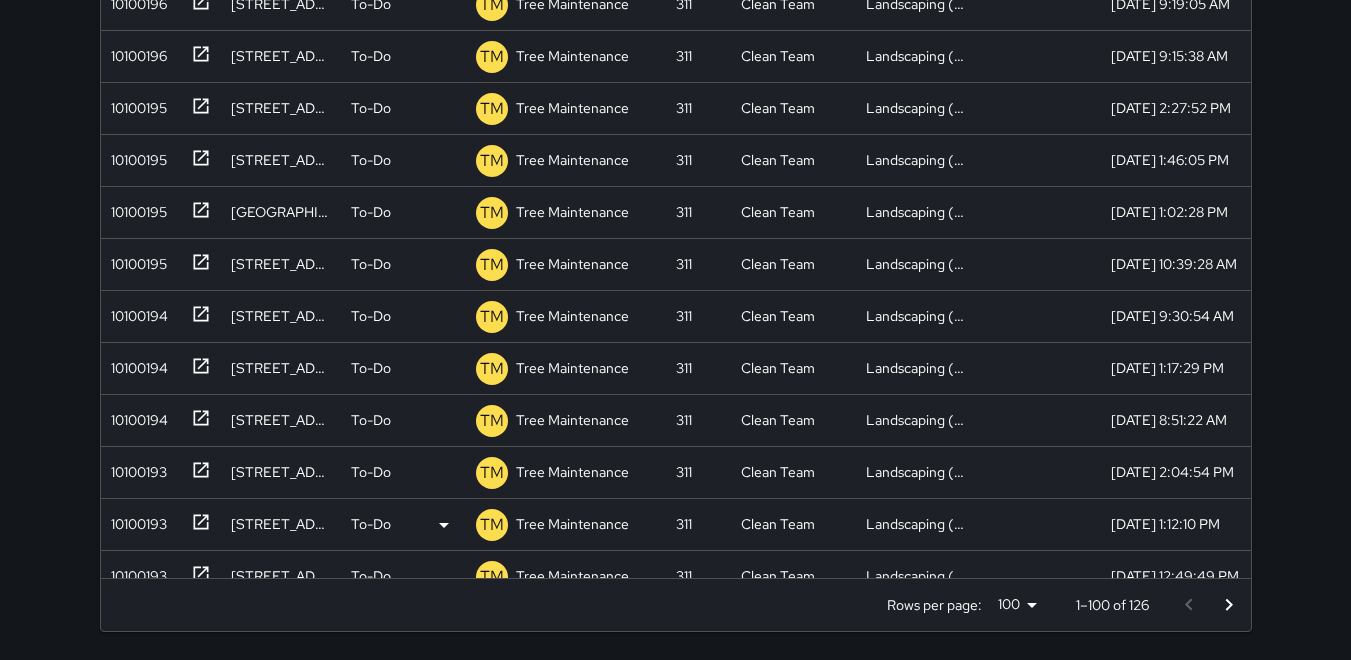 scroll, scrollTop: 4424, scrollLeft: 0, axis: vertical 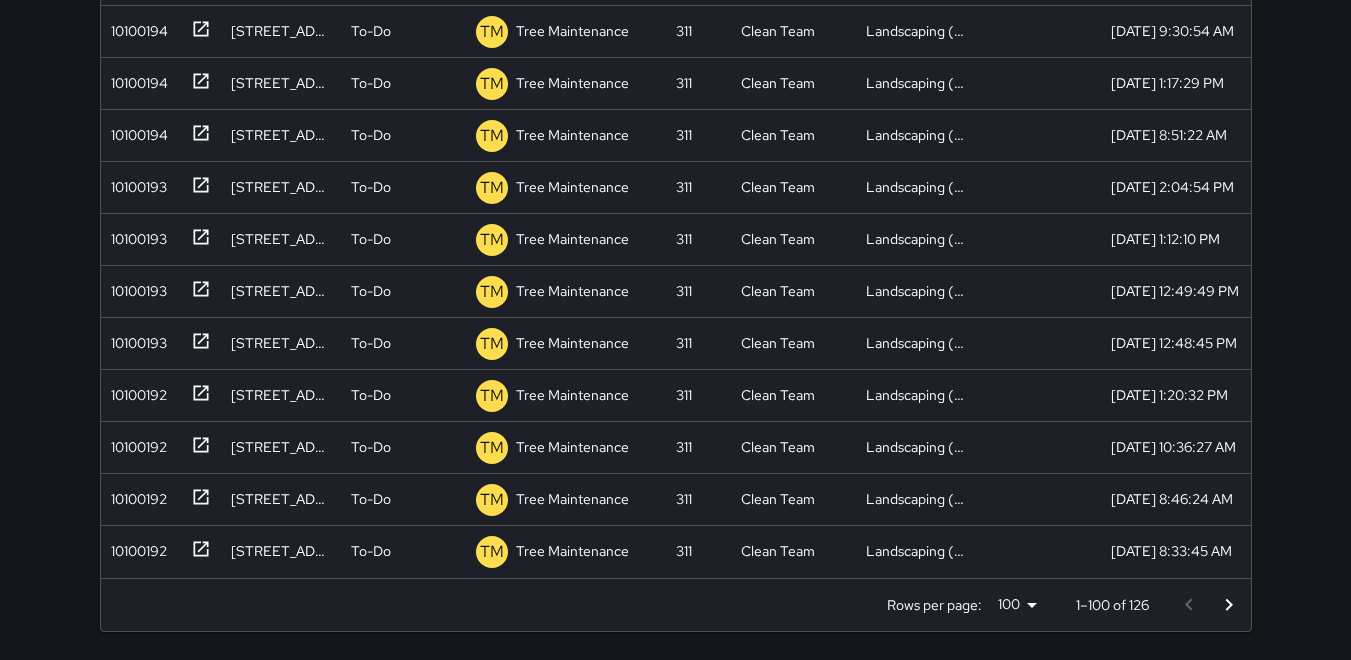 click 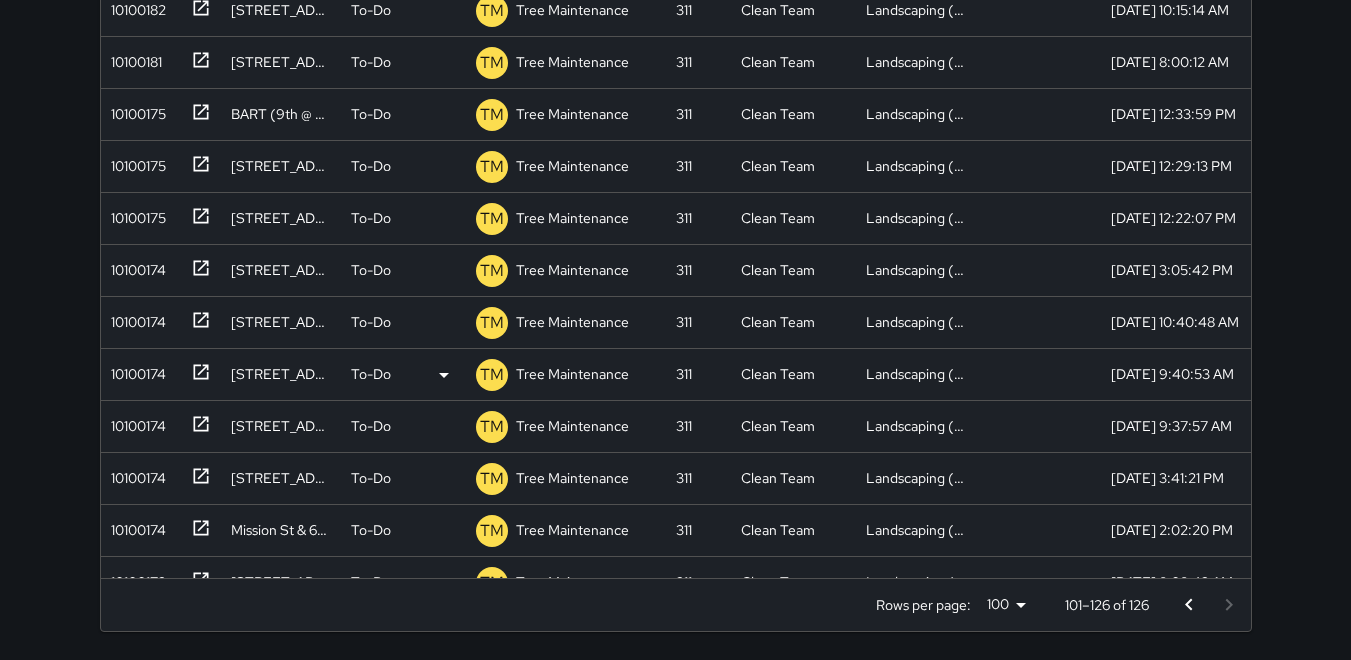 scroll, scrollTop: 300, scrollLeft: 0, axis: vertical 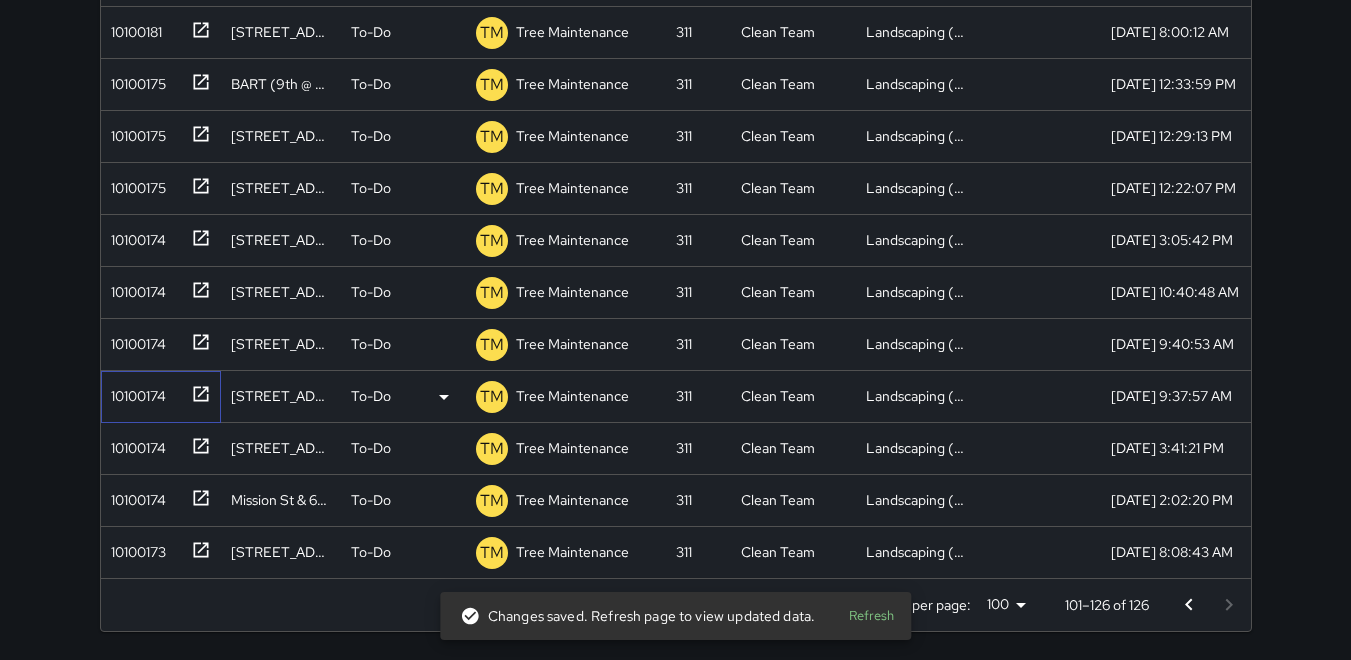 click on "10100174" at bounding box center [134, 392] 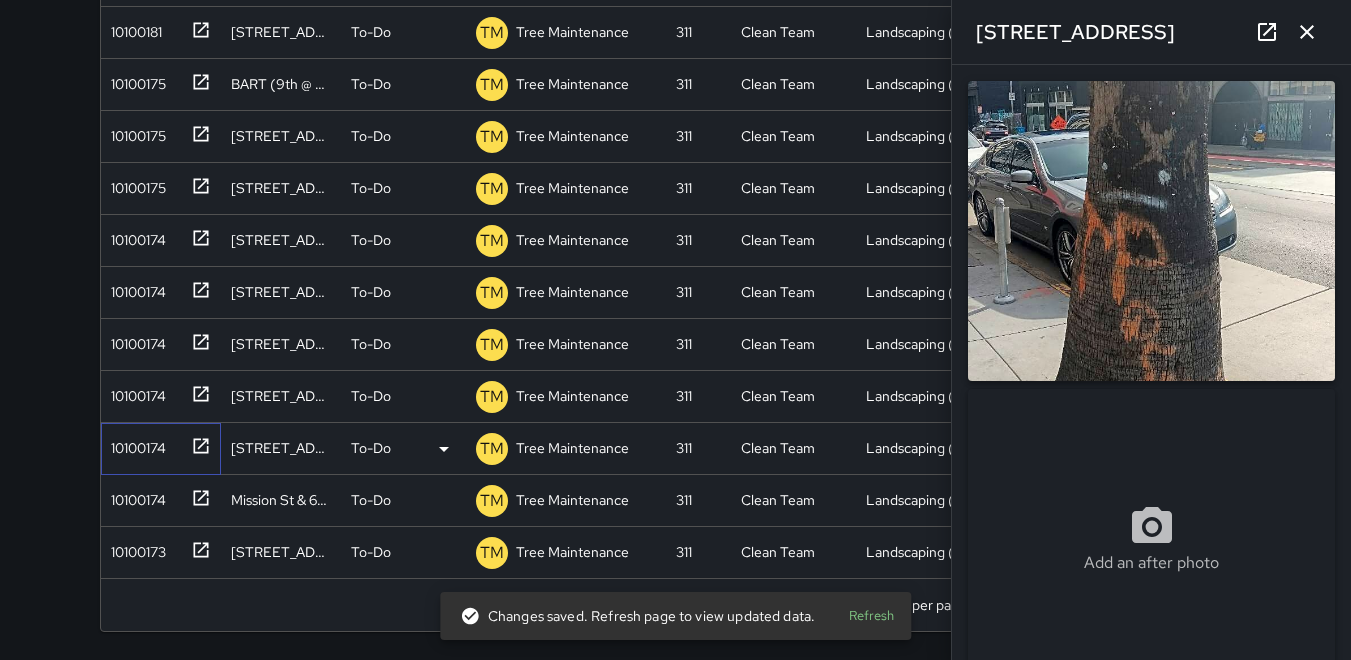 click on "10100174" at bounding box center [134, 444] 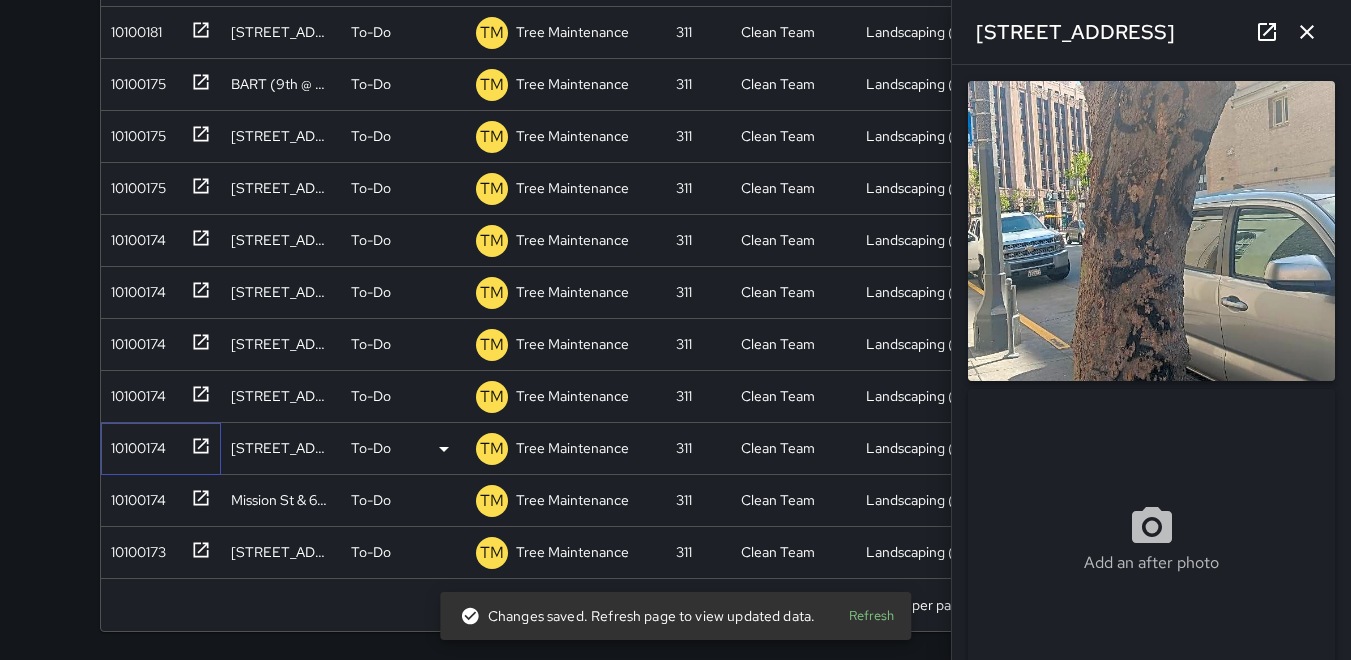 type on "**********" 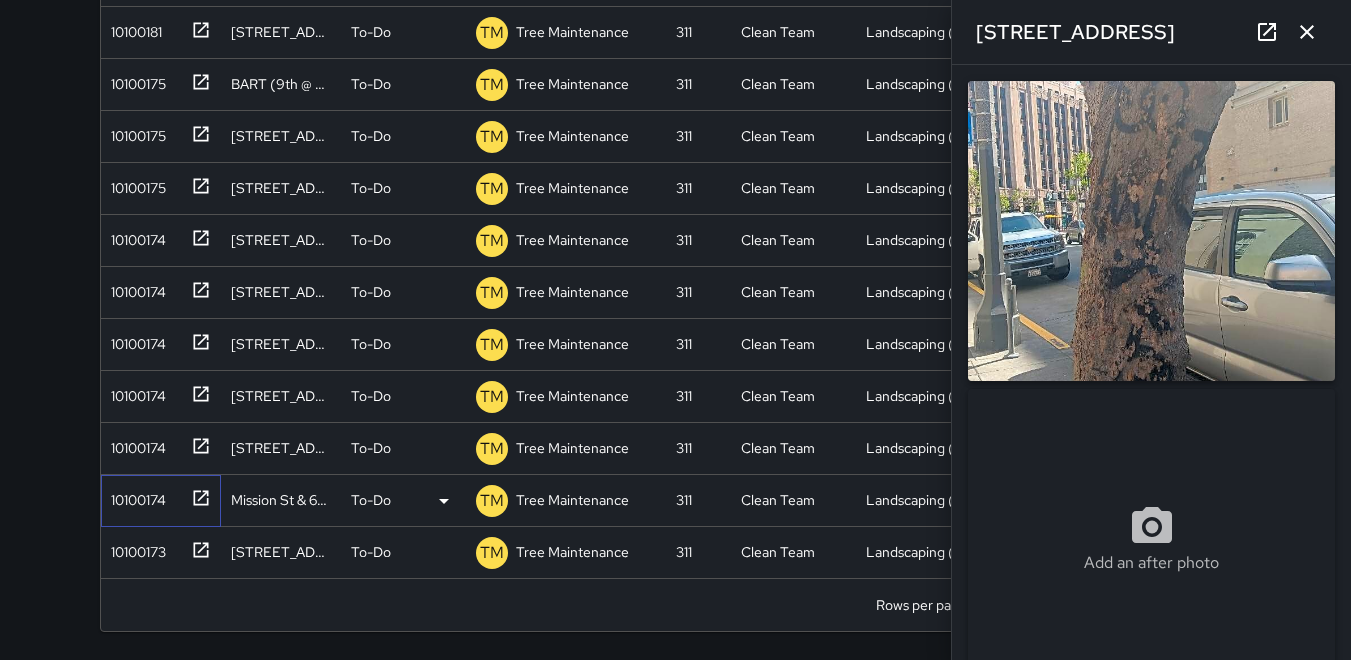 click on "10100174" at bounding box center [134, 496] 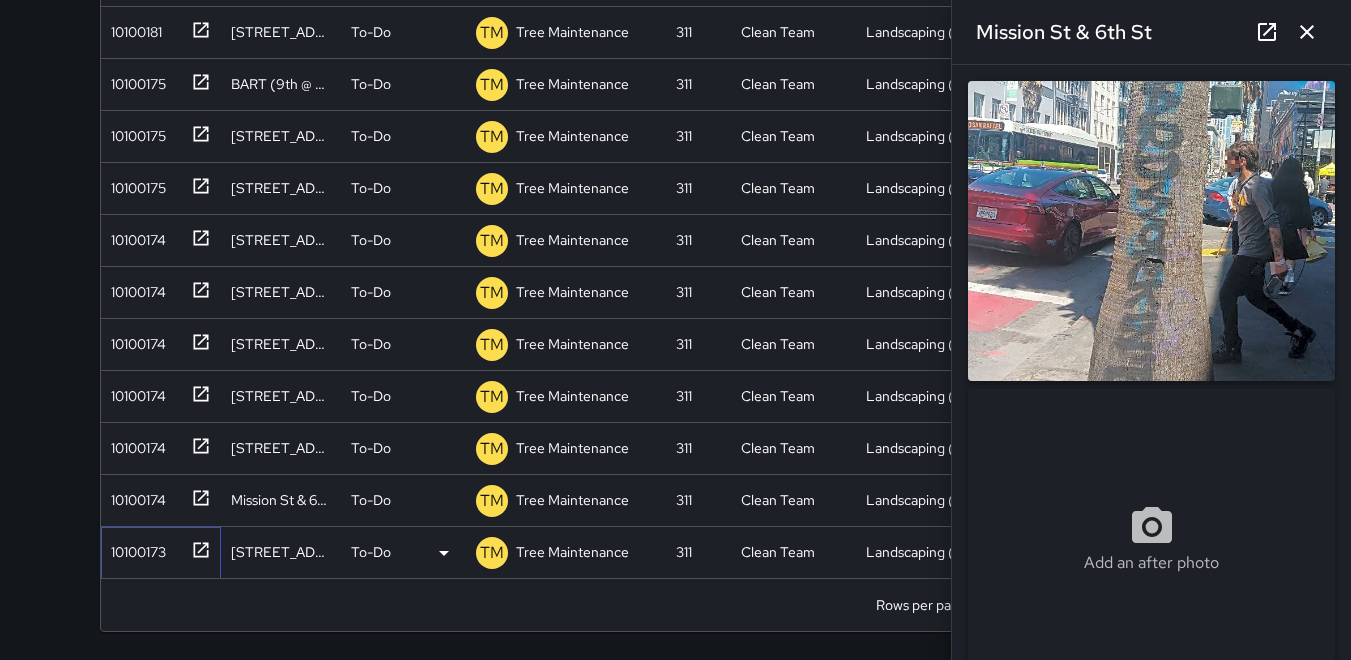 click on "10100173" at bounding box center (134, 548) 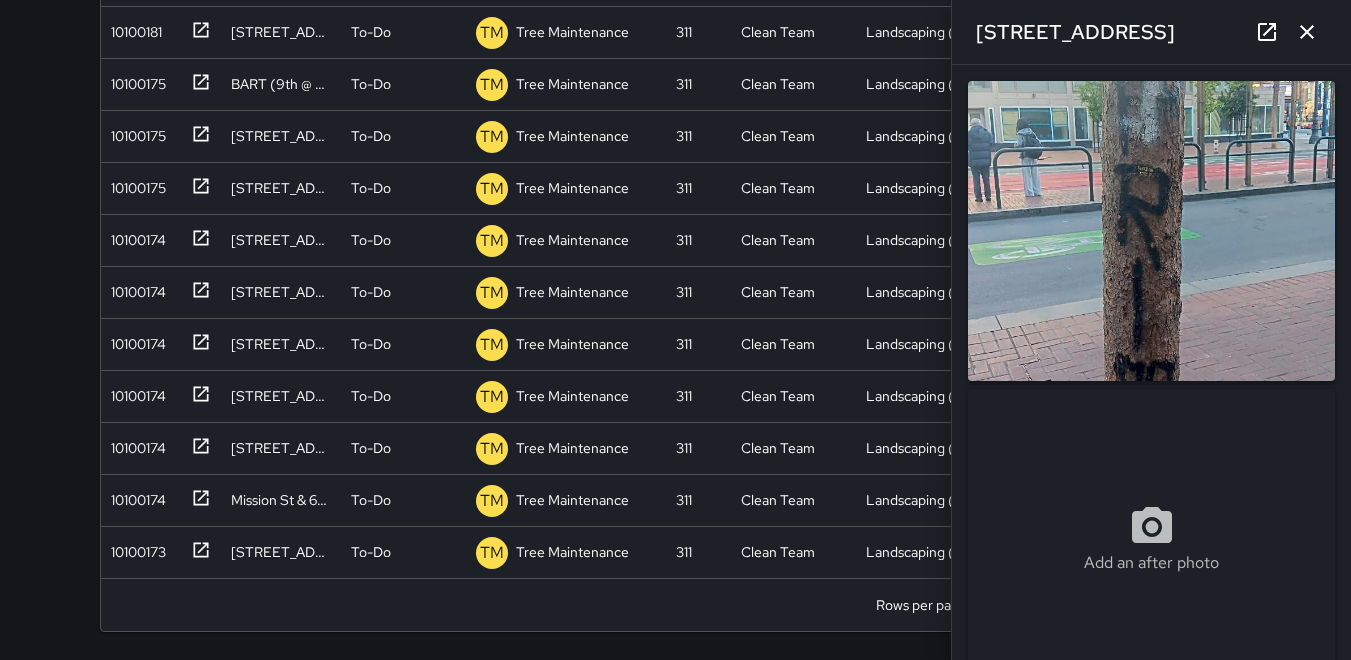 click at bounding box center (1151, 231) 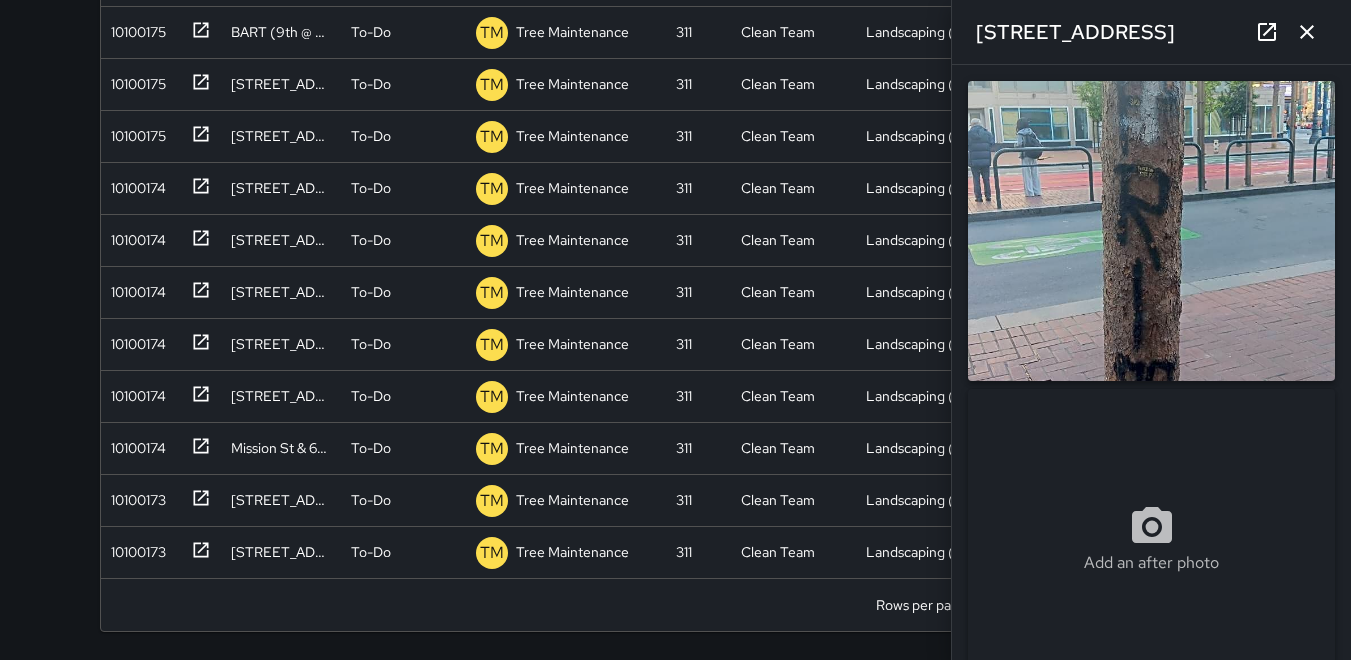 scroll, scrollTop: 248, scrollLeft: 0, axis: vertical 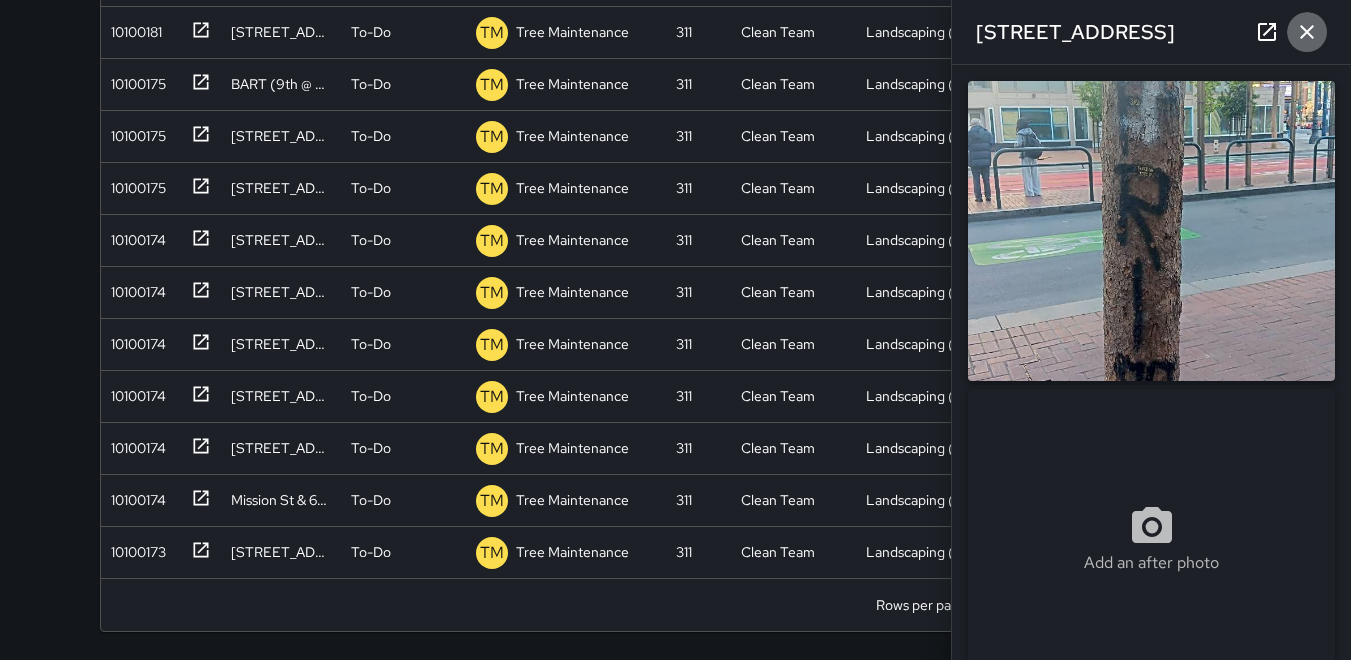 click 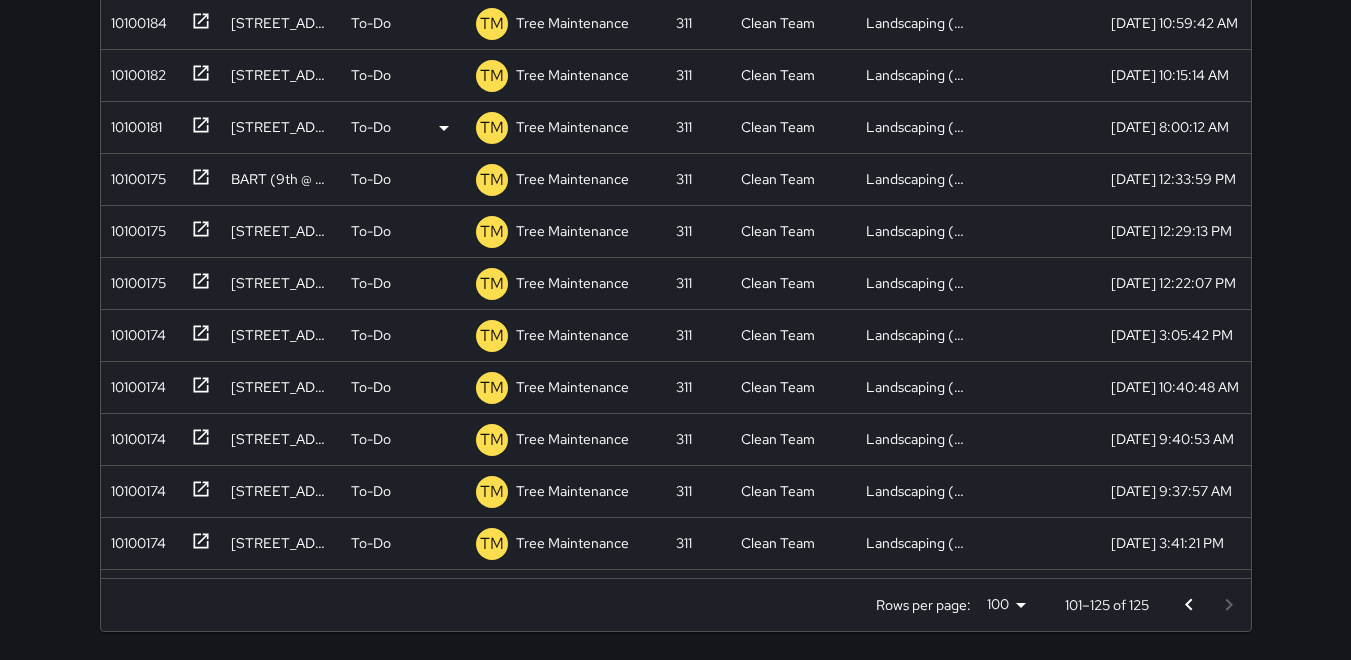scroll, scrollTop: 0, scrollLeft: 0, axis: both 